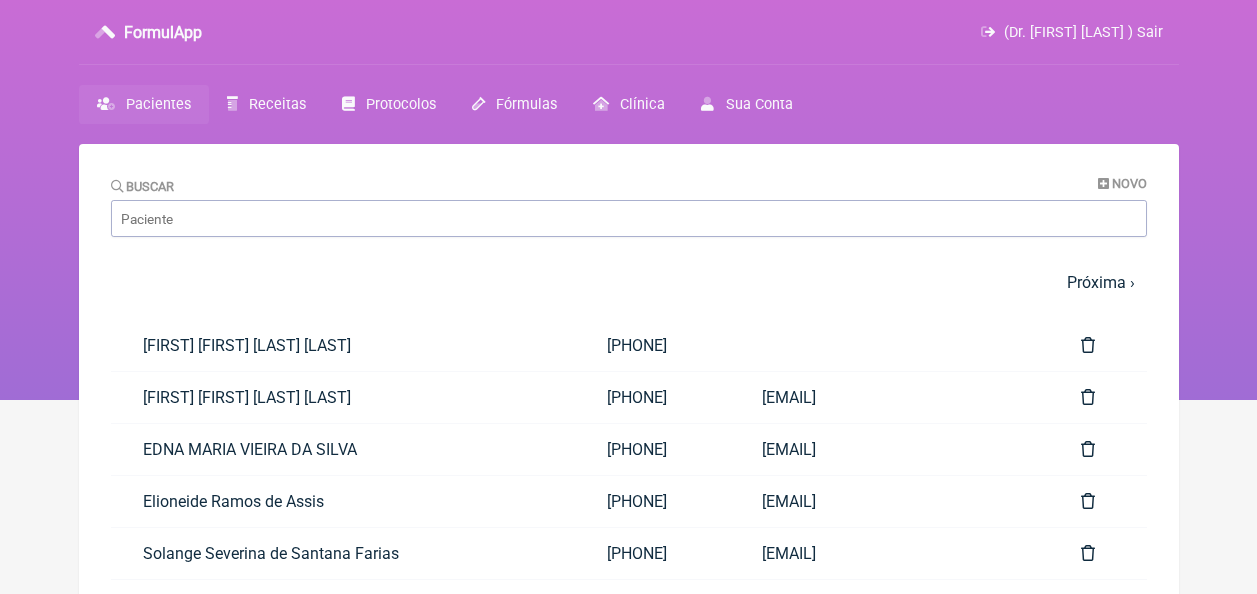 scroll, scrollTop: 0, scrollLeft: 0, axis: both 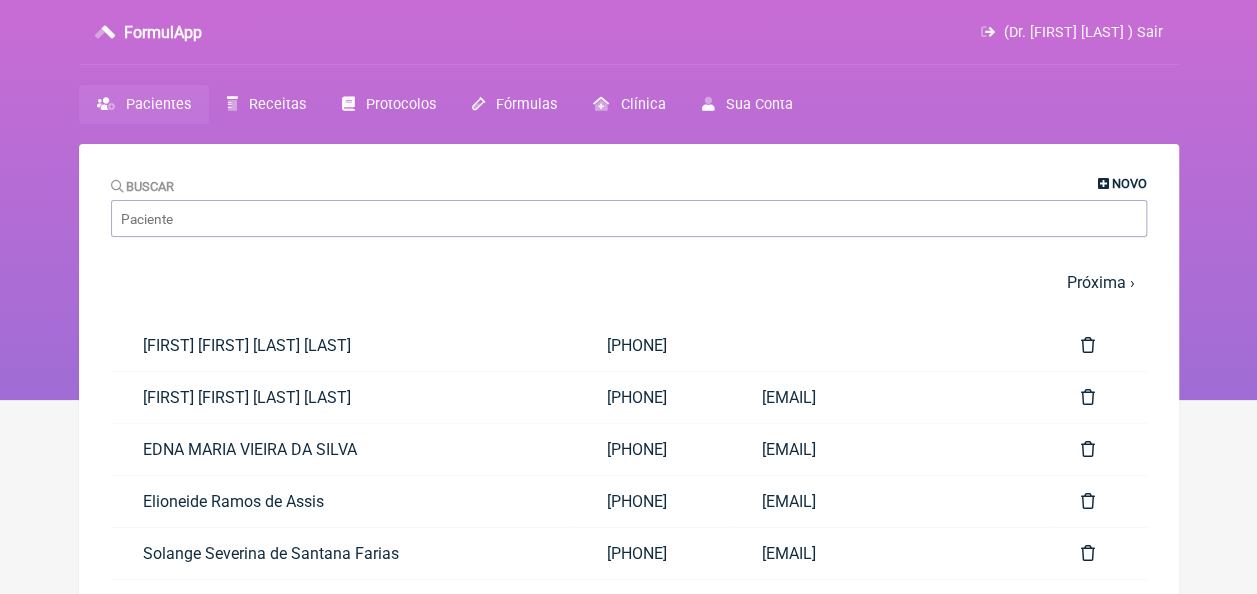 click on "Novo" at bounding box center [1122, 183] 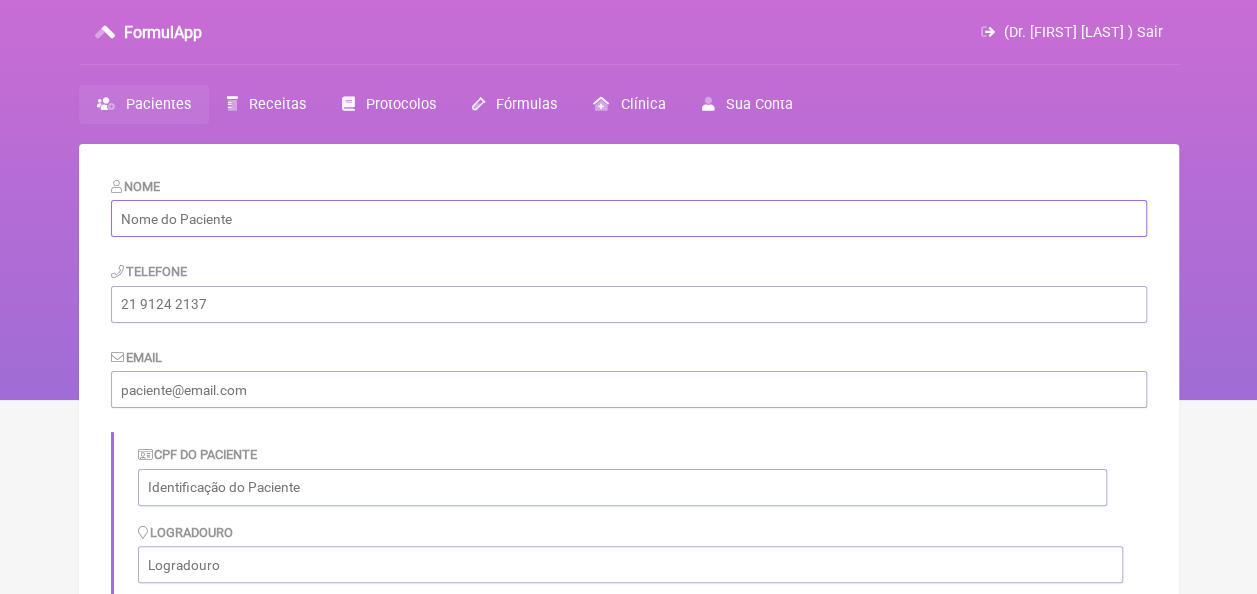 paste on "Ana Carla Souza de Lima Cunha" 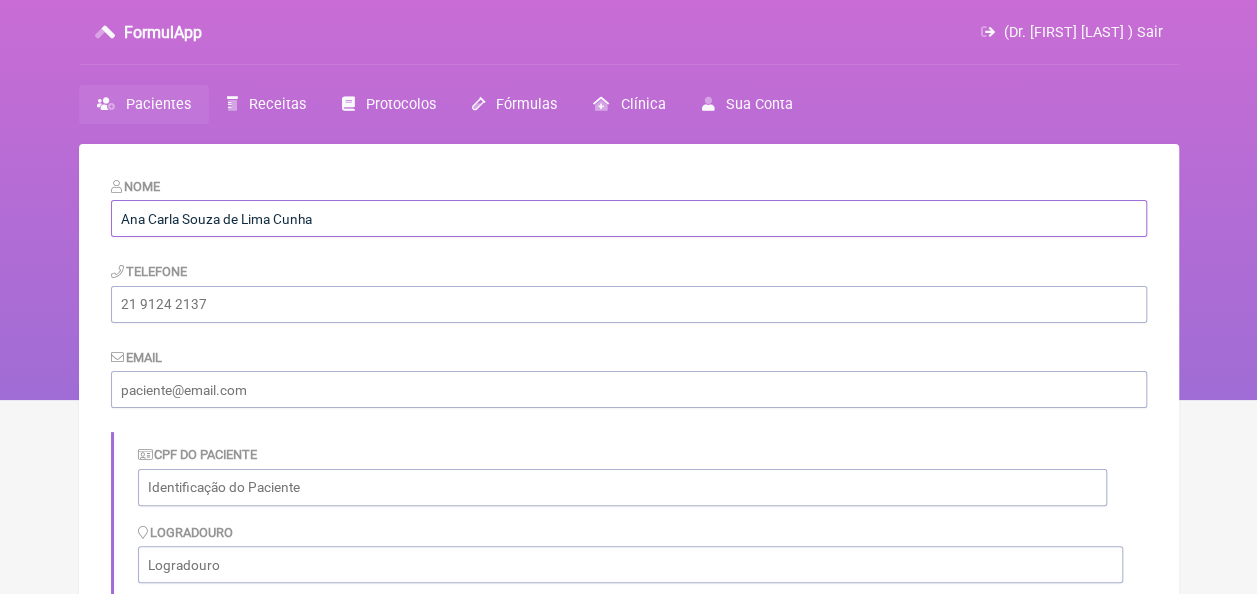type on "Ana Carla Souza de Lima Cunha" 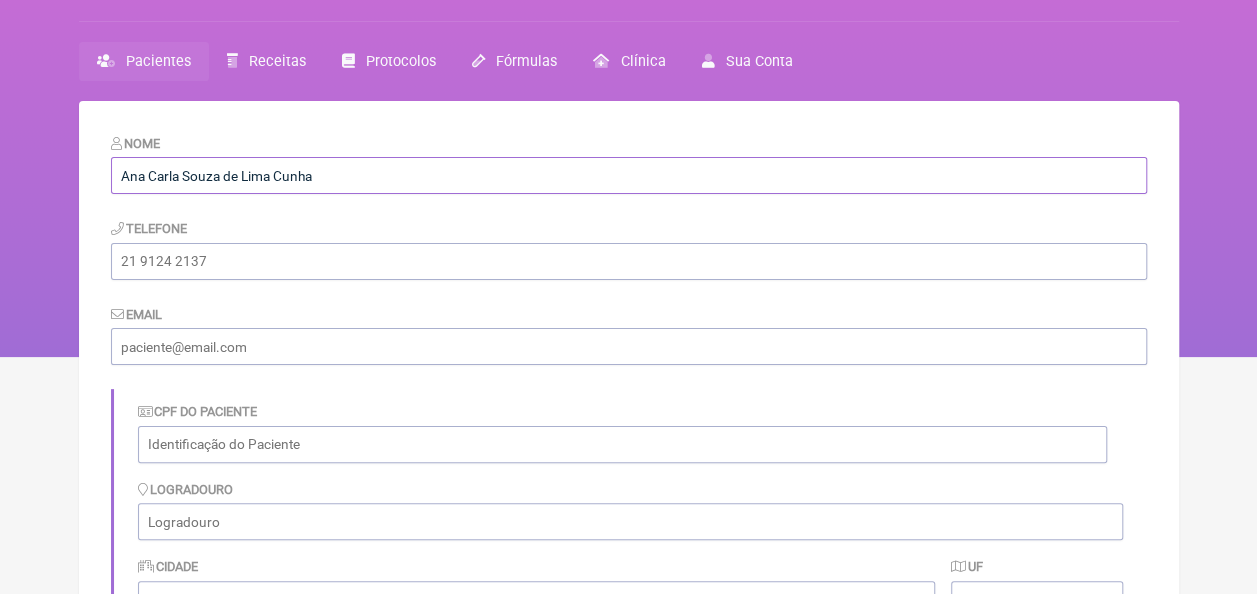 scroll, scrollTop: 100, scrollLeft: 0, axis: vertical 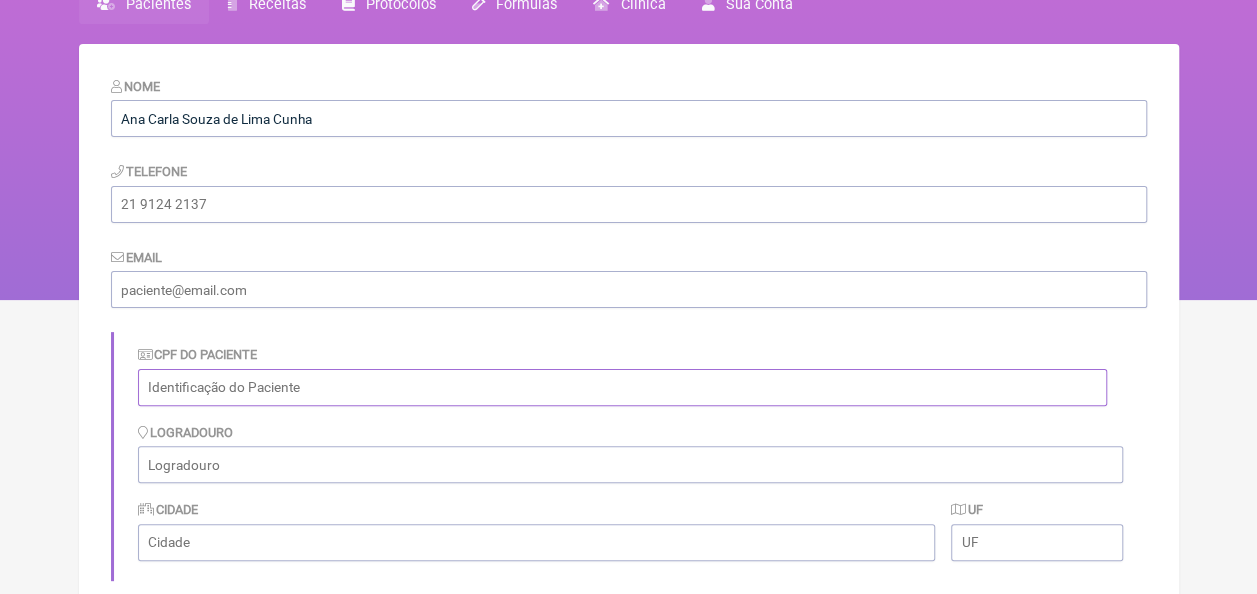 paste on "[CPF]" 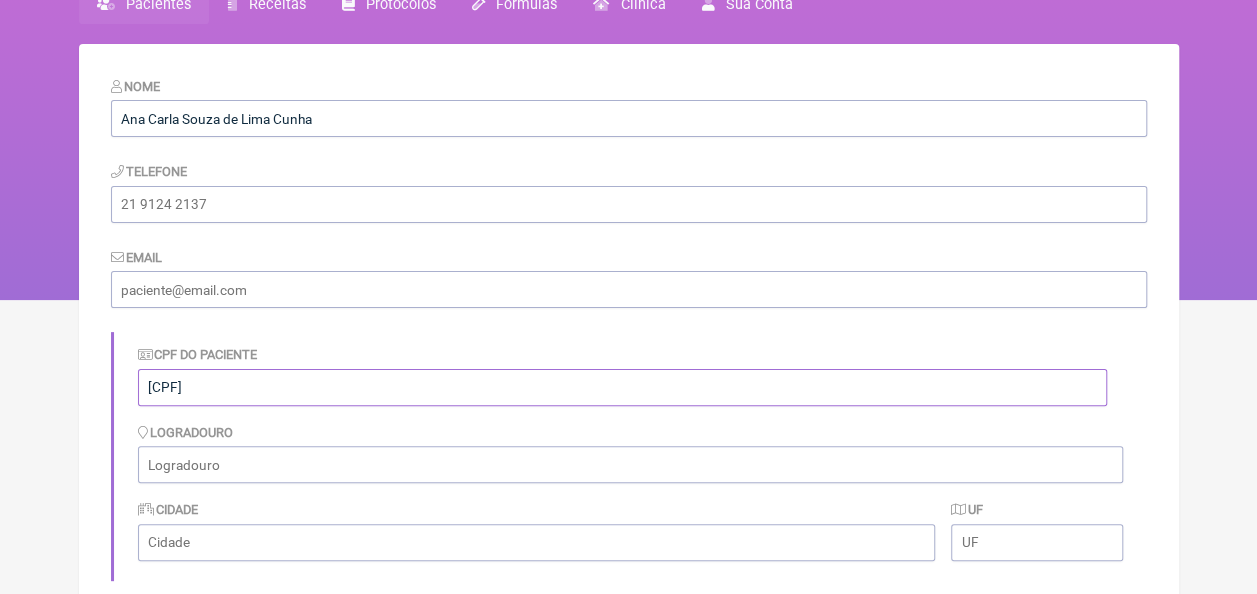 type on "[CPF]" 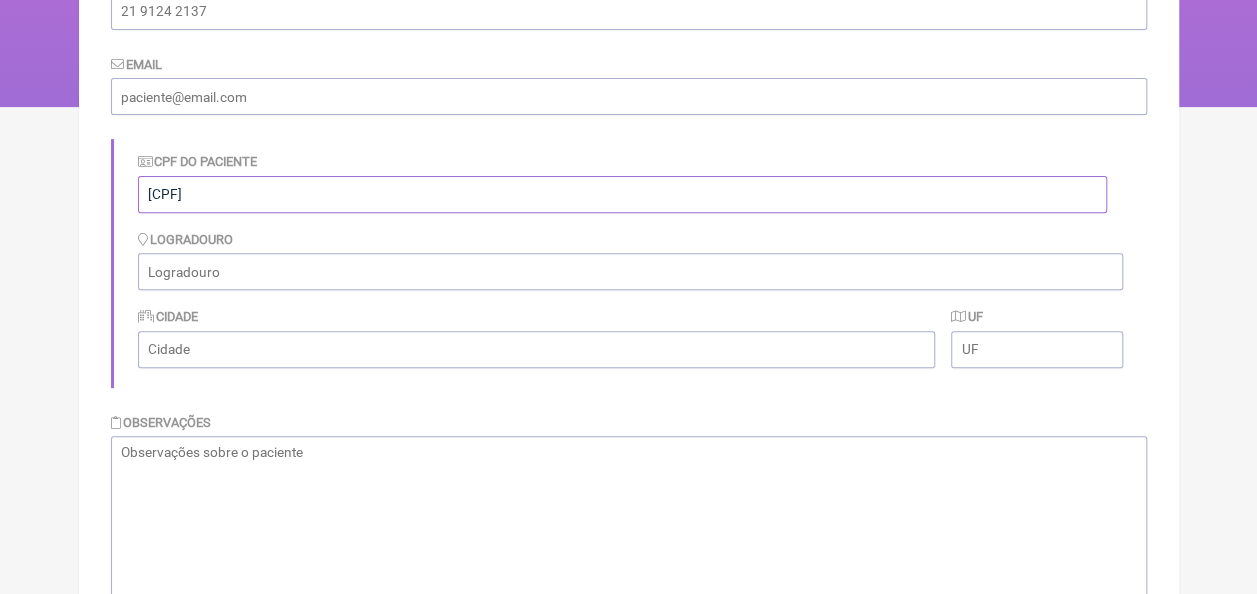 scroll, scrollTop: 300, scrollLeft: 0, axis: vertical 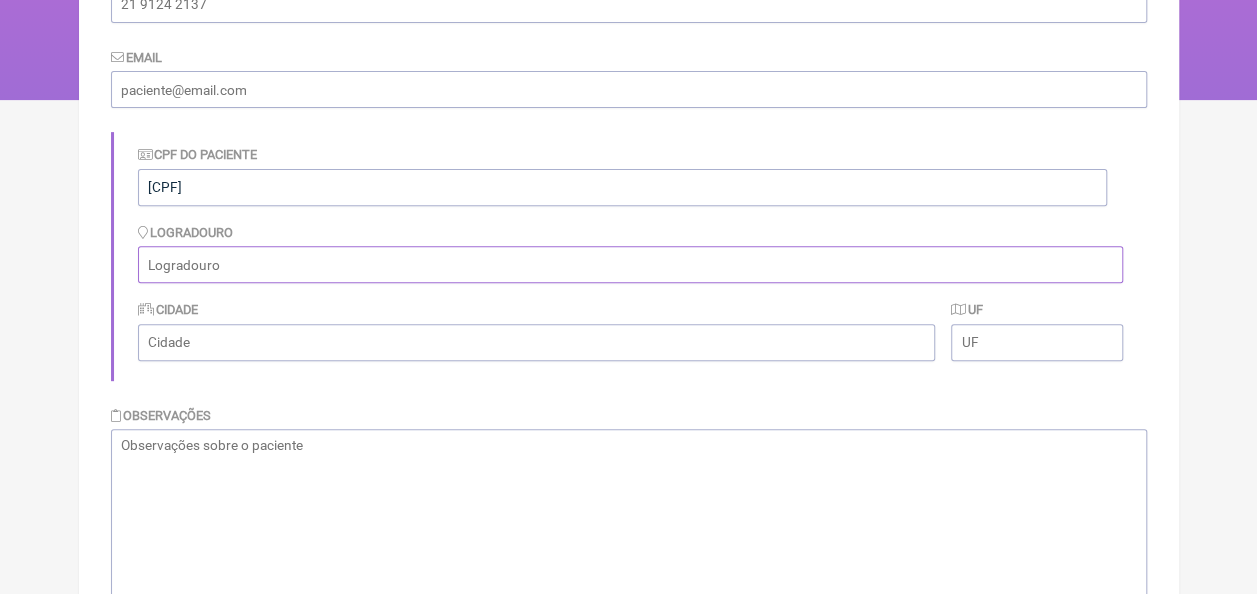 paste on "Rua Ana Patricia, 09- Cruz de Rebouças" 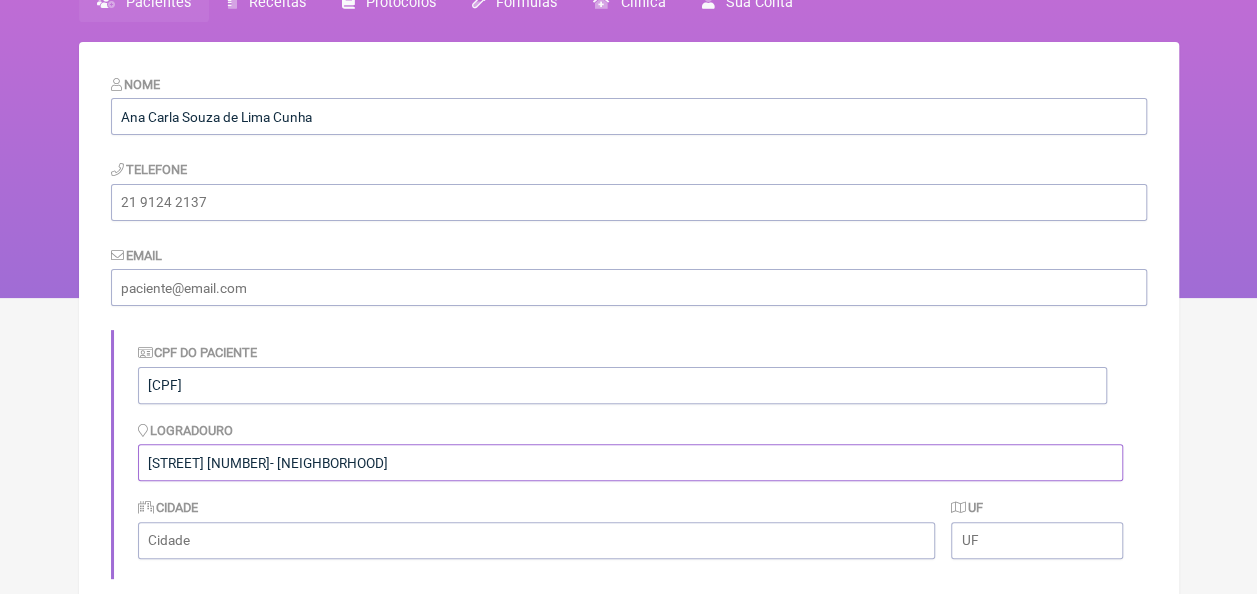 scroll, scrollTop: 100, scrollLeft: 0, axis: vertical 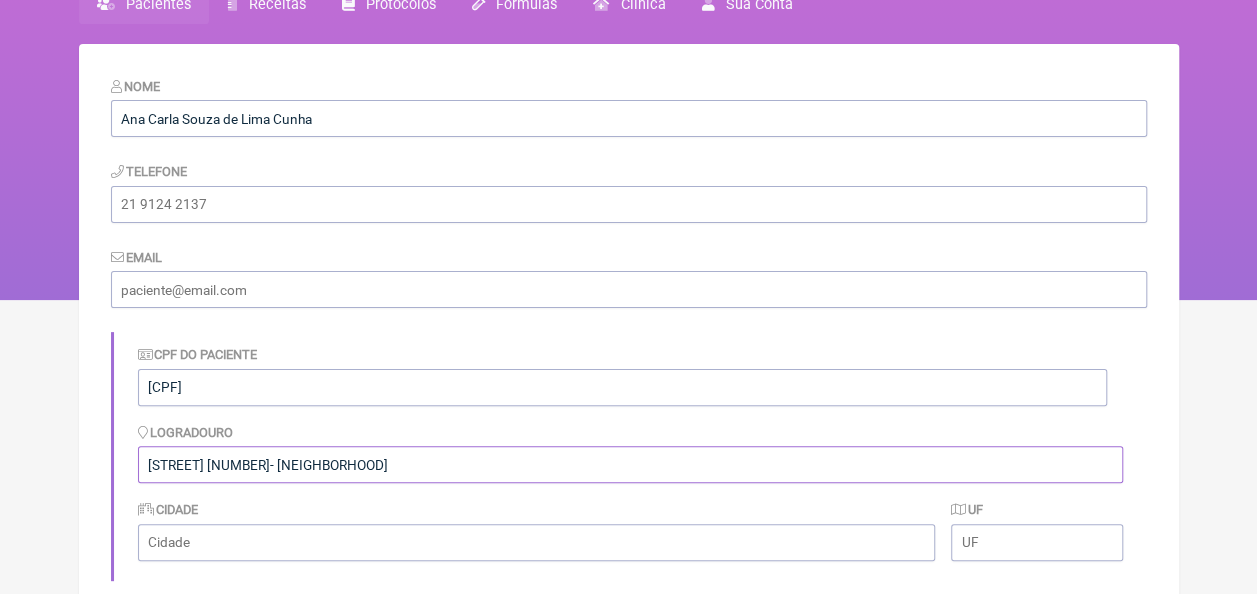 type on "Rua Ana Patricia, 09- Cruz de Rebouças" 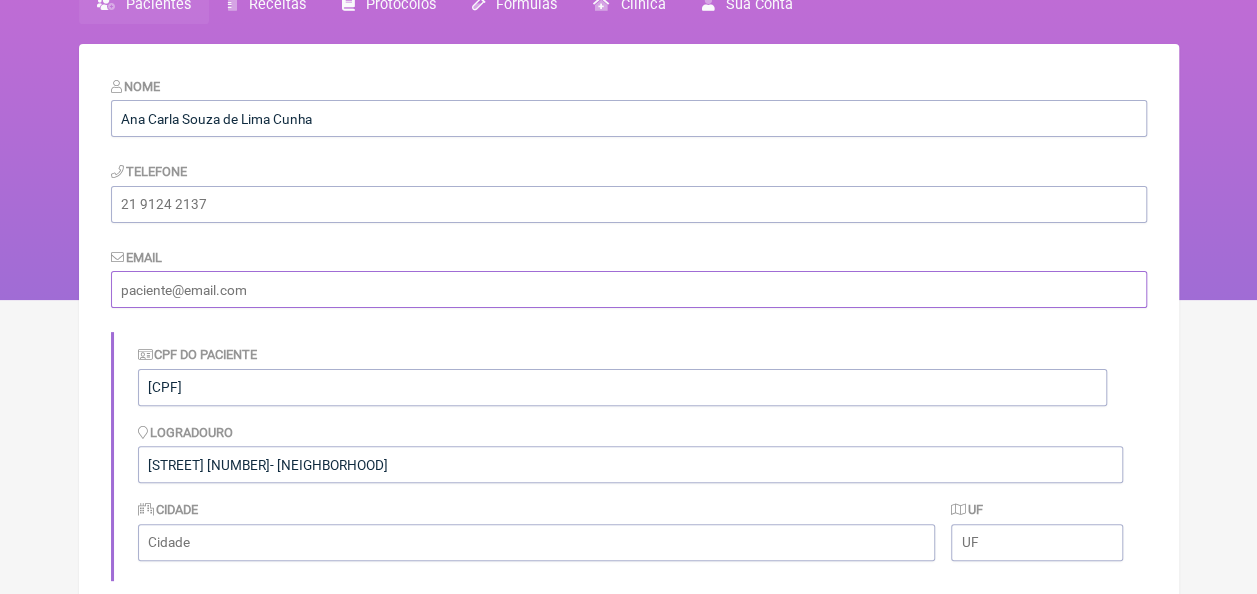 click at bounding box center [629, 289] 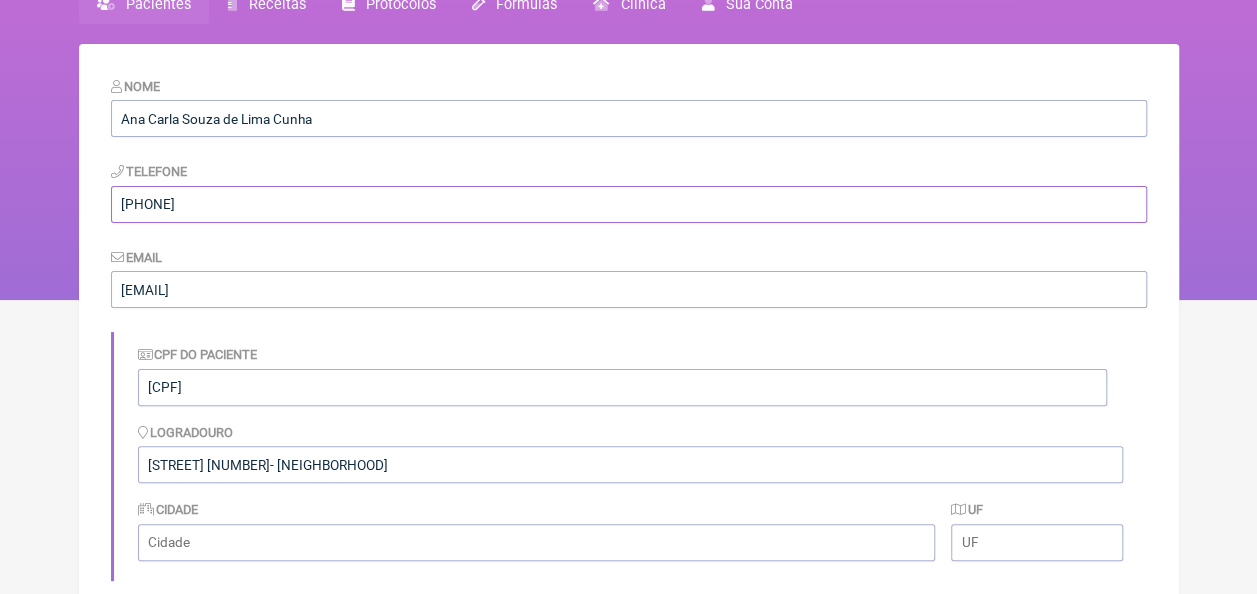 type on "Ilha de Itamaracá" 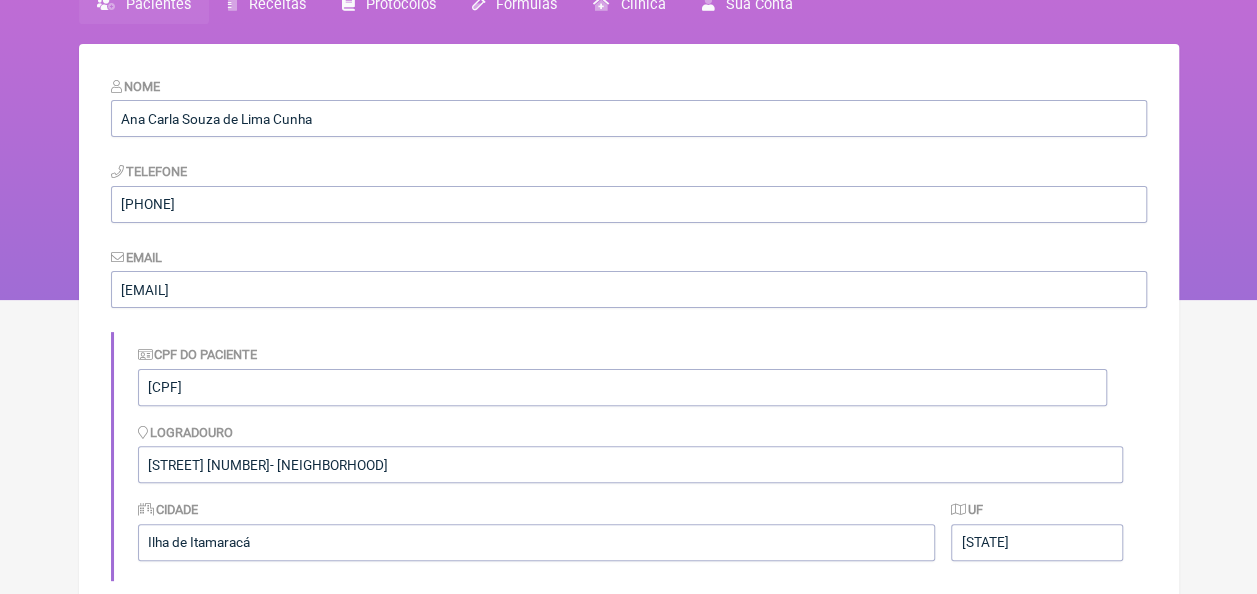 click on "Nome
Ana Carla Souza de Lima Cunha
Telefone
81991988606
Email
luzcaxiassaude@gmail.com
CPF do Paciente
049.146.754-04
Logradouro
Rua Ana Patricia, 09- Cruz de Rebouças
Cidade
Ilha de Itamaracá
UF
PE
Observações
Salvar" at bounding box center (629, 483) 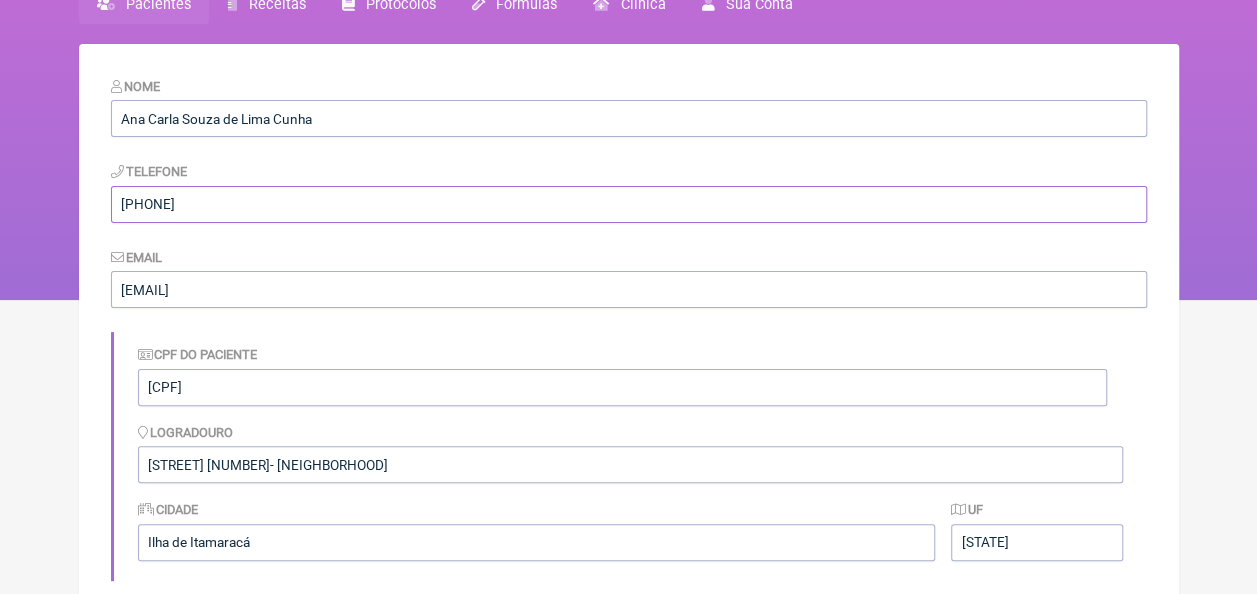 click on "81991988606" at bounding box center [629, 204] 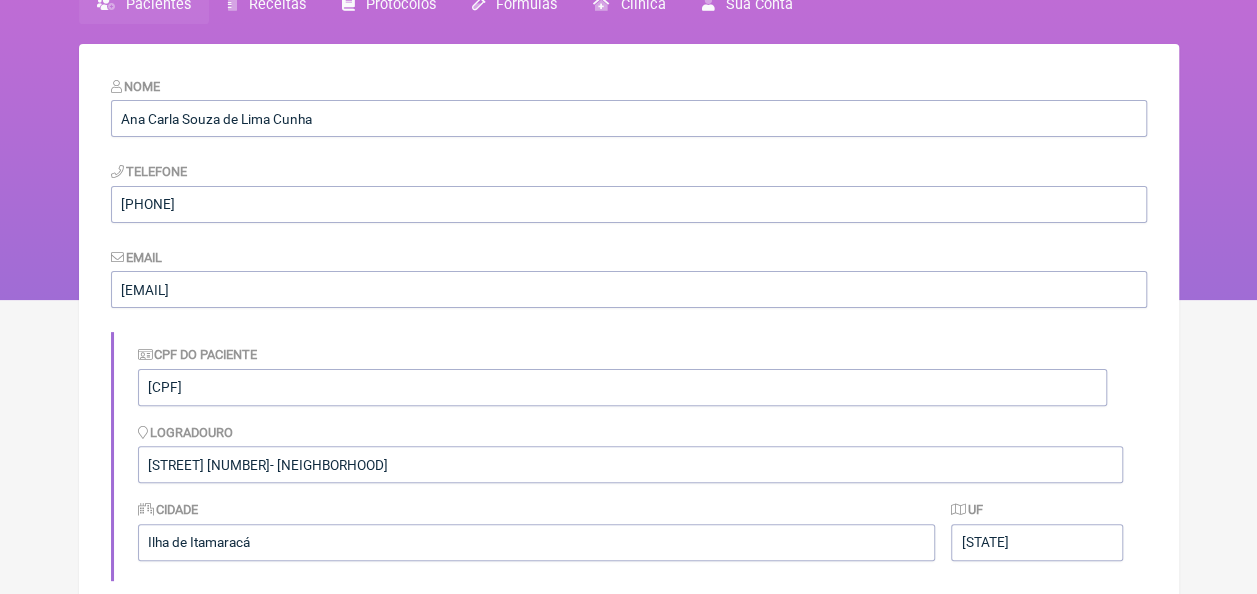 click on "Nome
Ana Carla Souza de Lima Cunha
Telefone
81 98633-9534
Email
luzcaxiassaude@gmail.com
CPF do Paciente
049.146.754-04
Logradouro
Rua Ana Patricia, 09- Cruz de Rebouças
Cidade
Ilha de Itamaracá
UF
PE
Observações
Salvar" at bounding box center (629, 483) 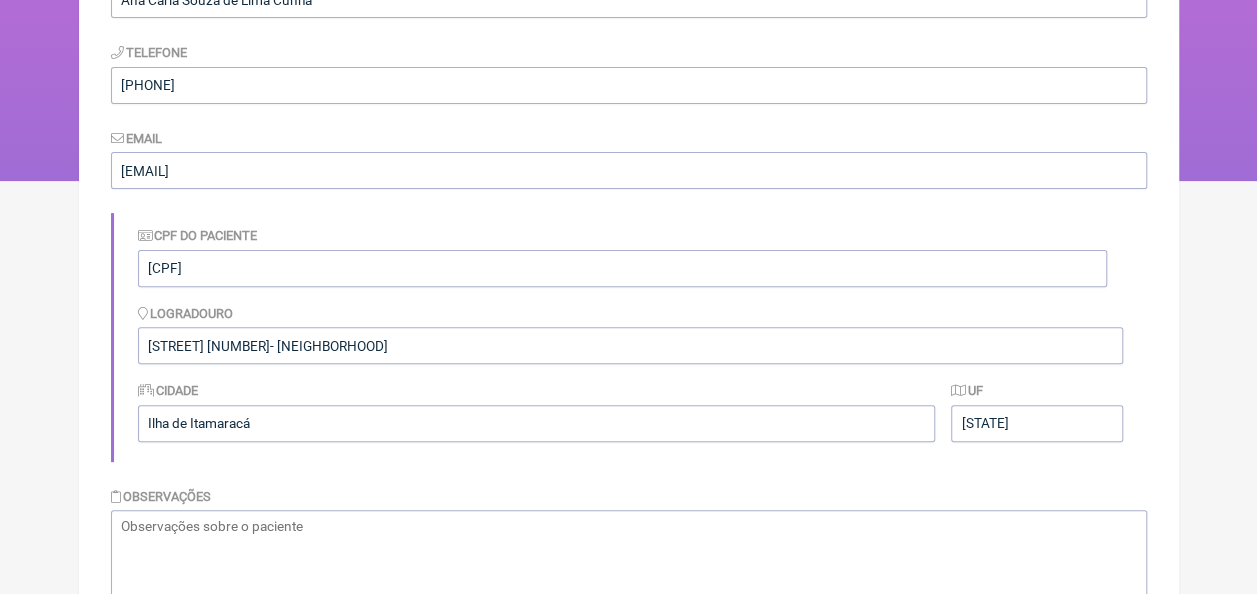 scroll, scrollTop: 400, scrollLeft: 0, axis: vertical 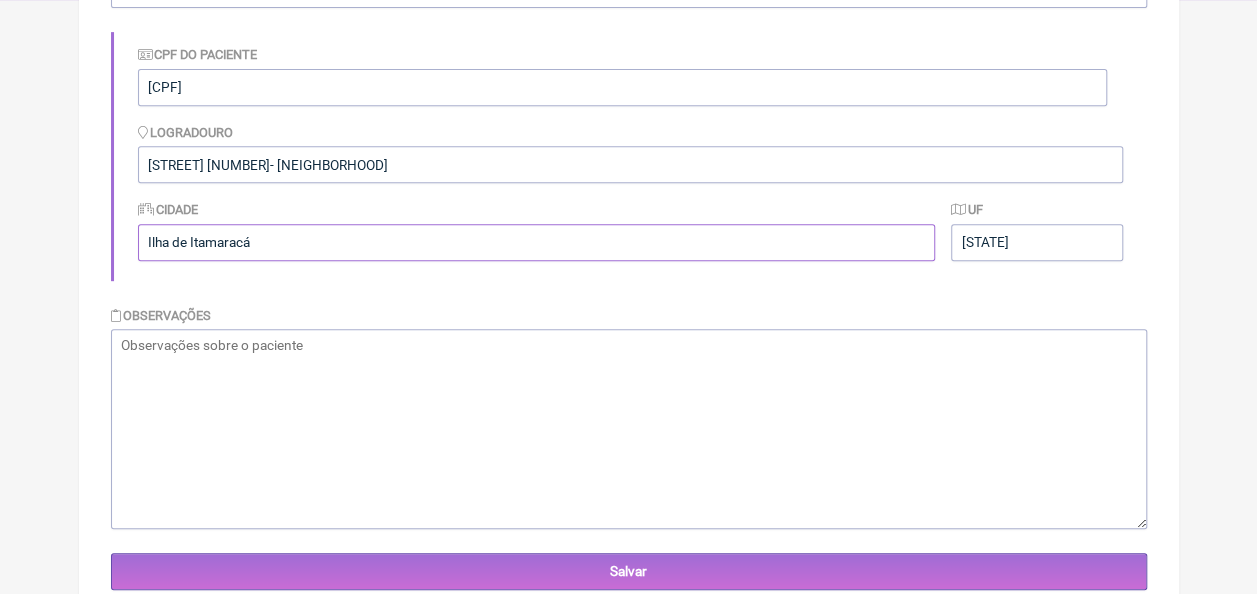 drag, startPoint x: 290, startPoint y: 246, endPoint x: 144, endPoint y: 240, distance: 146.12323 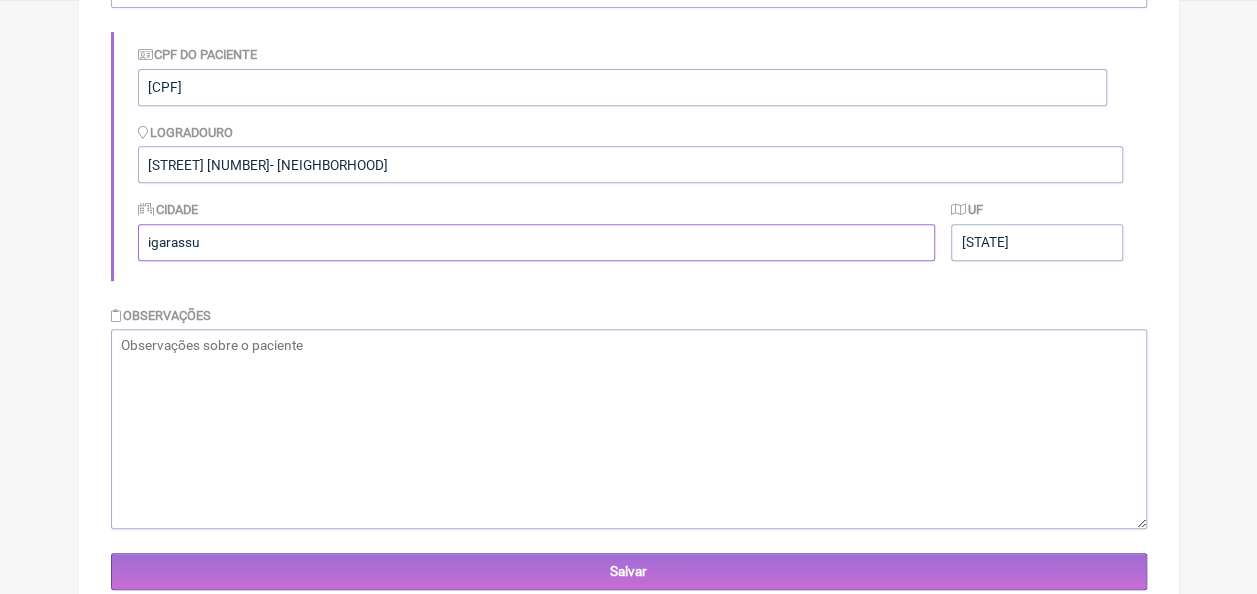type on "igarassu" 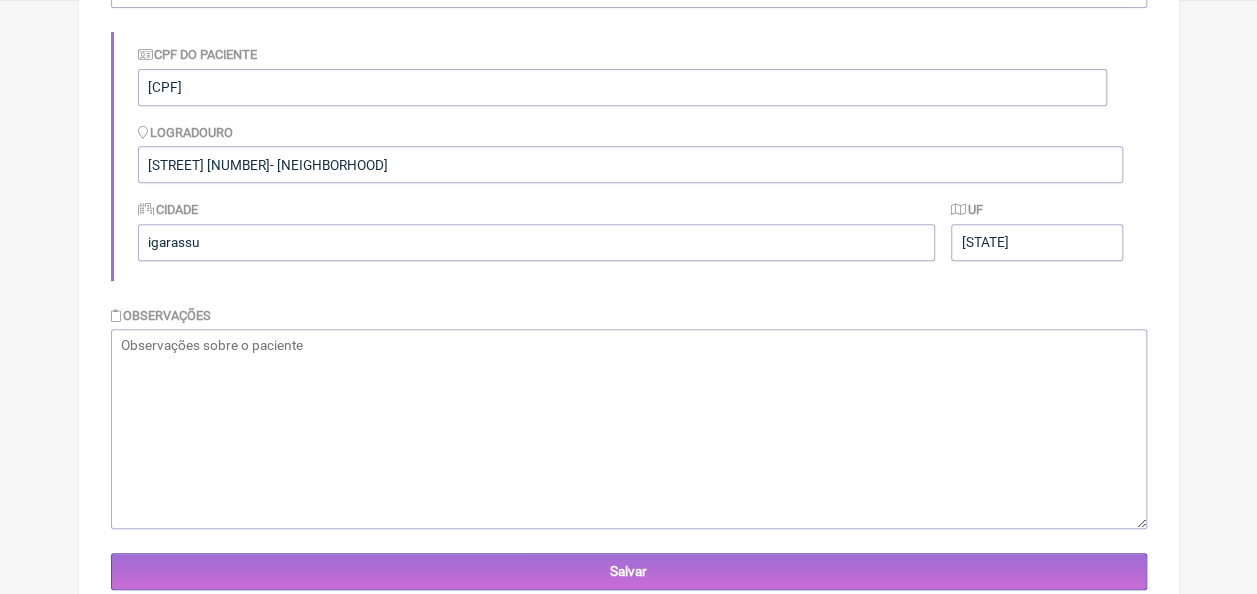 click on "Cidade
igarassu
UF
PE" at bounding box center (630, 229) 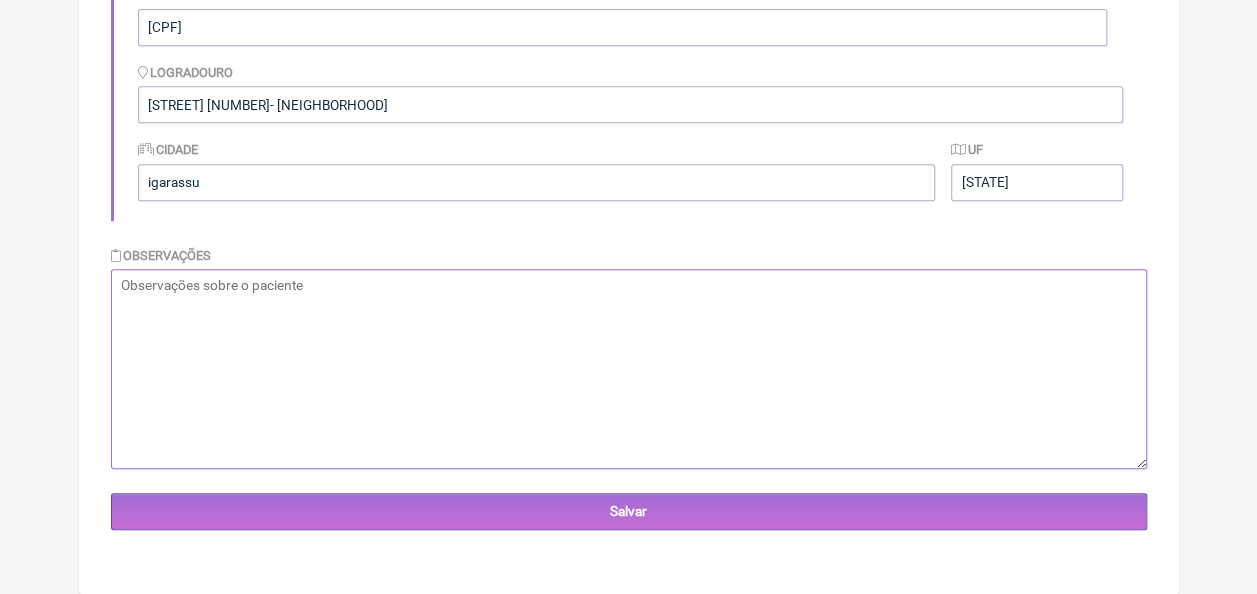 paste on "15/09/2000" 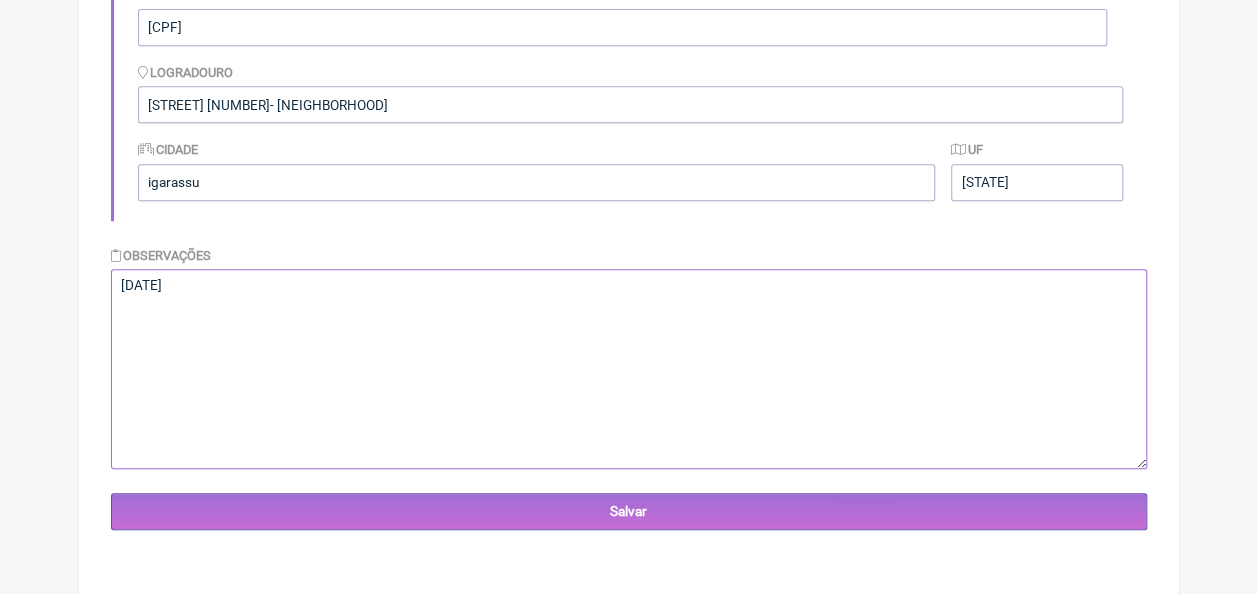 click on "15/09/2000" at bounding box center [629, 369] 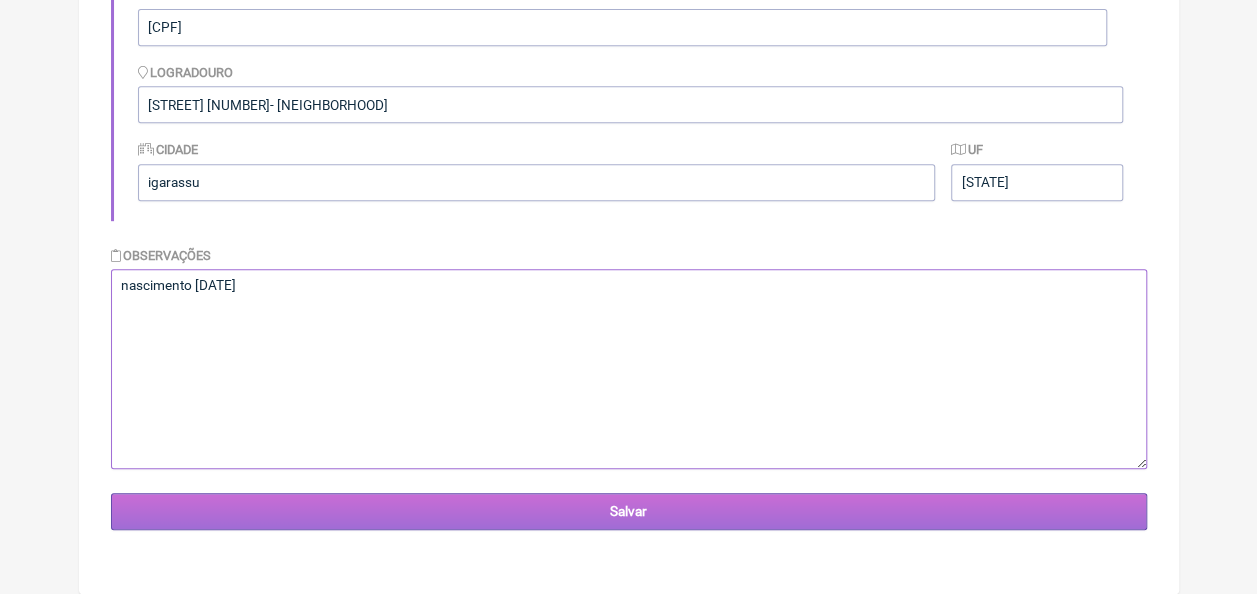 type on "nascimento [DATE]" 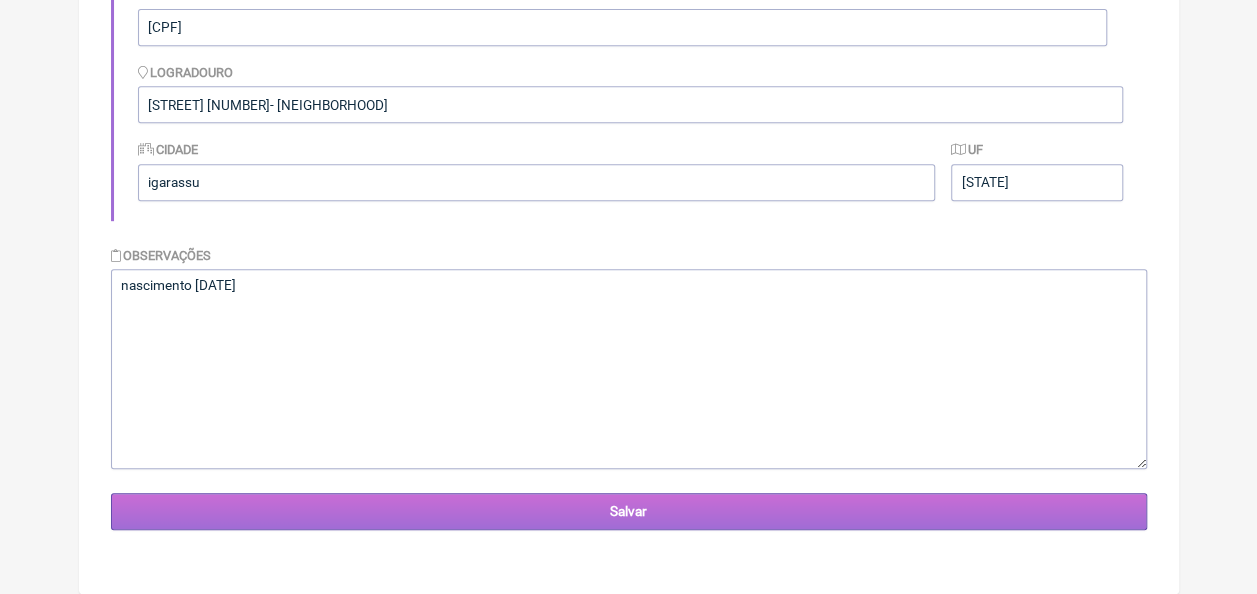 click on "Salvar" at bounding box center [629, 511] 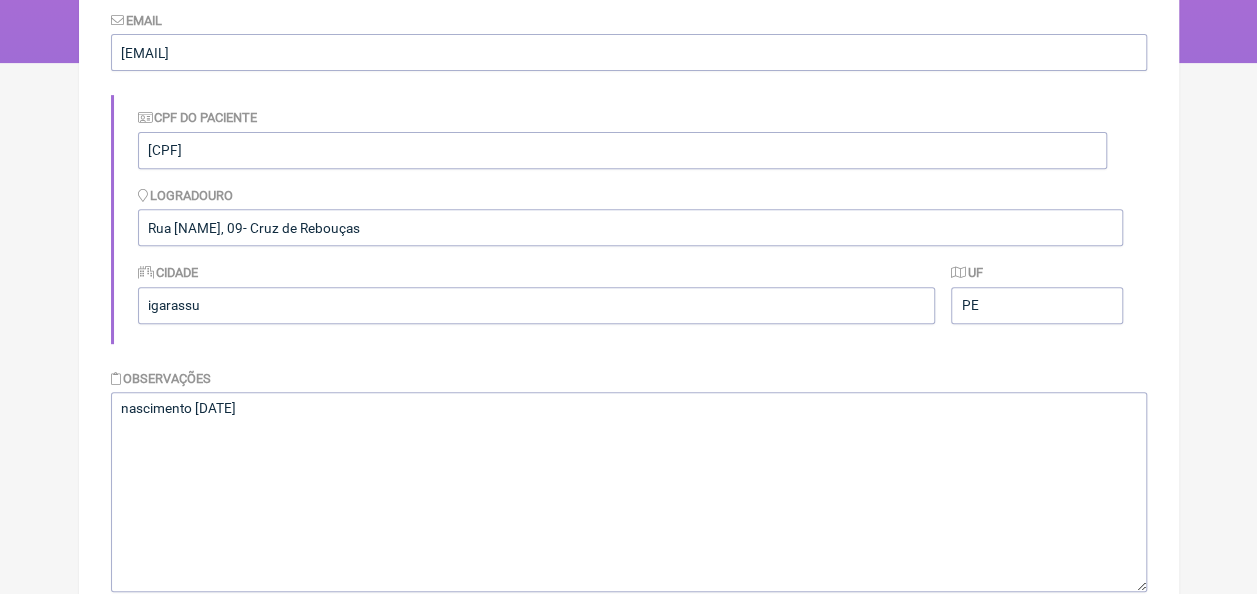 scroll, scrollTop: 500, scrollLeft: 0, axis: vertical 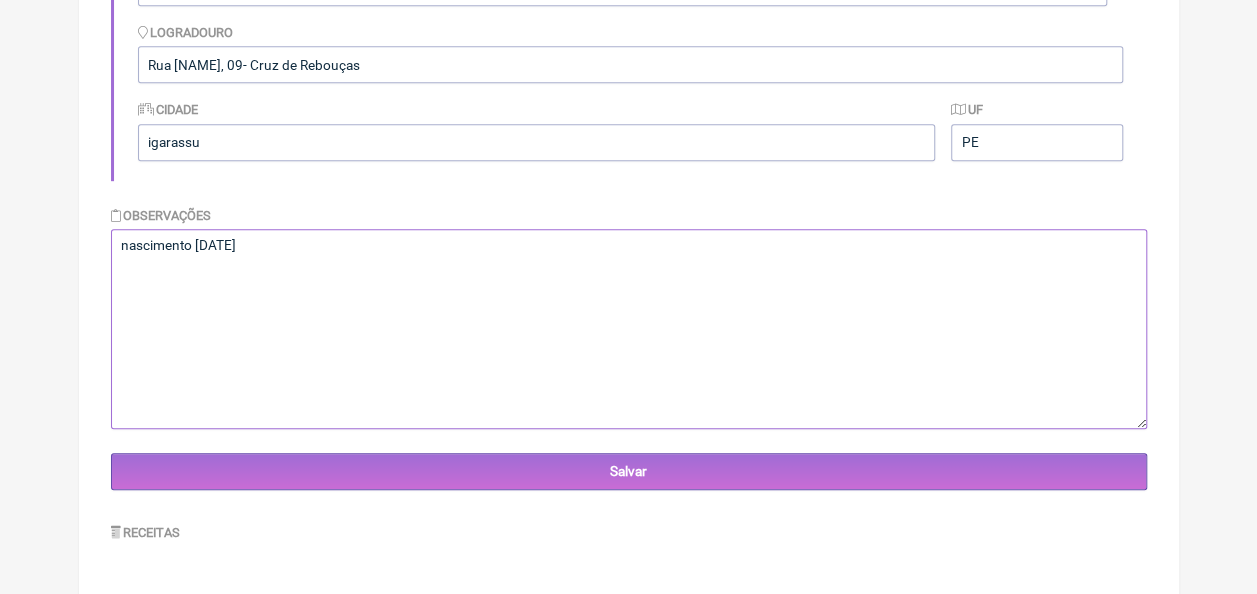 click on "nascimento [DATE]" at bounding box center [629, 329] 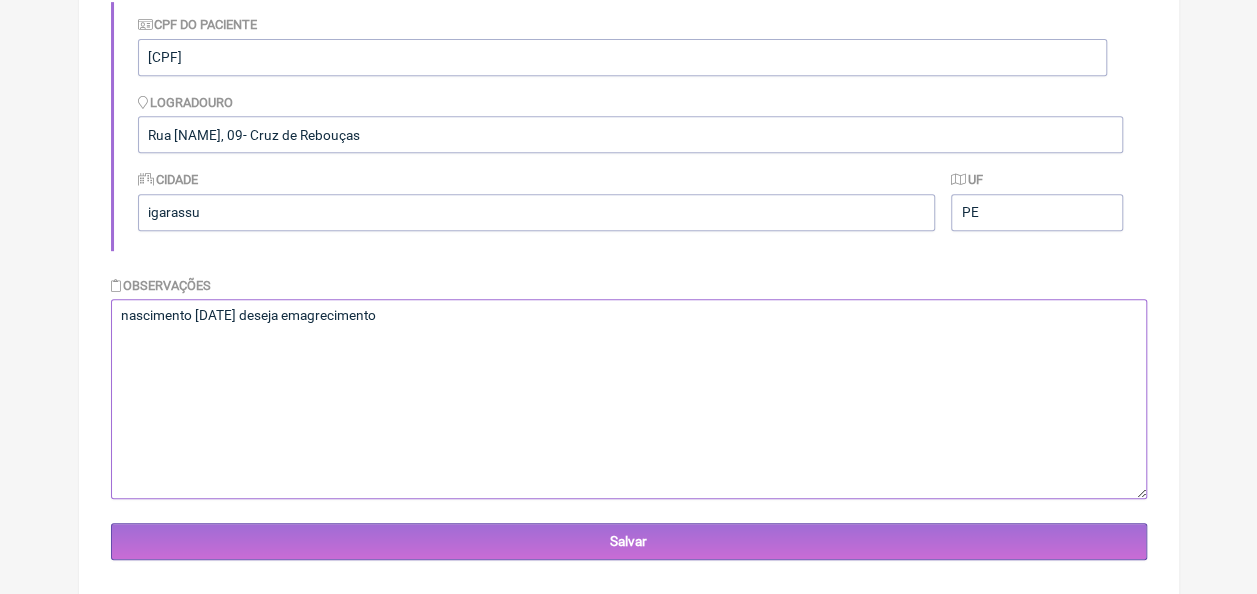scroll, scrollTop: 500, scrollLeft: 0, axis: vertical 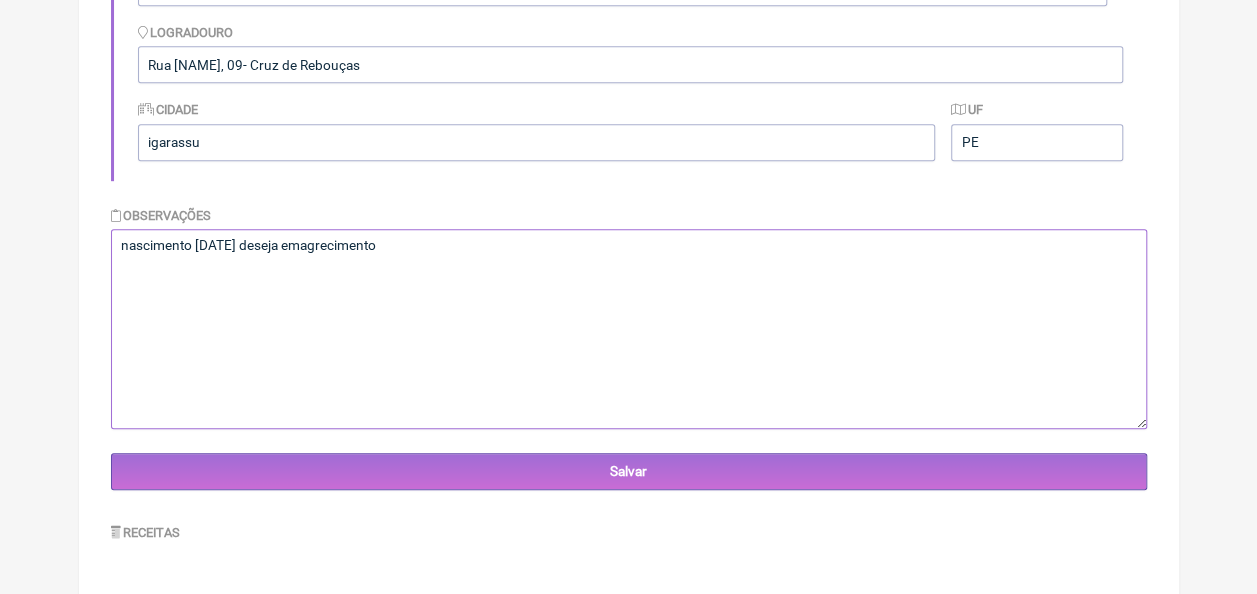 click on "nascimento [DATE]" at bounding box center (629, 329) 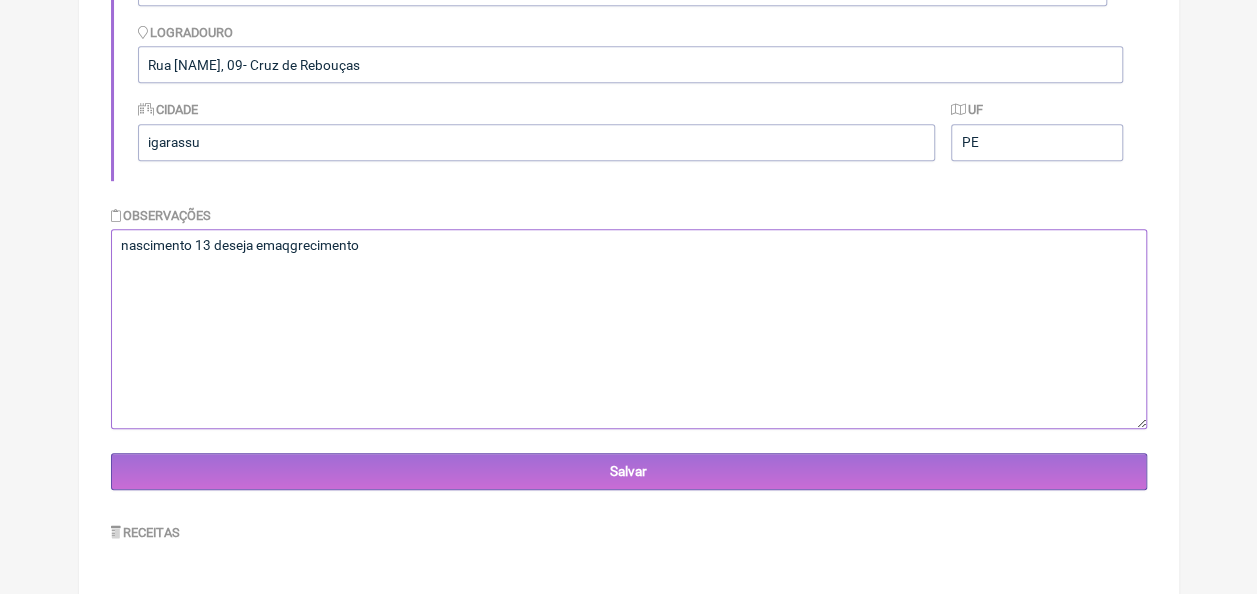 click on "nascimento [DATE]" at bounding box center (629, 329) 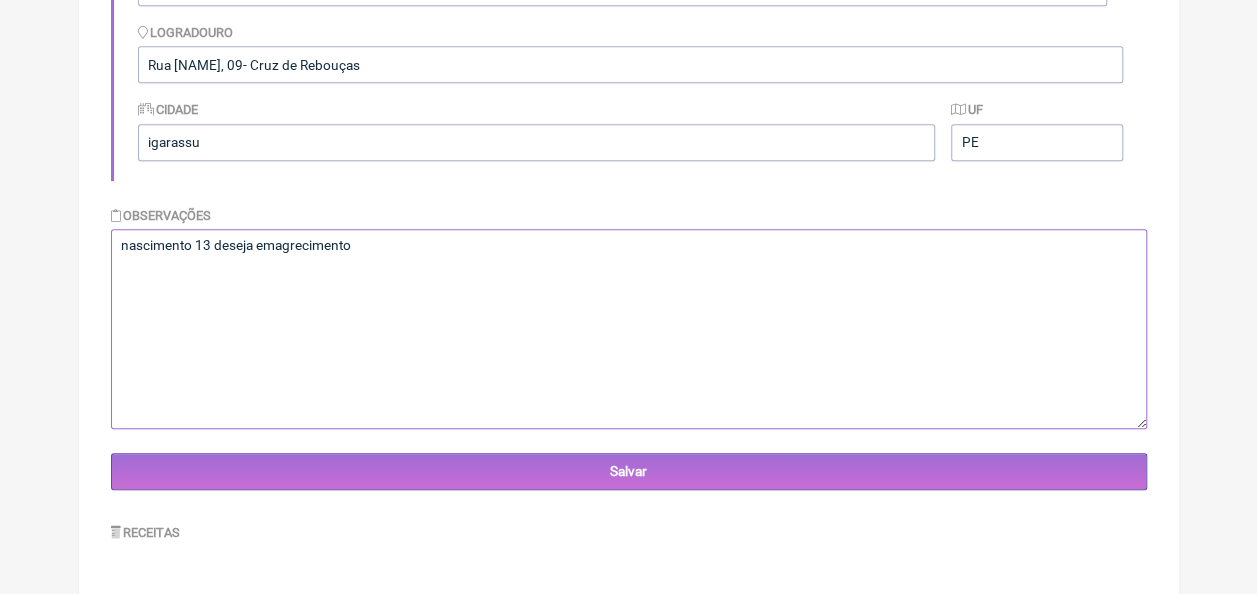 click on "nascimento [DATE]" at bounding box center [629, 329] 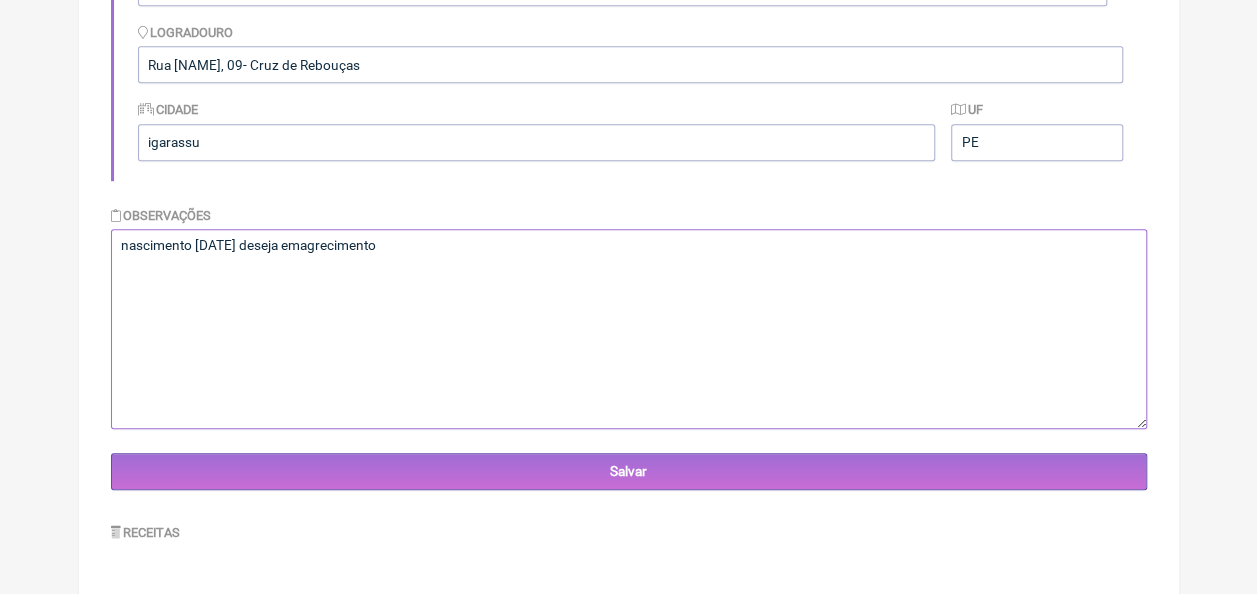 click on "nascimento [DATE]" at bounding box center [629, 329] 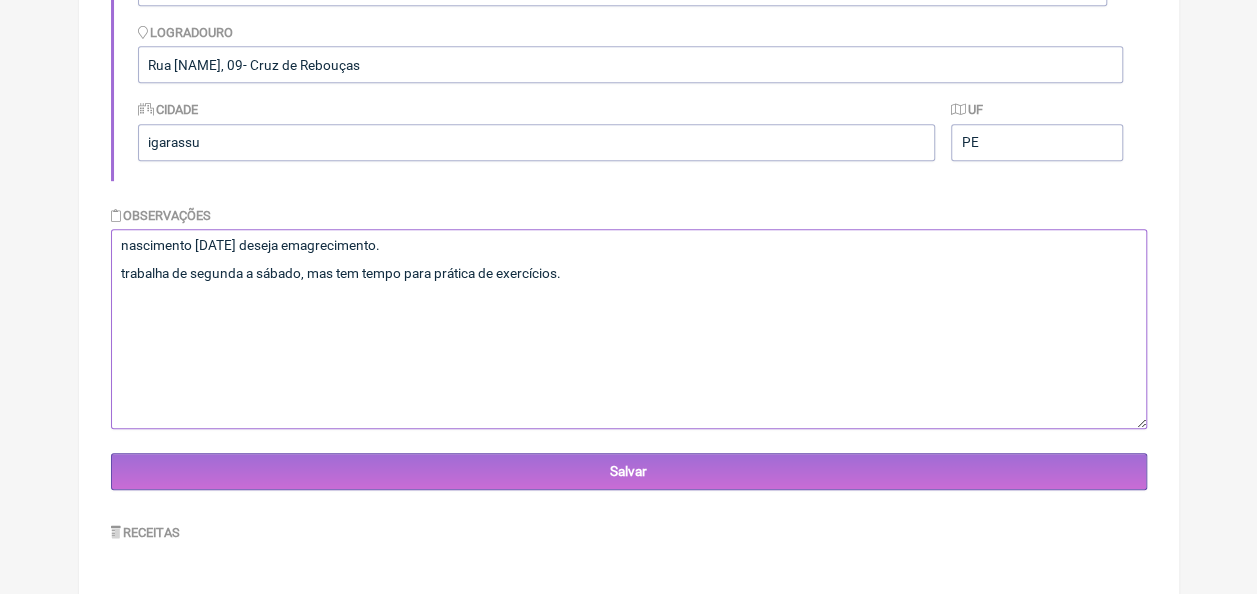 click on "nascimento 15/09/2000" at bounding box center (629, 329) 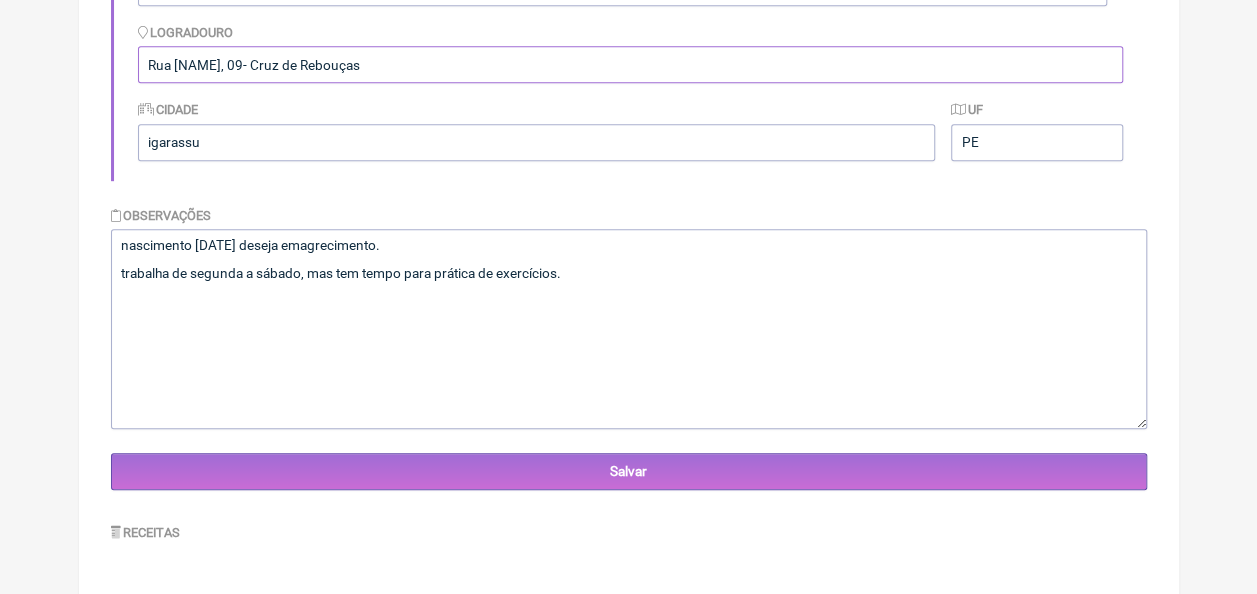 click on "Rua Ana Patricia, 09- Cruz de Rebouças" at bounding box center (630, 64) 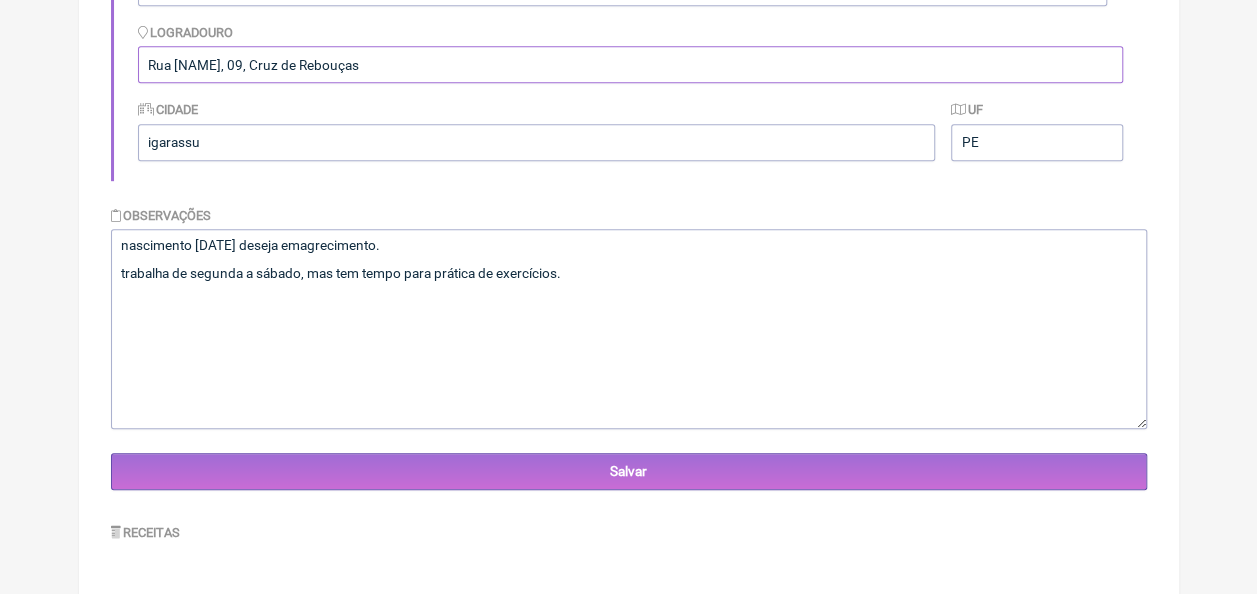 click on "Rua Ana Patricia, 09, Cruz de Rebouças" at bounding box center [630, 64] 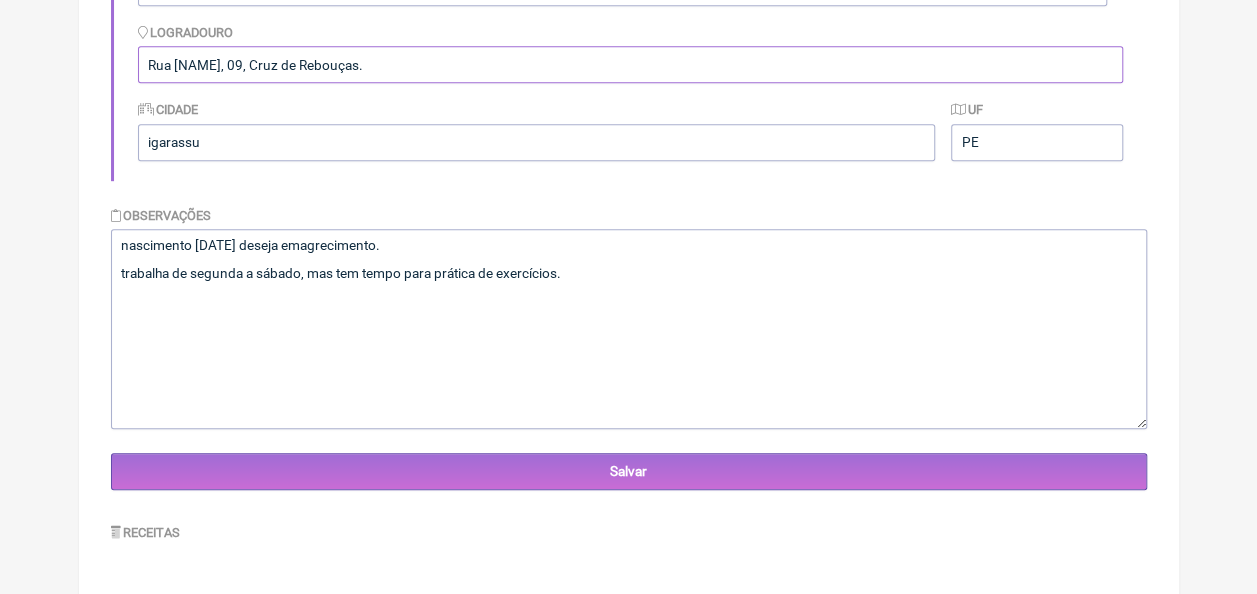 type on "Rua Ana Patricia, 09, Cruz de Rebouças." 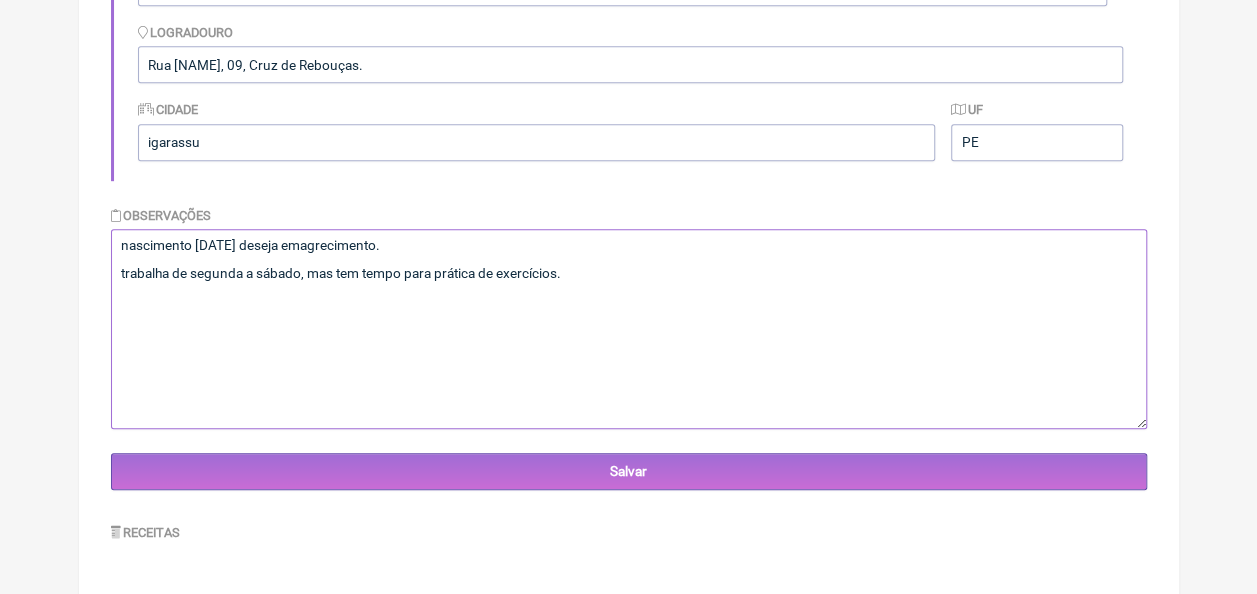 click on "nascimento 15/09/2000" at bounding box center (629, 329) 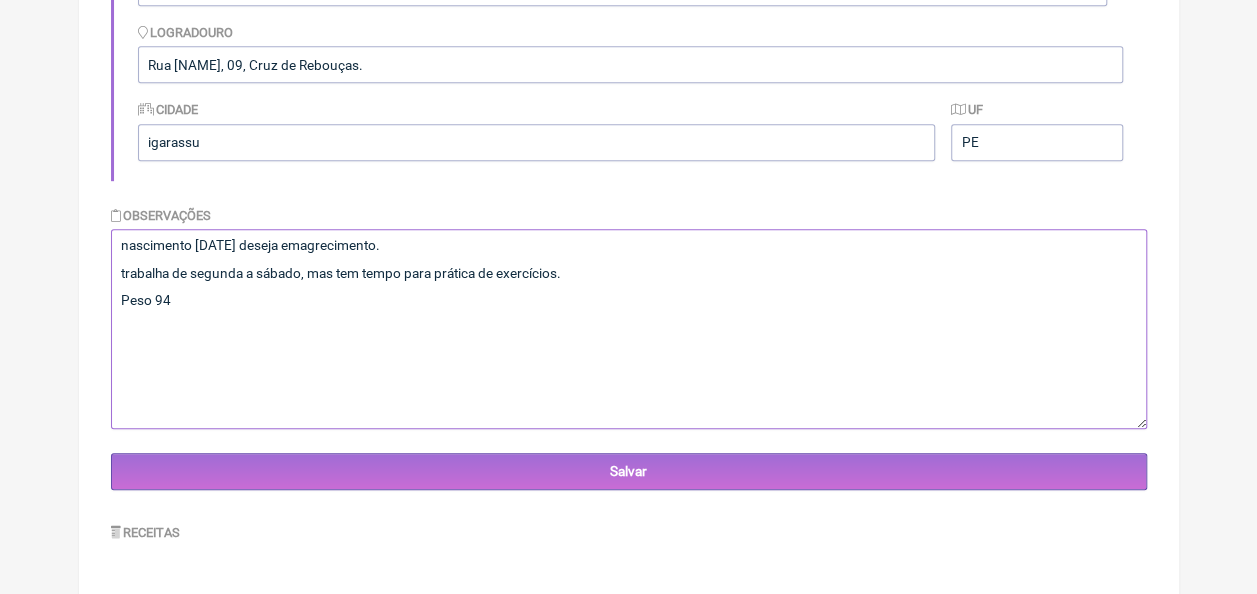 click on "nascimento 15/09/2000" at bounding box center (629, 329) 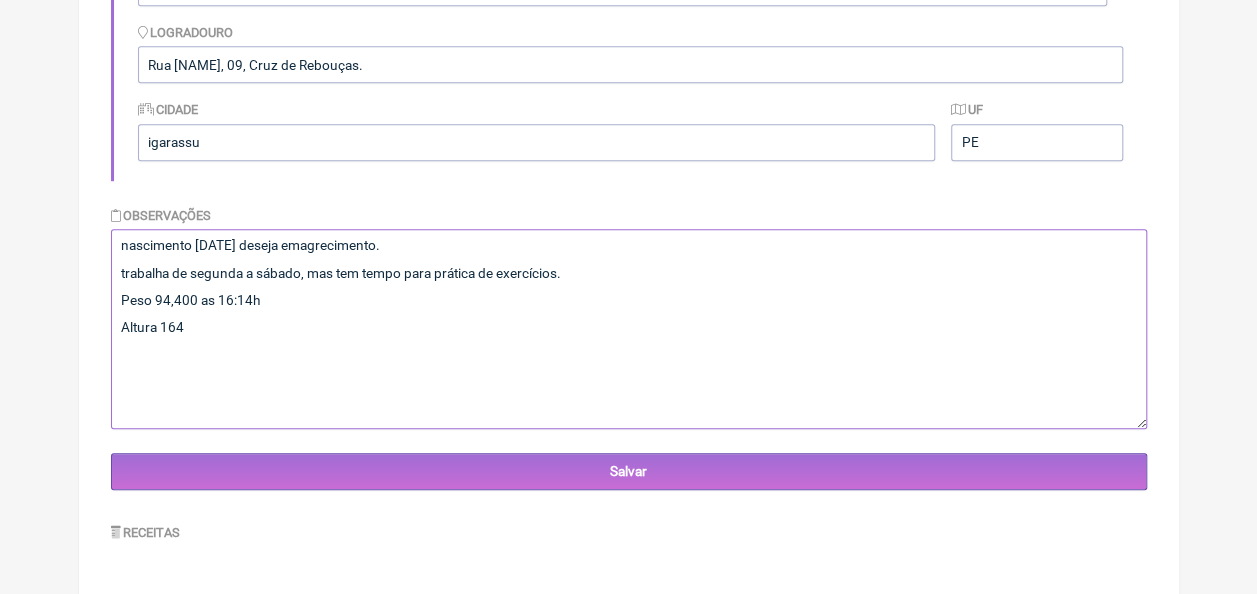 click on "nascimento 15/09/2000" at bounding box center (629, 329) 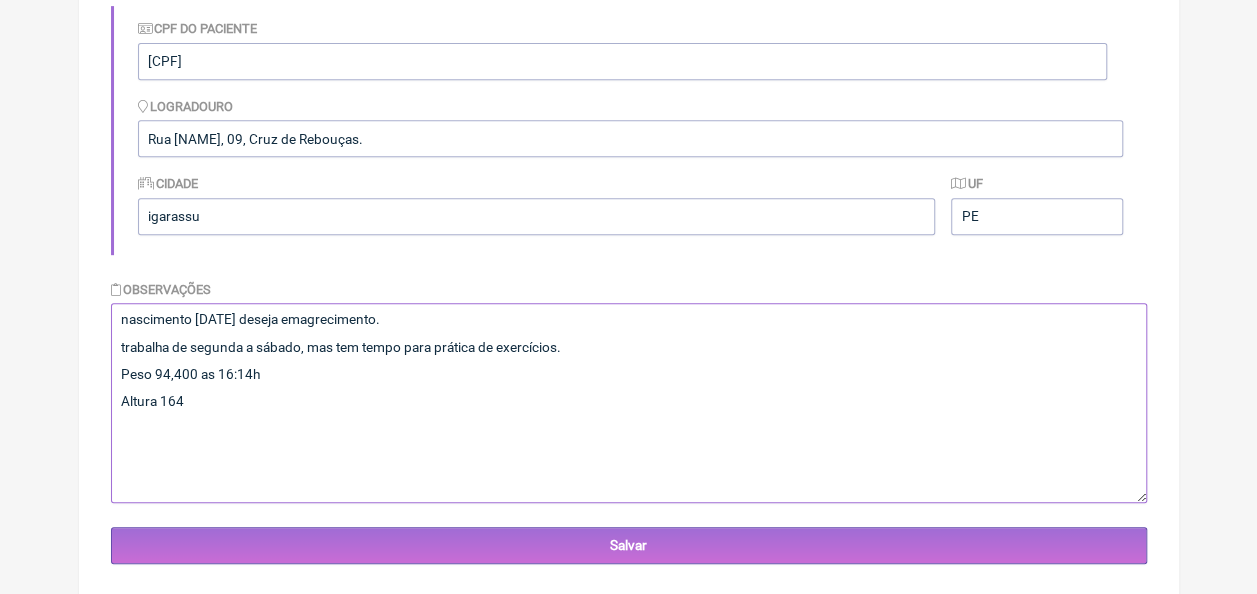scroll, scrollTop: 510, scrollLeft: 0, axis: vertical 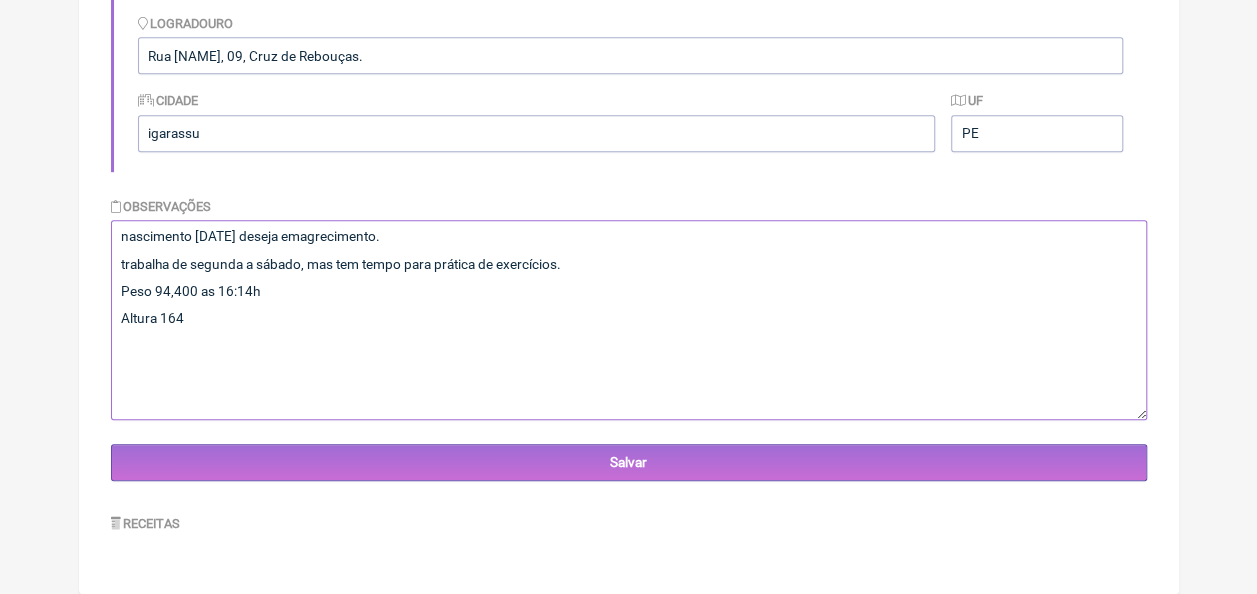type on "nascimento 13/06/1983 deseja emagrecimento.
trabalha de segunda a sábado, mas tem tempo para prática de exercícios.
Peso 94,400 as 16:14h
Altura 164" 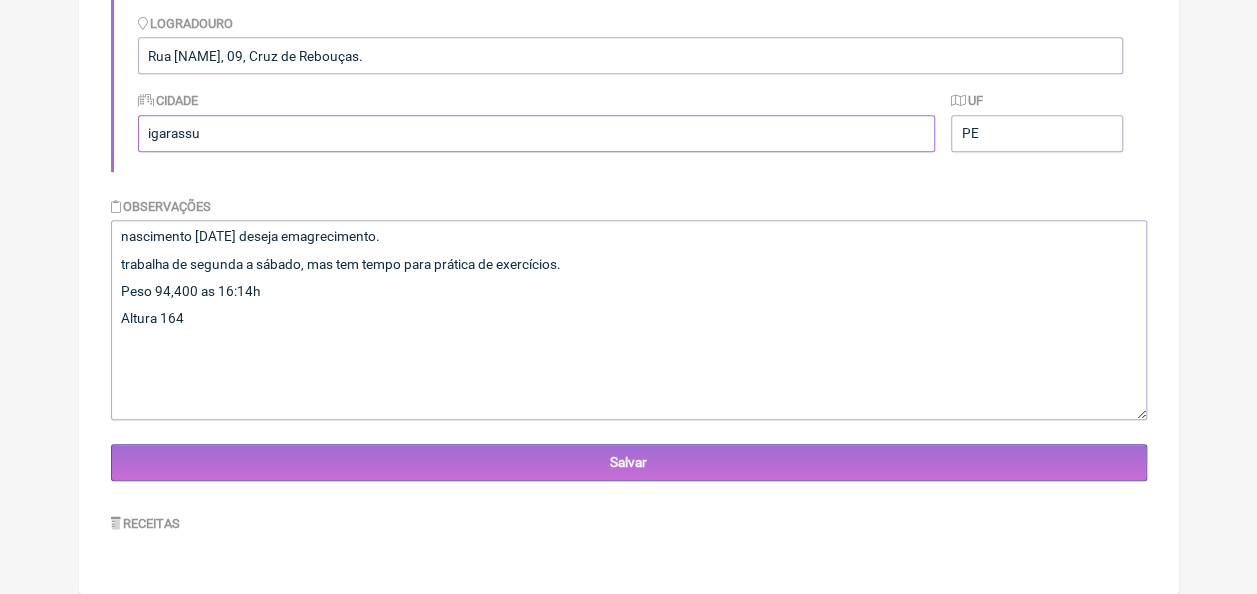 click on "igarassu" at bounding box center [537, 133] 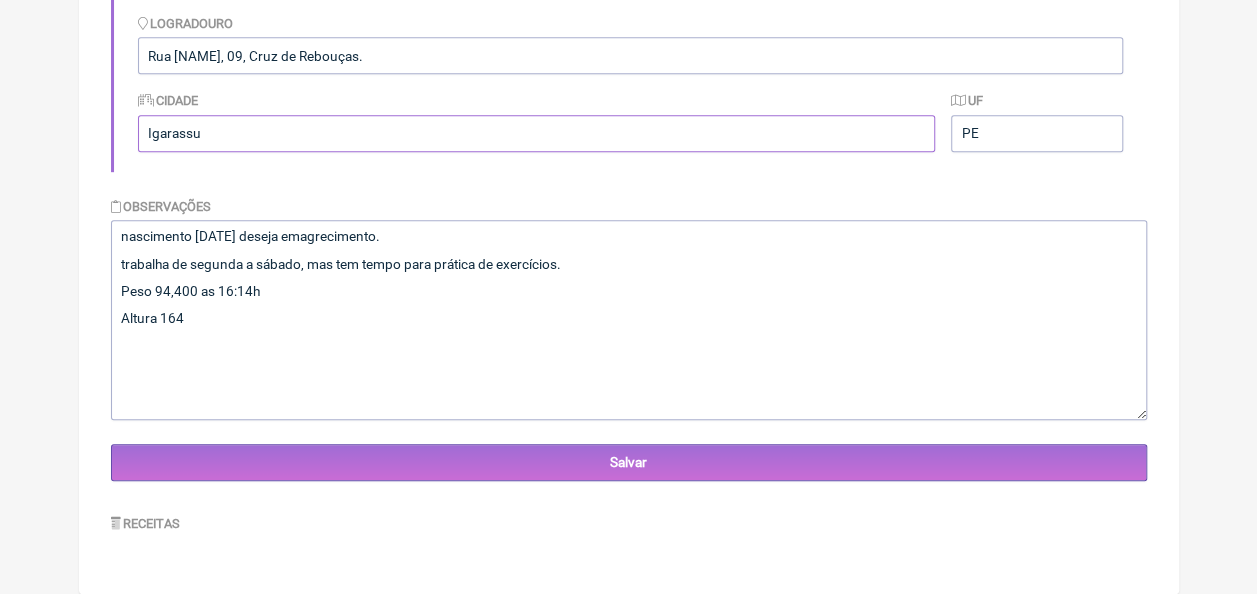 type on "Igarassu" 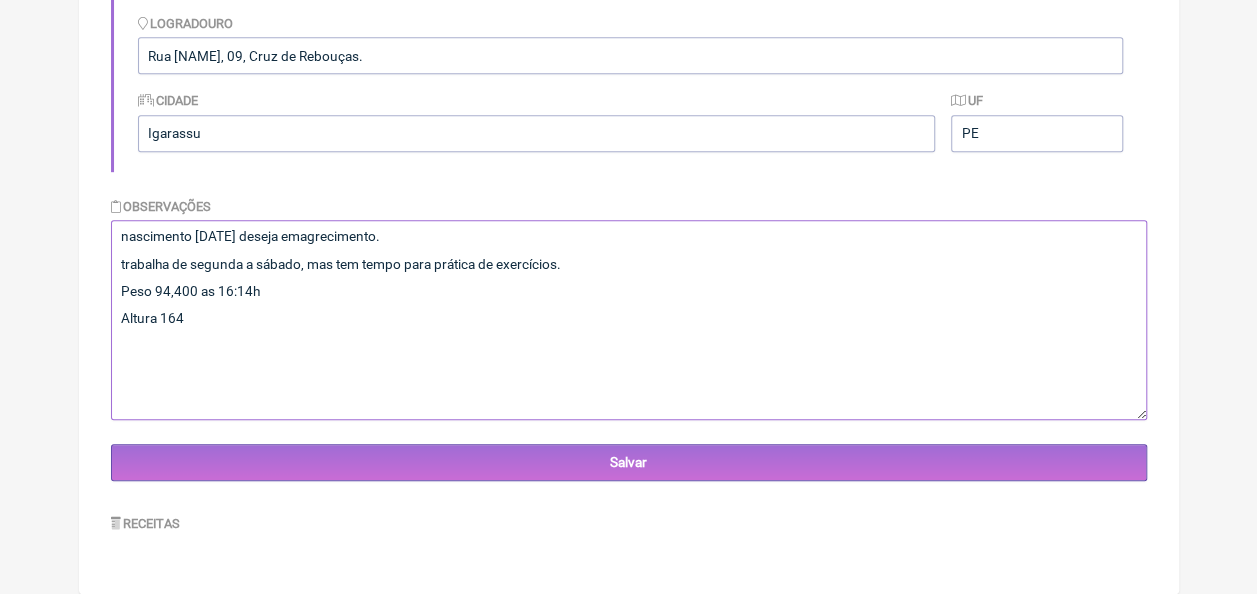 click on "nascimento 15/09/2000" at bounding box center (629, 320) 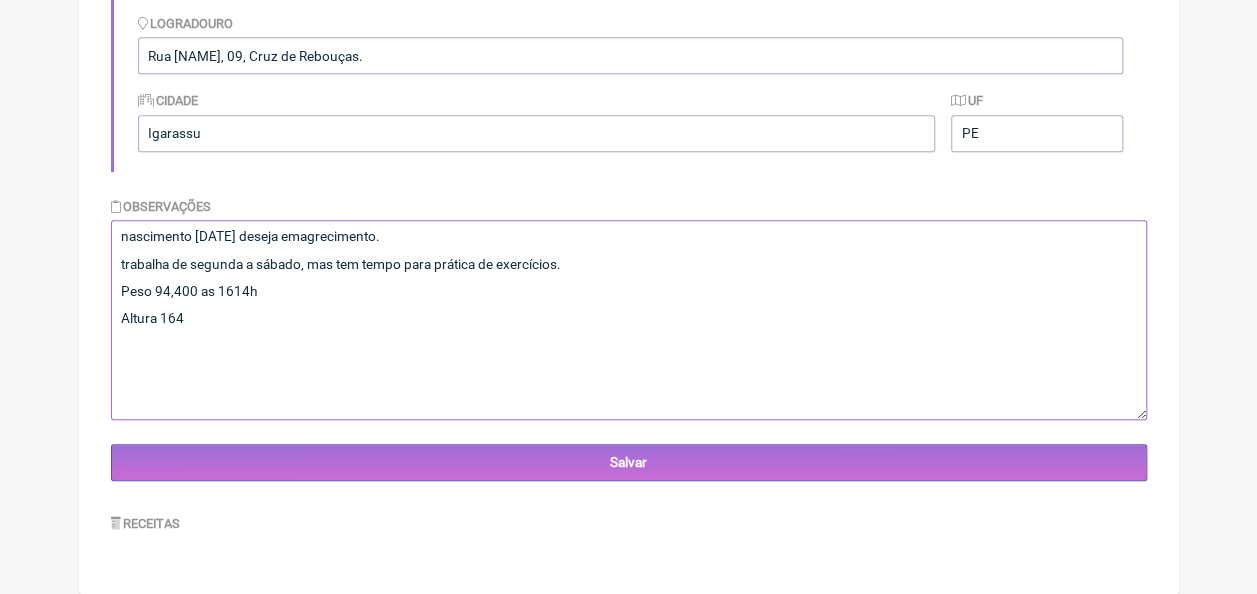 type on "nascimento 13/06/1983 deseja emagrecimento.
trabalha de segunda a sábado, mas tem tempo para prática de exercícios.
Peso 94,400 as 16:14h
Altura 164" 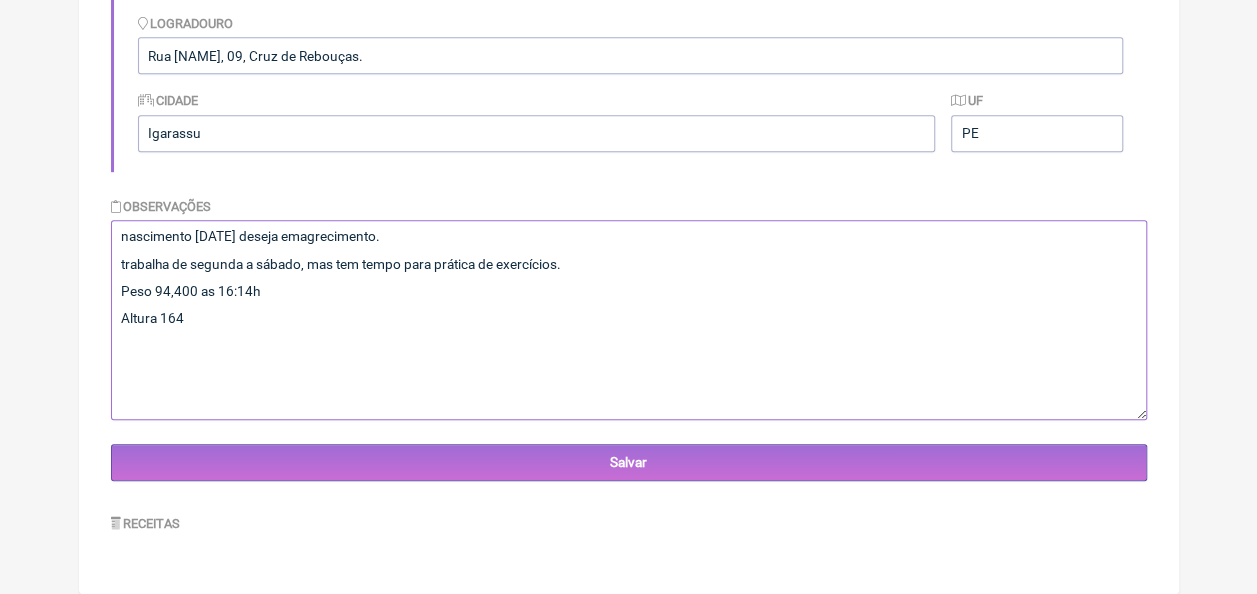 click on "nascimento 15/09/2000" at bounding box center (629, 320) 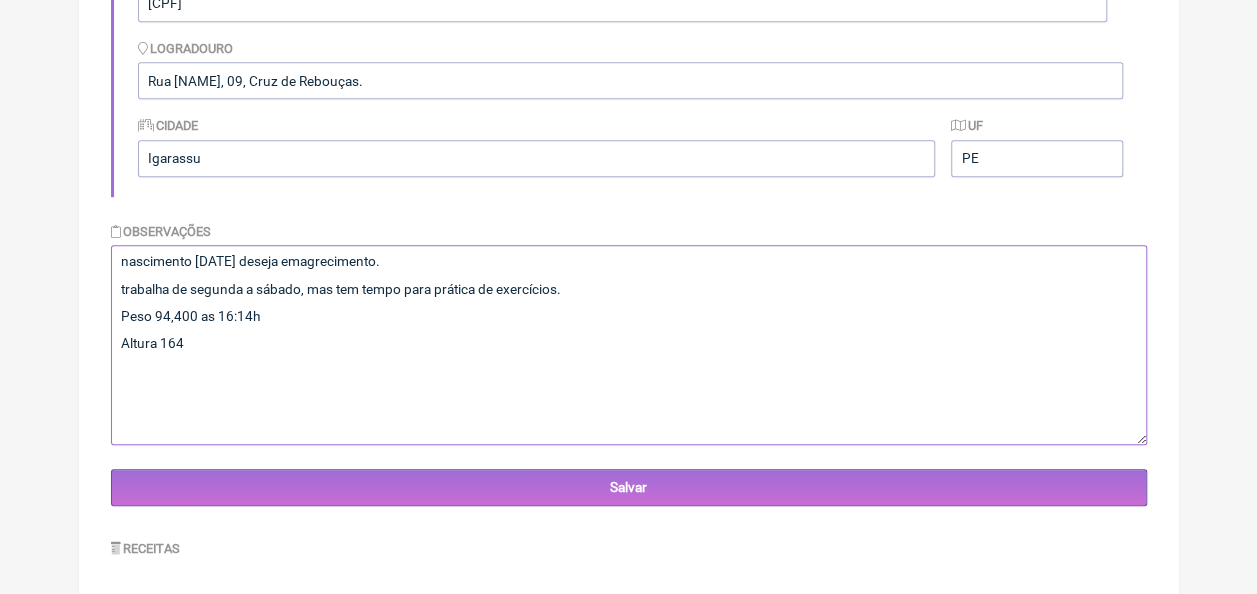 scroll, scrollTop: 510, scrollLeft: 0, axis: vertical 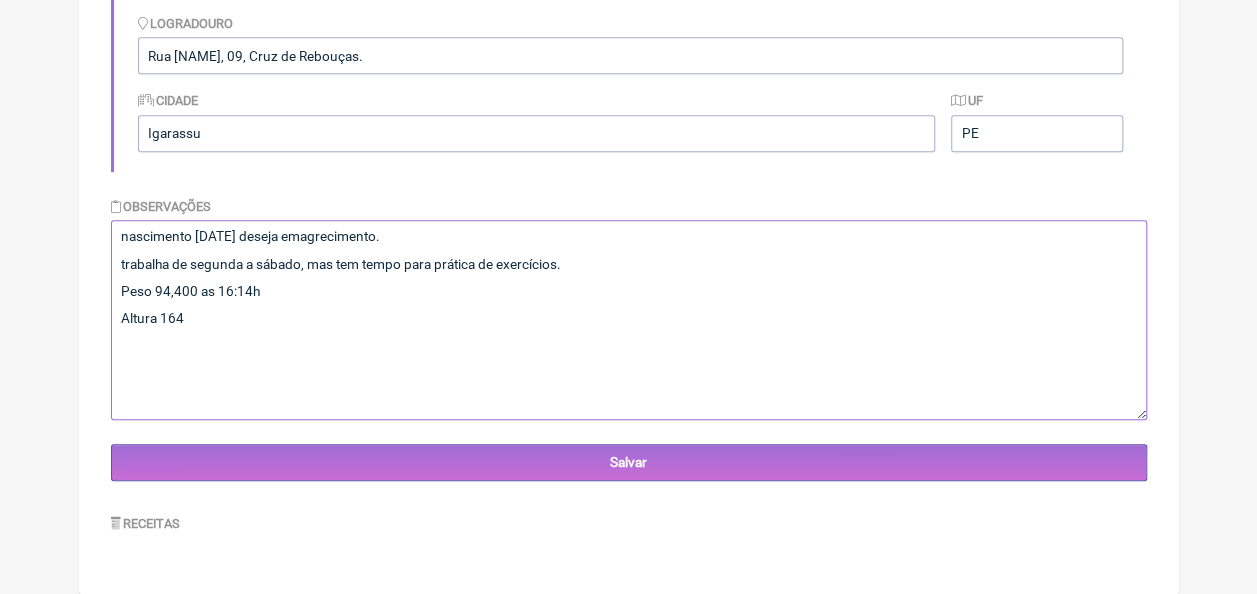 click on "nascimento 15/09/2000" at bounding box center [629, 320] 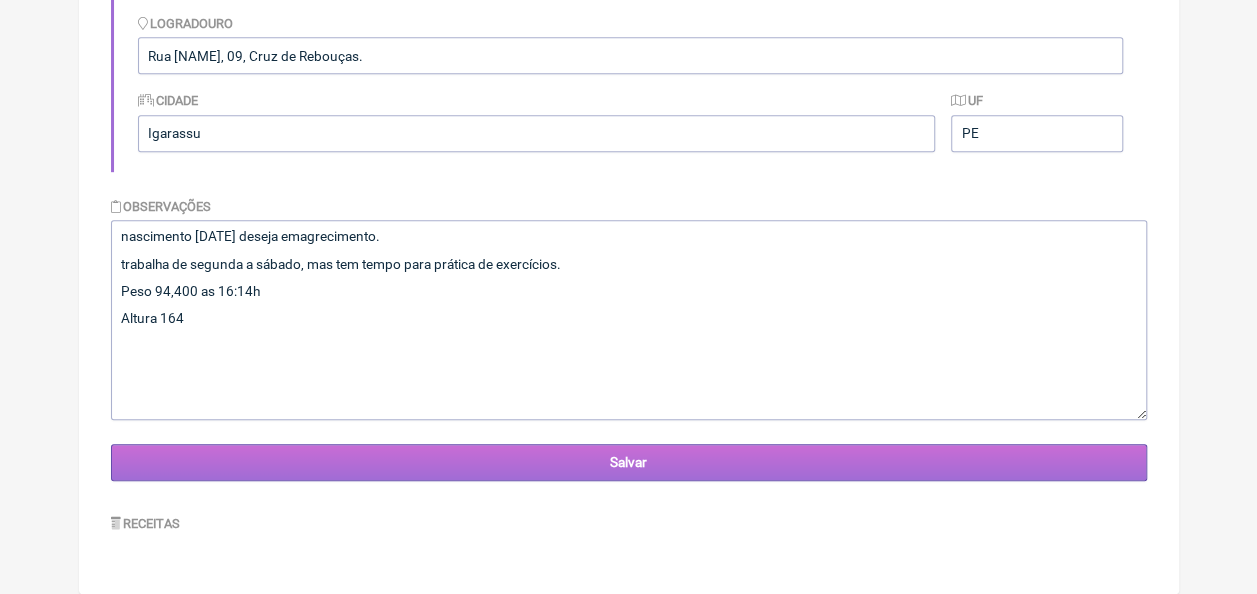 click on "Salvar" at bounding box center [629, 462] 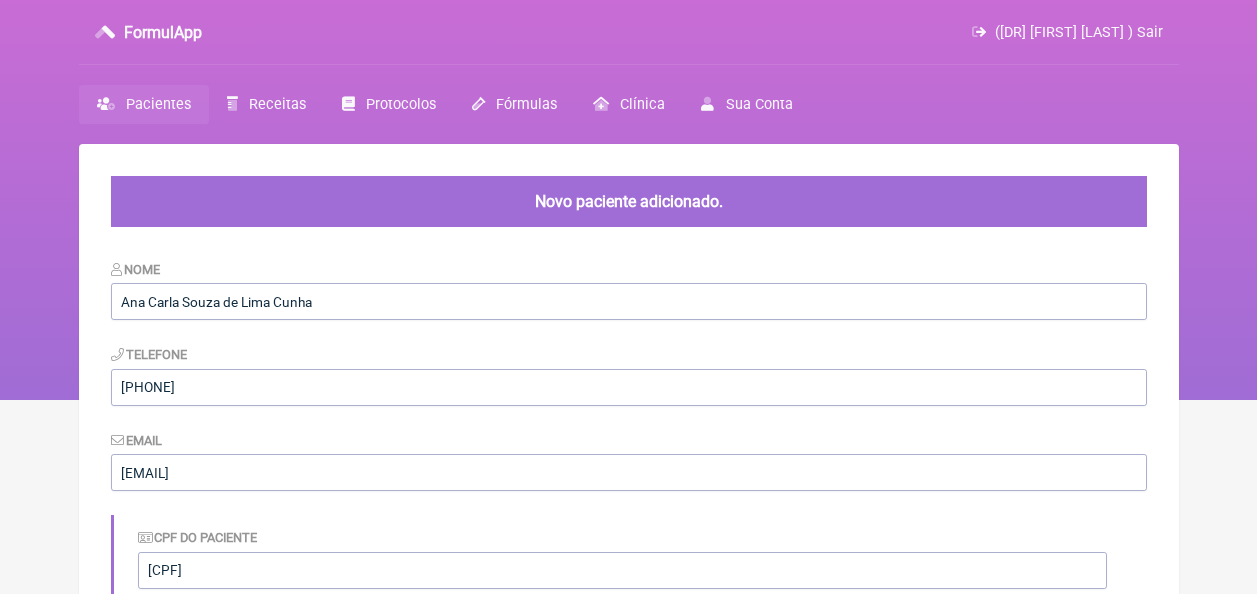 scroll, scrollTop: 0, scrollLeft: 0, axis: both 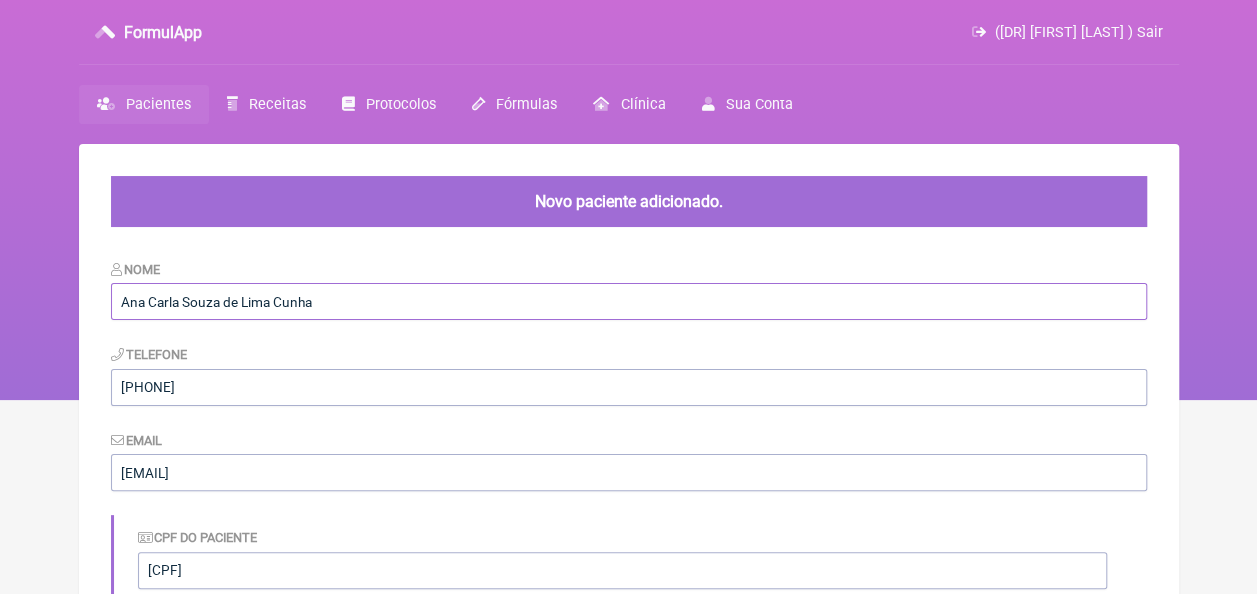 drag, startPoint x: 319, startPoint y: 306, endPoint x: 114, endPoint y: 302, distance: 205.03902 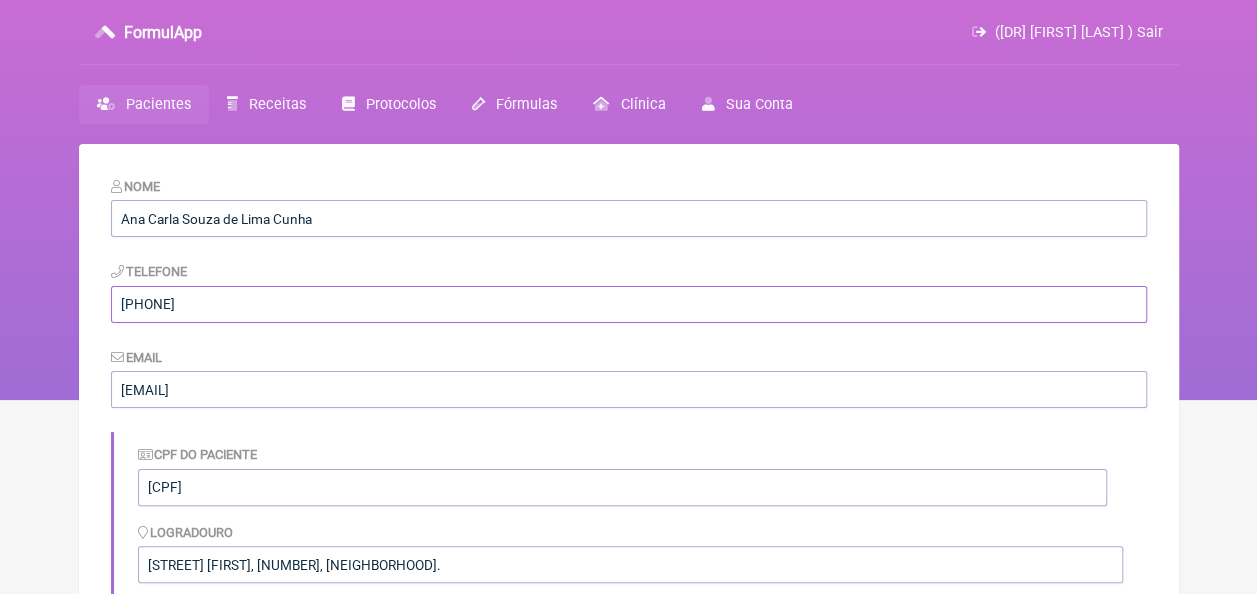 click on "[PHONE]" at bounding box center [629, 304] 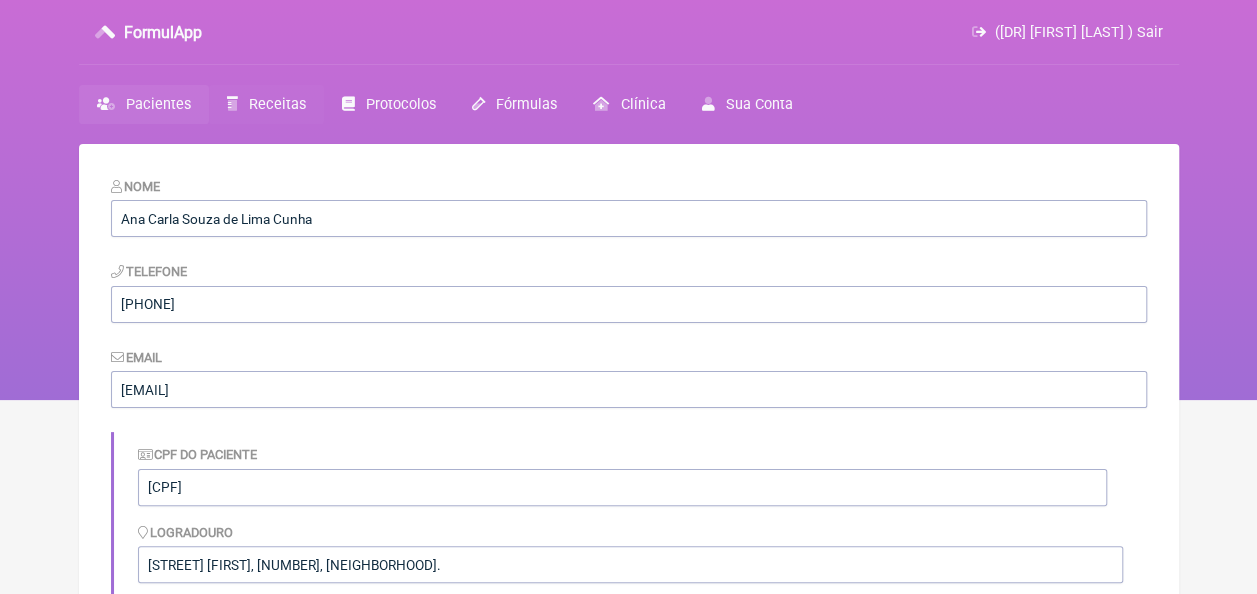 click on "Receitas" at bounding box center (277, 104) 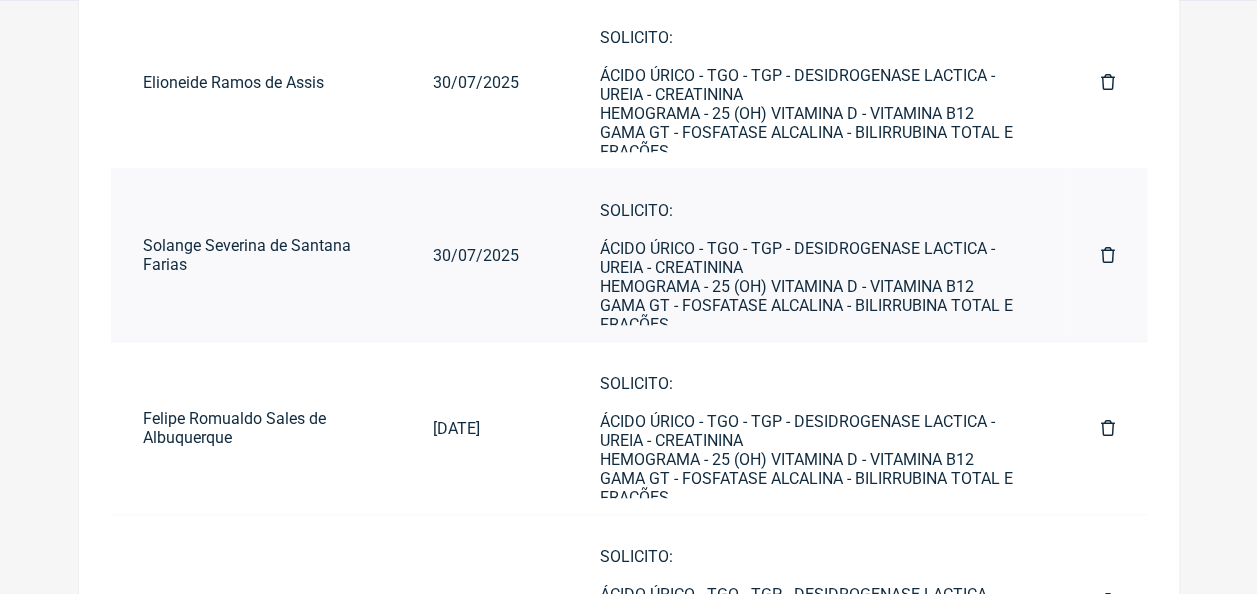 scroll, scrollTop: 0, scrollLeft: 0, axis: both 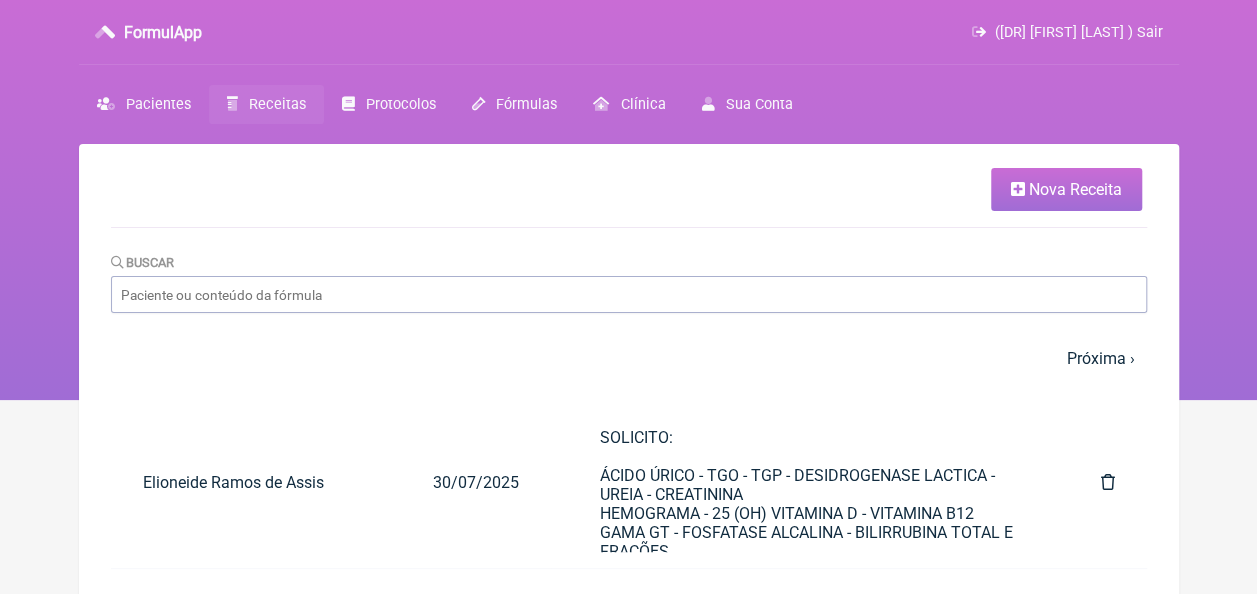 click on "Nova Receita" at bounding box center (1075, 189) 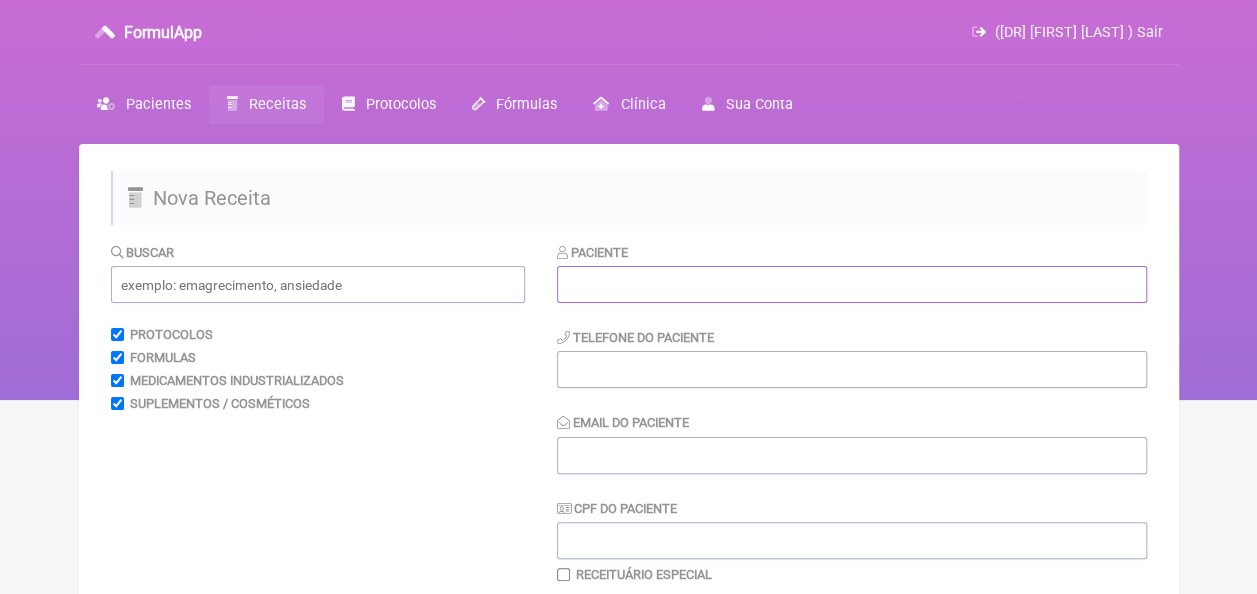 click at bounding box center [852, 284] 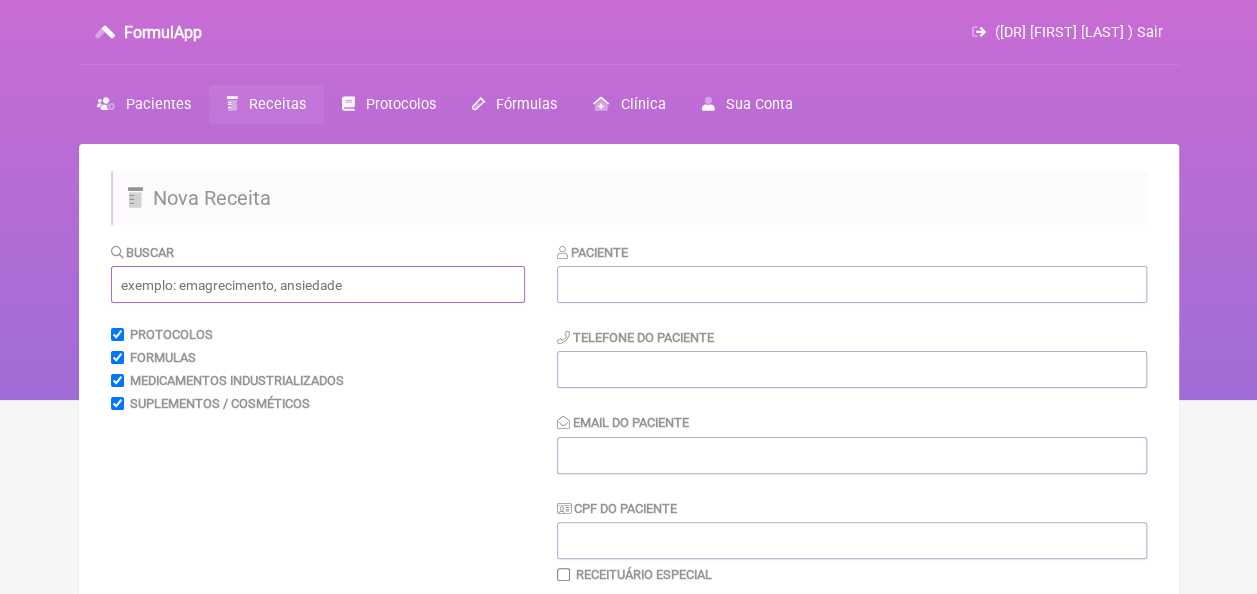 click at bounding box center (318, 284) 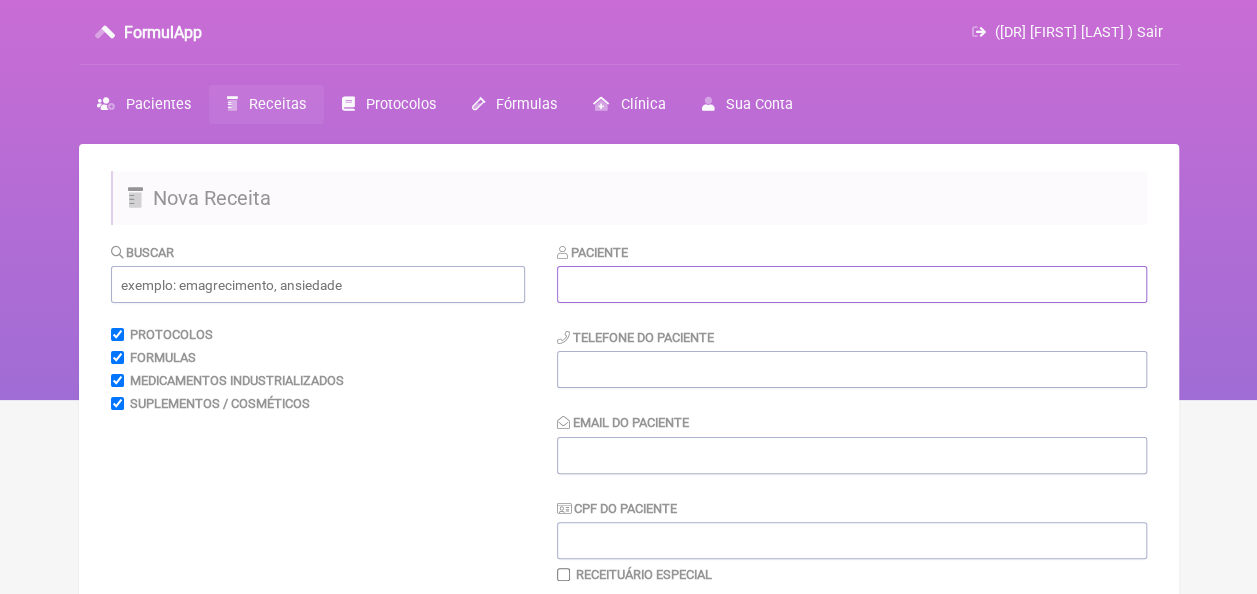 click at bounding box center (852, 284) 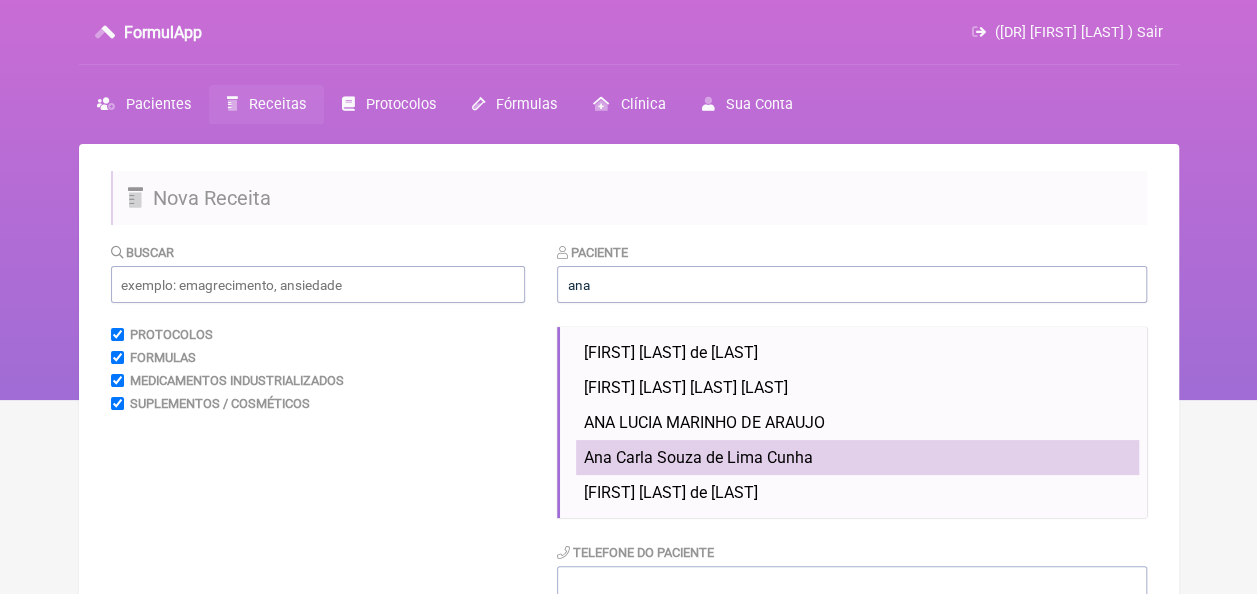 click on "Ana Carla Souza de Lima Cunha" at bounding box center [698, 457] 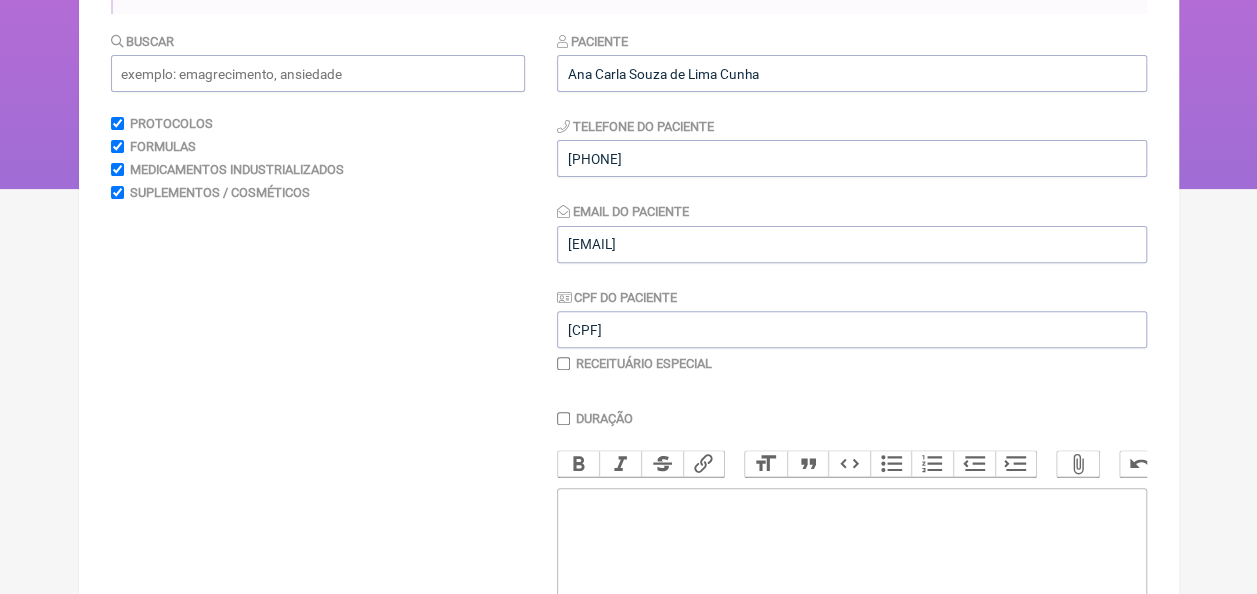 scroll, scrollTop: 0, scrollLeft: 0, axis: both 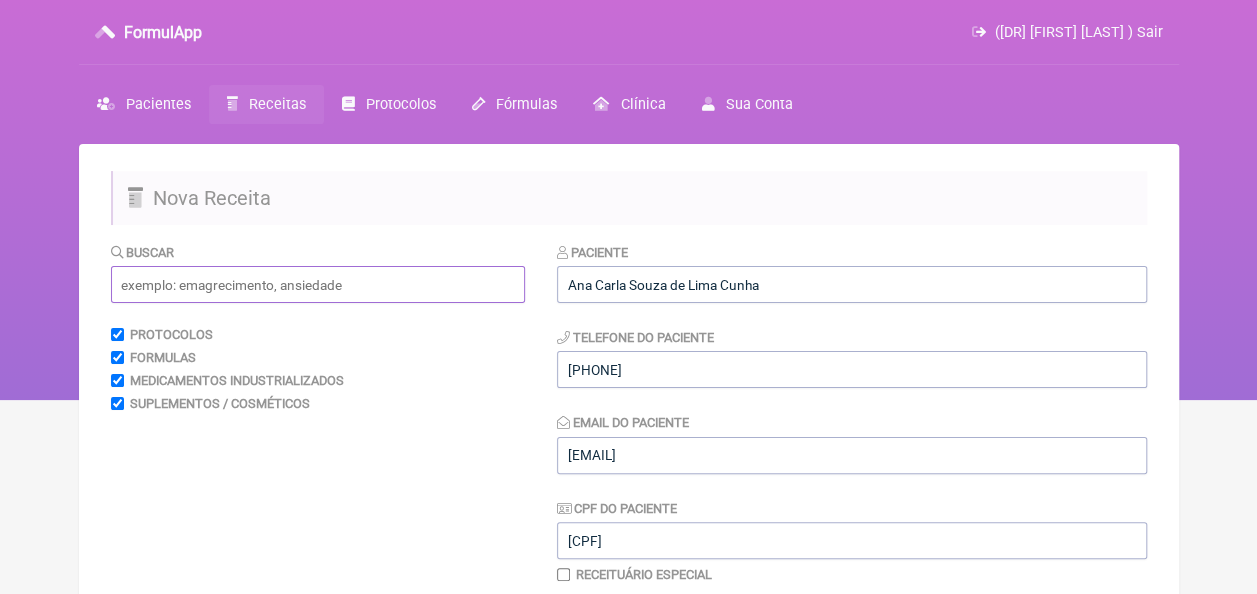 click at bounding box center [318, 284] 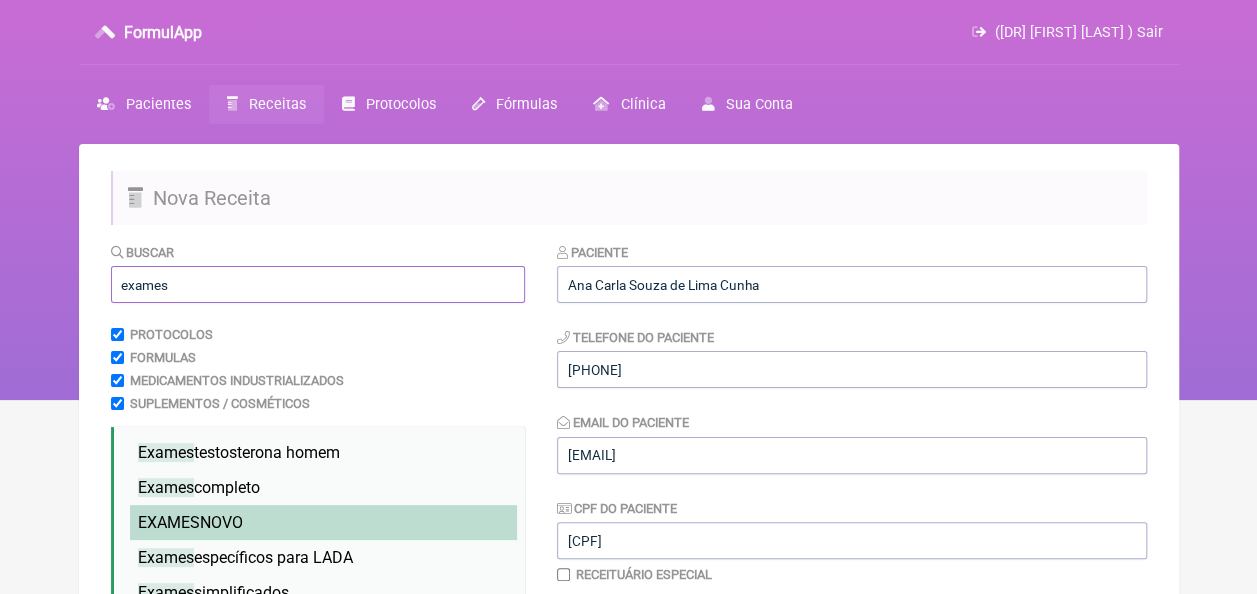 type on "exames" 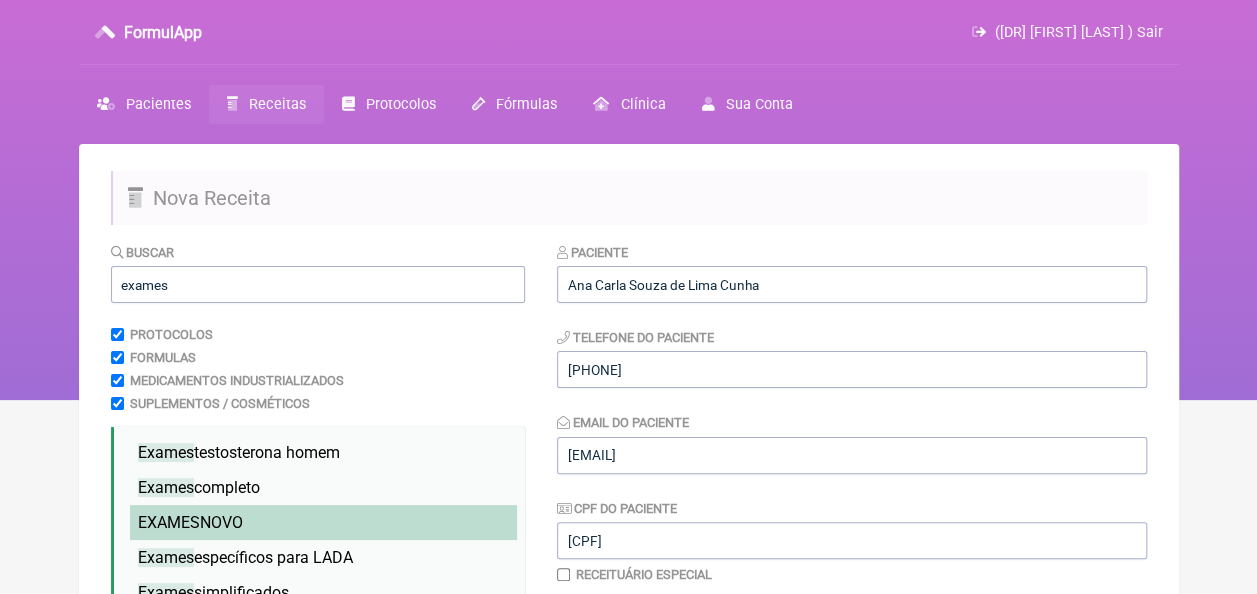 click on "EXAMES  NOVO" at bounding box center [190, 522] 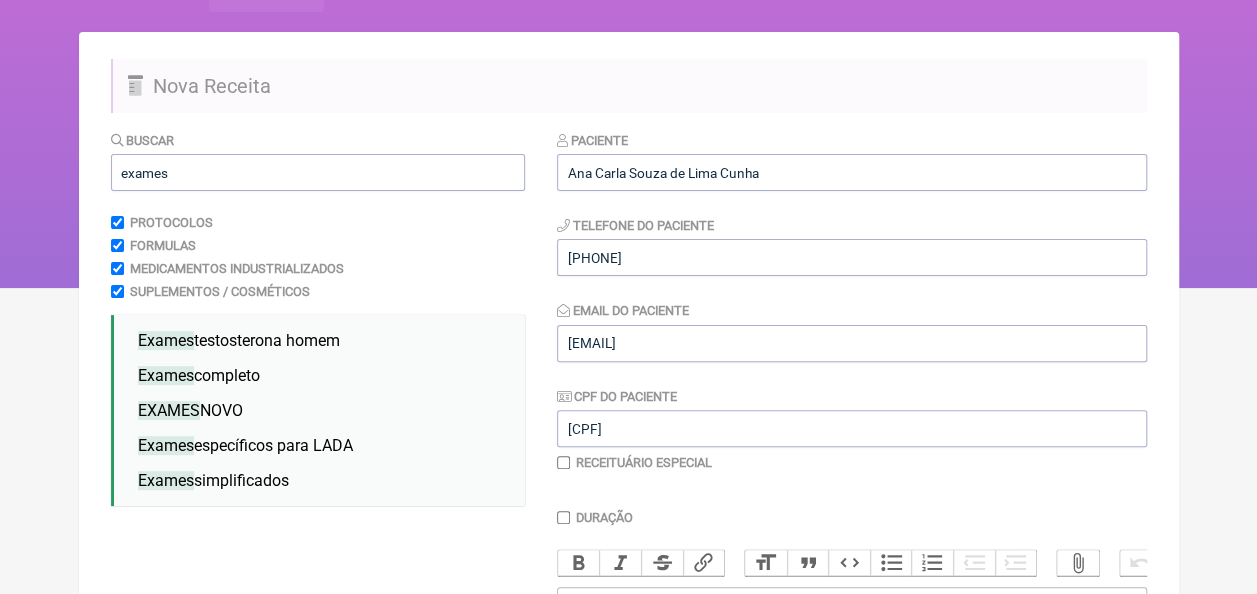 scroll, scrollTop: 528, scrollLeft: 0, axis: vertical 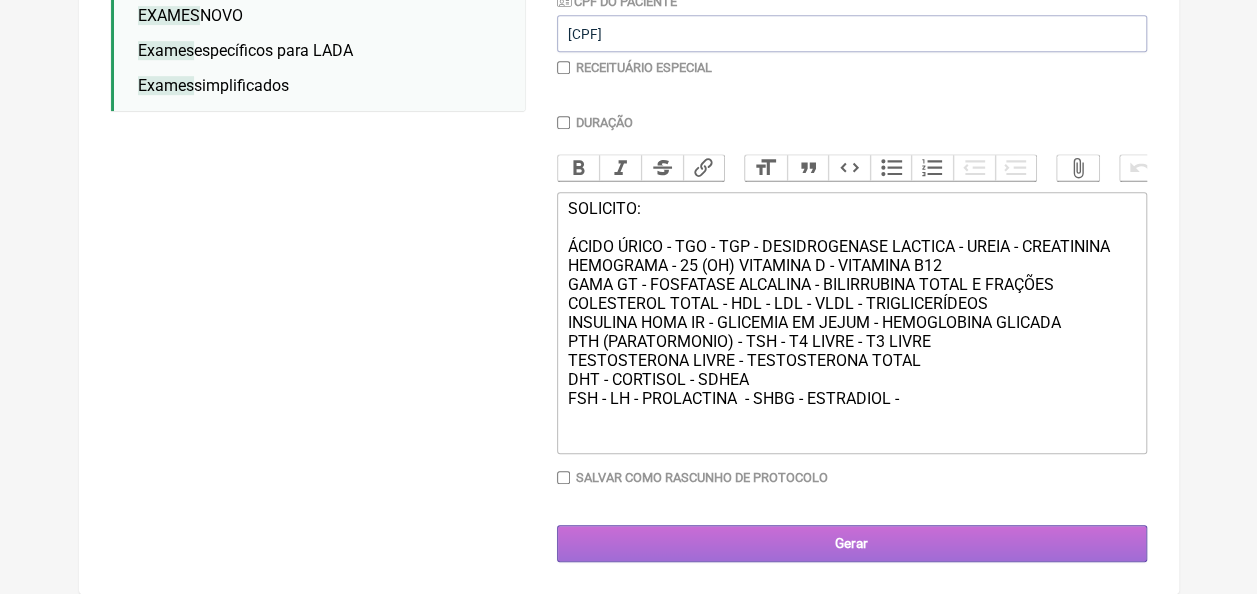 click on "Gerar" at bounding box center [852, 543] 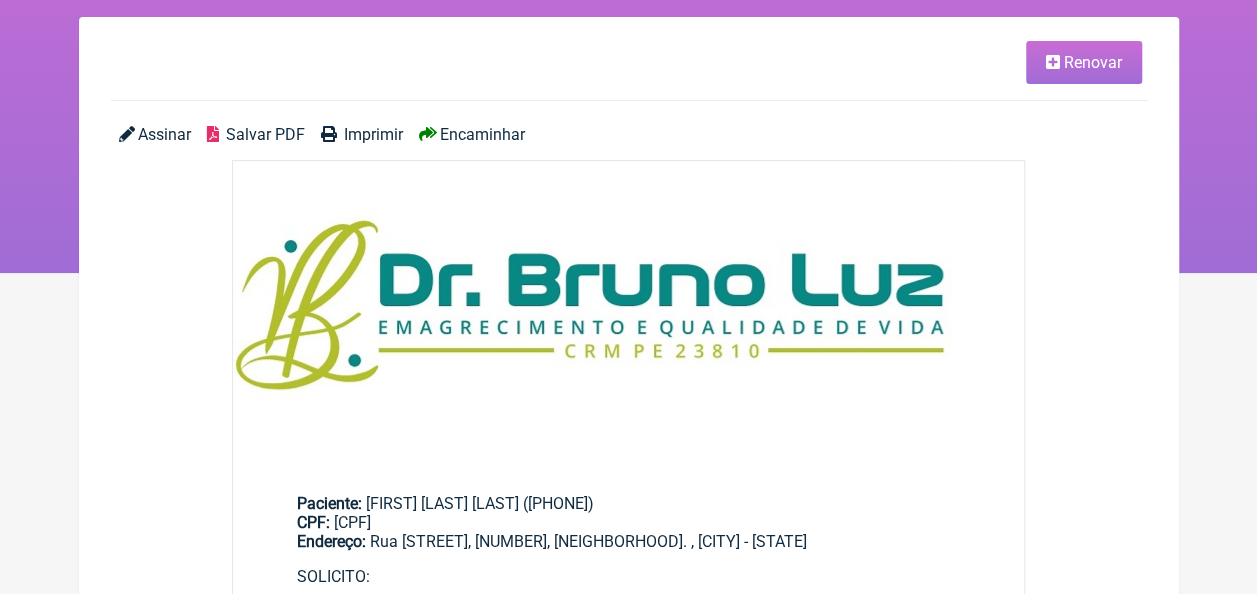 scroll, scrollTop: 200, scrollLeft: 0, axis: vertical 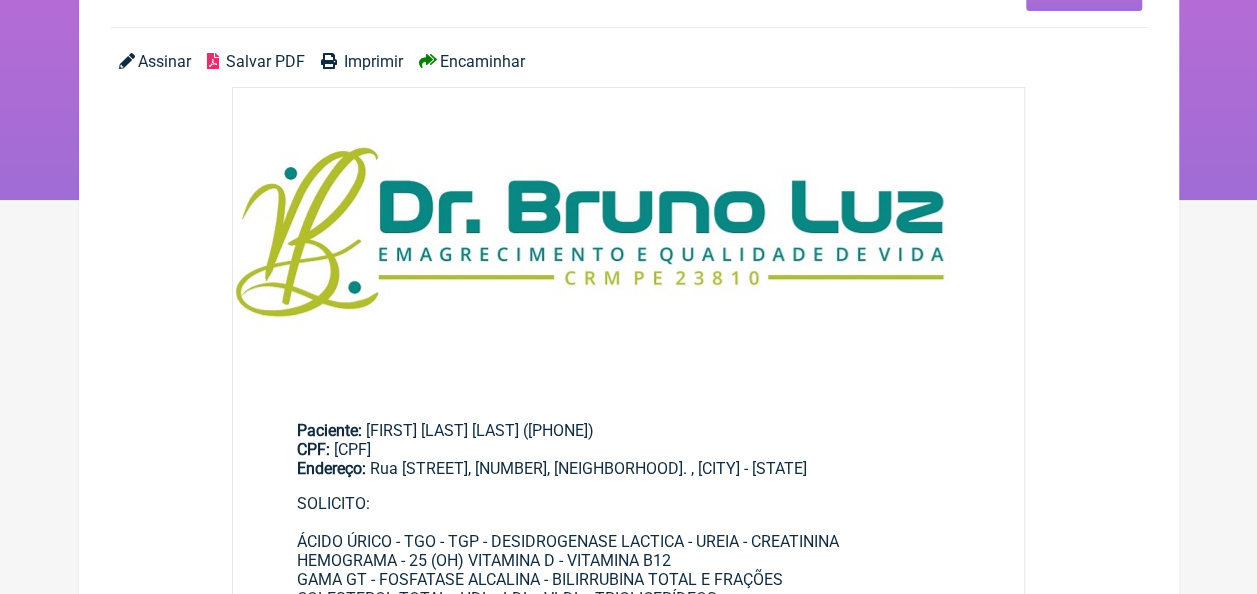 click on "Salvar PDF" at bounding box center [265, 61] 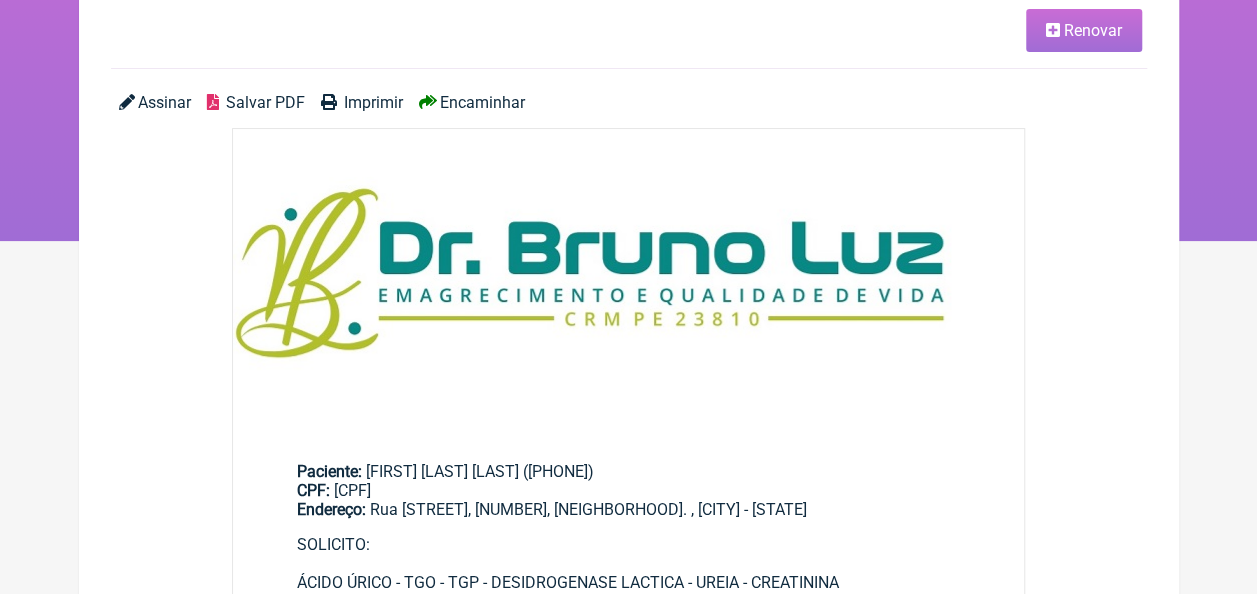 scroll, scrollTop: 0, scrollLeft: 0, axis: both 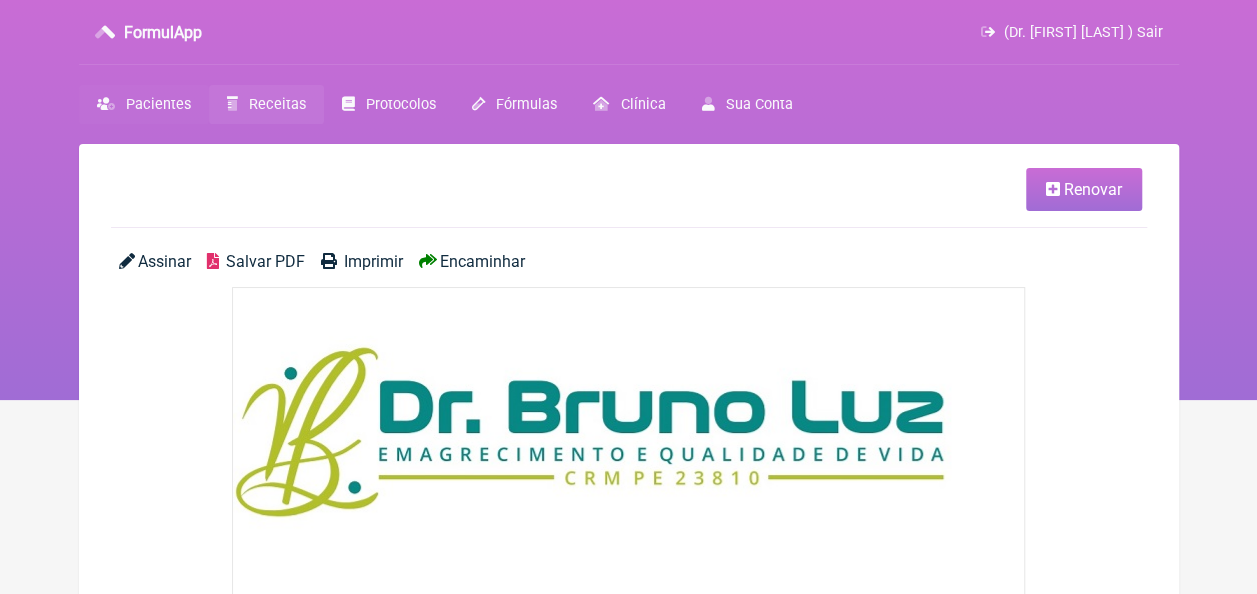 click on "Pacientes" at bounding box center [158, 104] 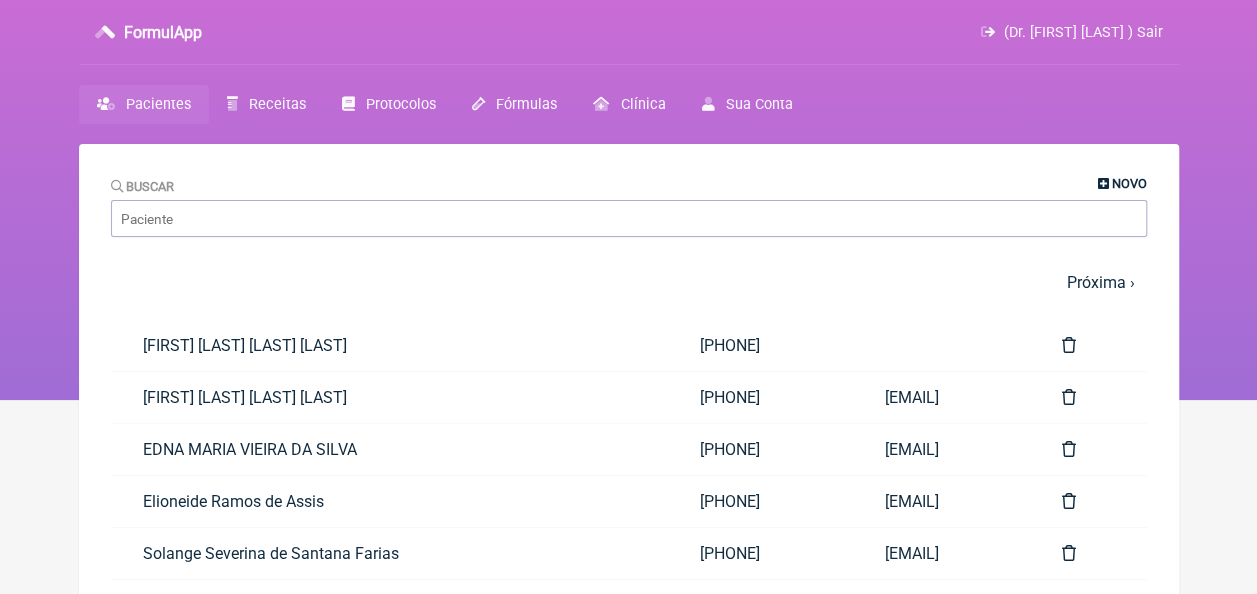 click on "Novo" at bounding box center (1122, 183) 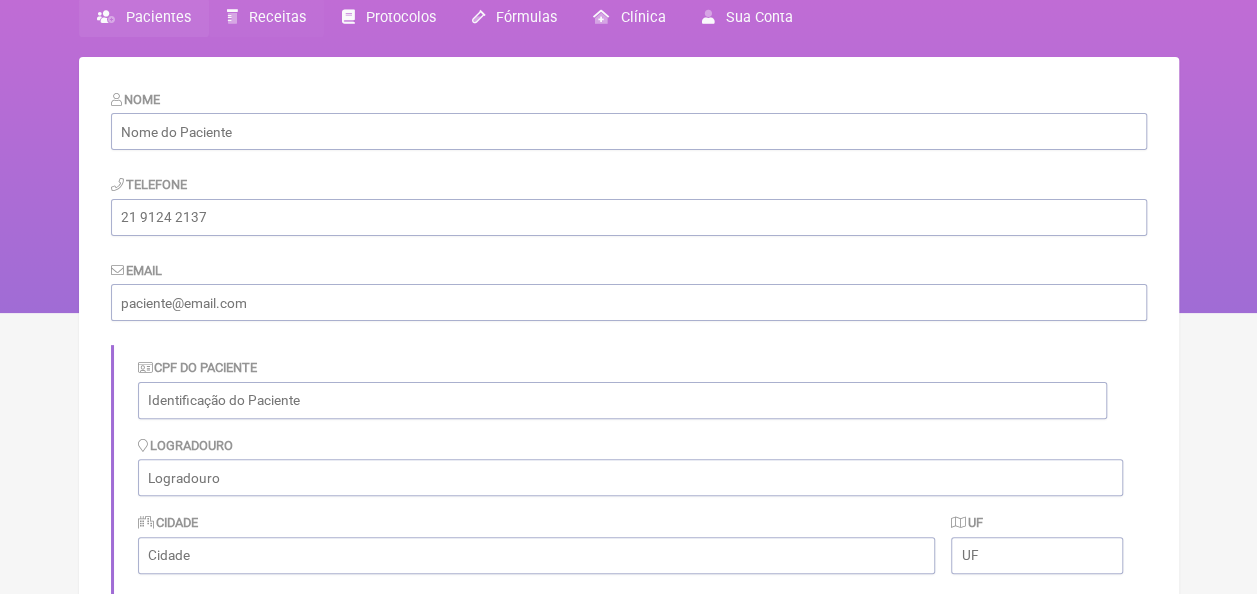 scroll, scrollTop: 0, scrollLeft: 0, axis: both 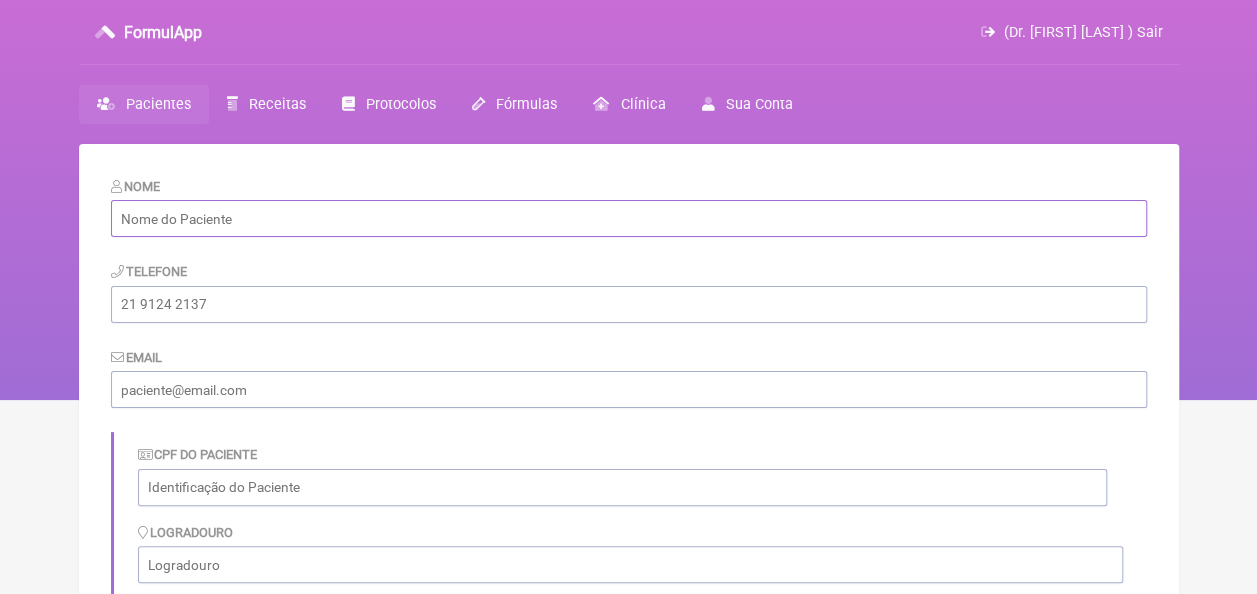paste on "Marcelo Luiz Melo" 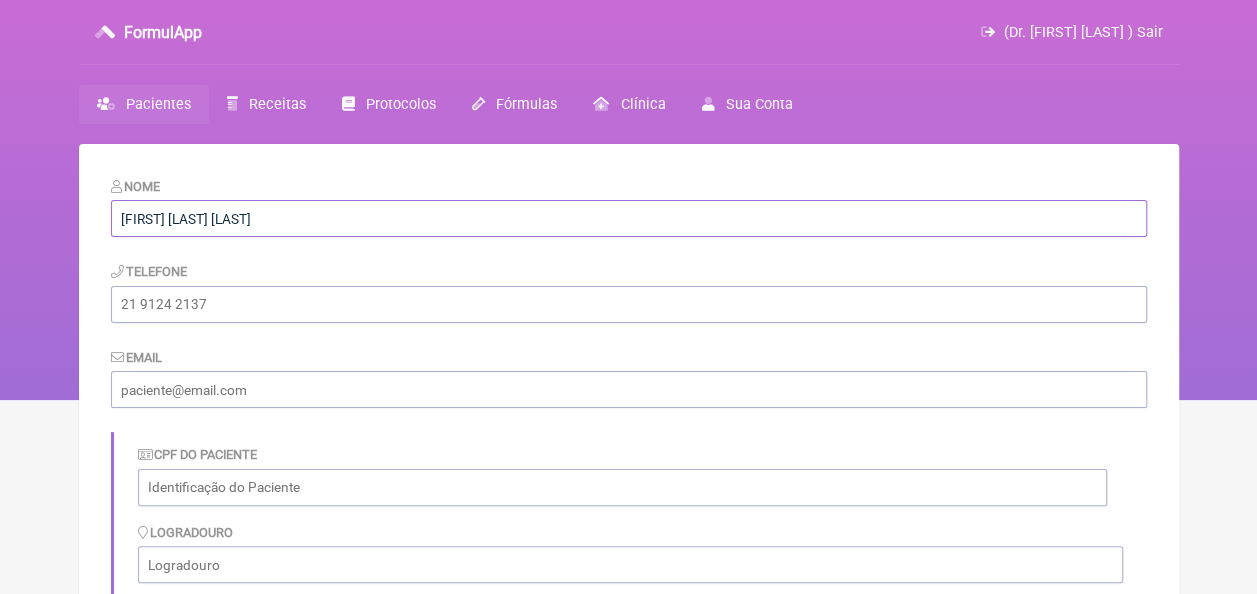 type on "Marcelo Luiz Melo" 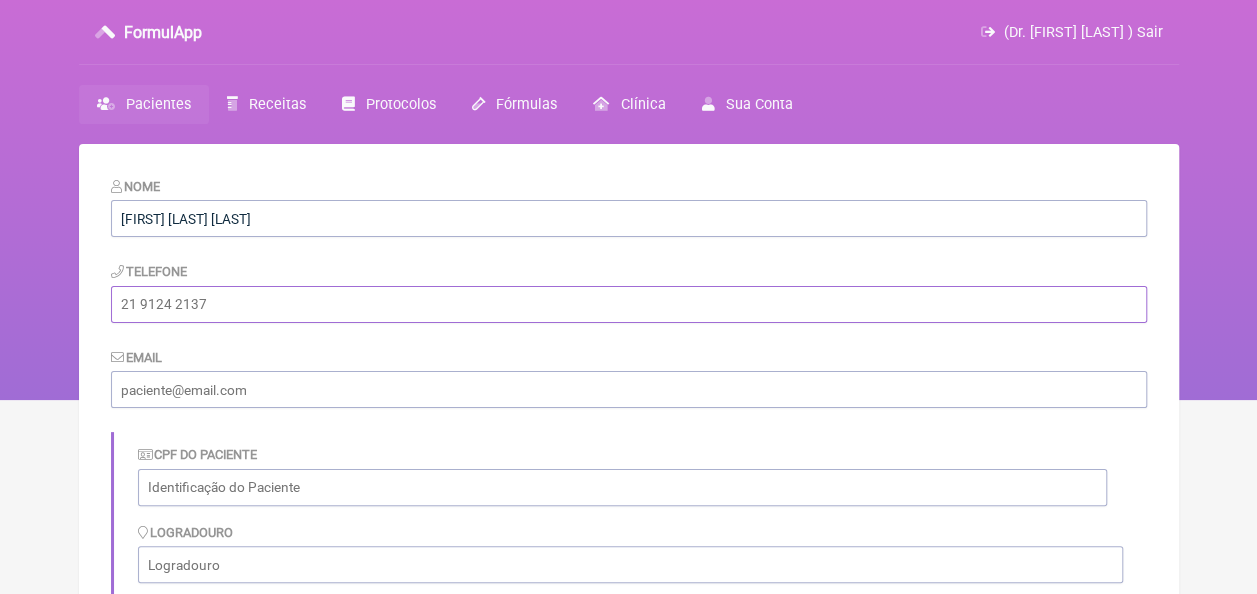 click at bounding box center (629, 304) 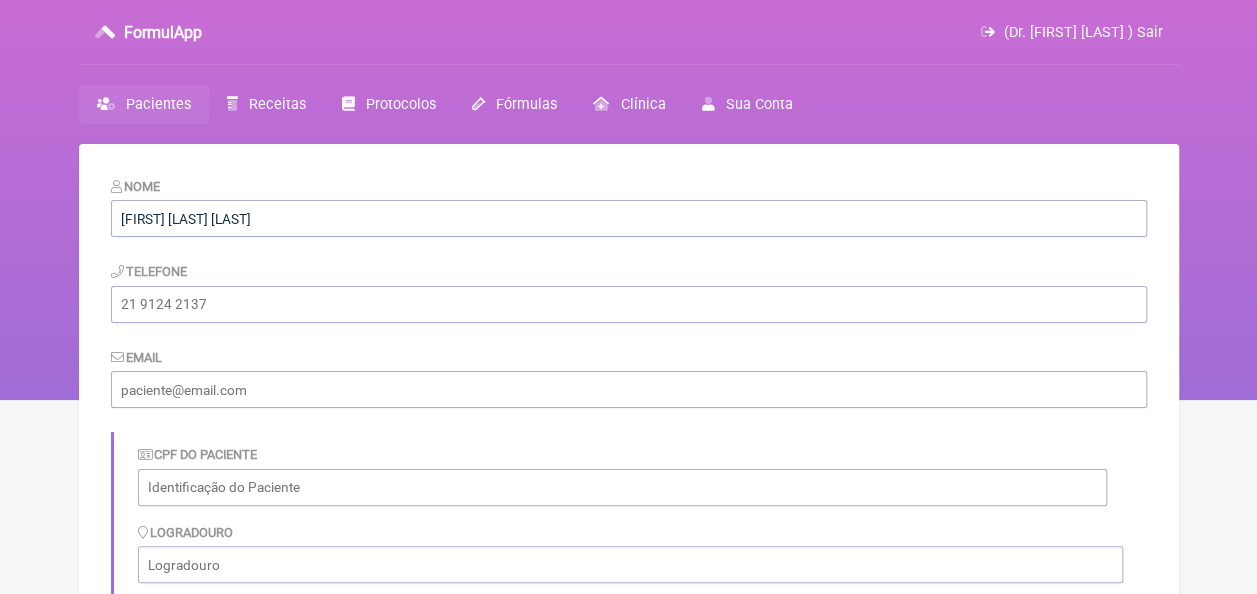 click on "Email" at bounding box center (629, 377) 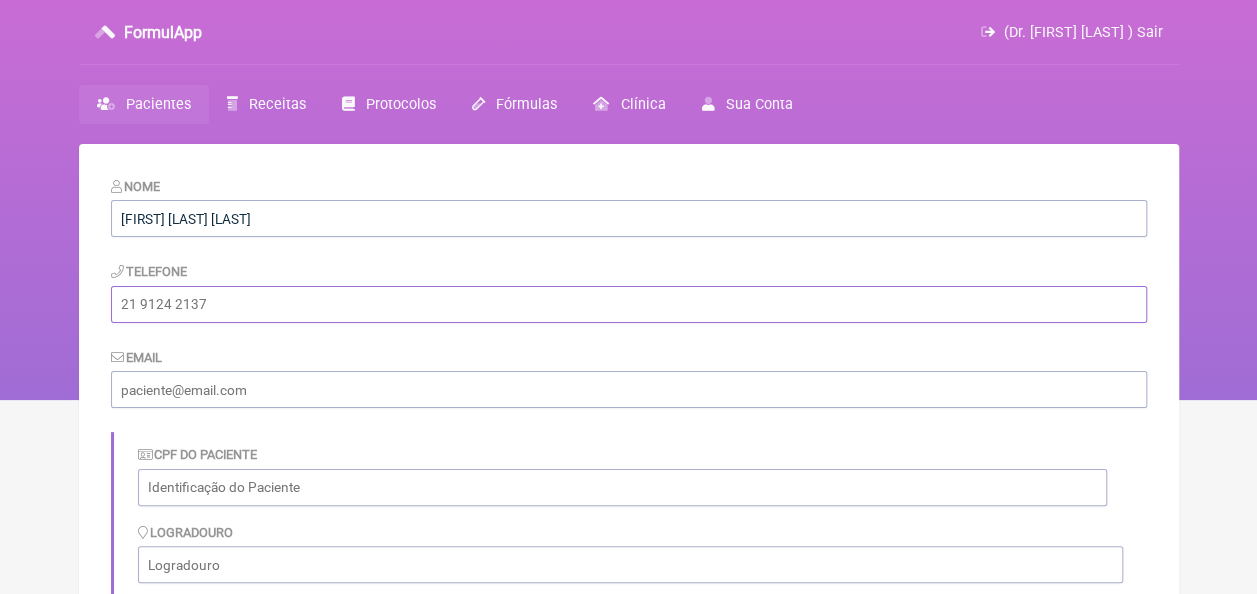 click at bounding box center (629, 304) 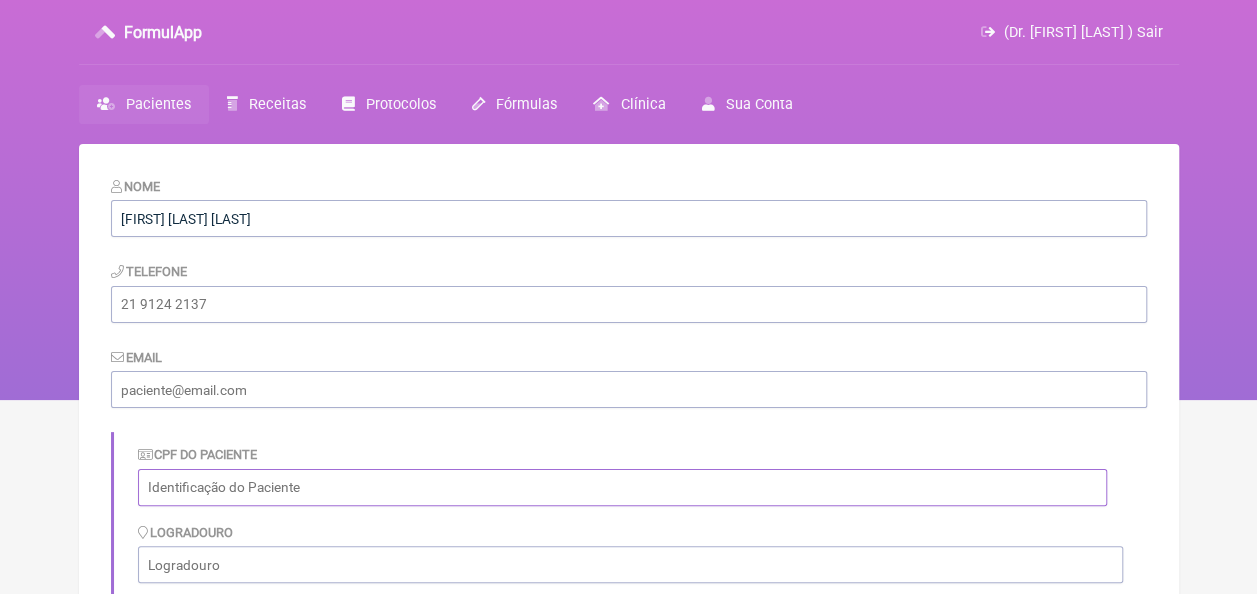 paste on "033.125.124-84" 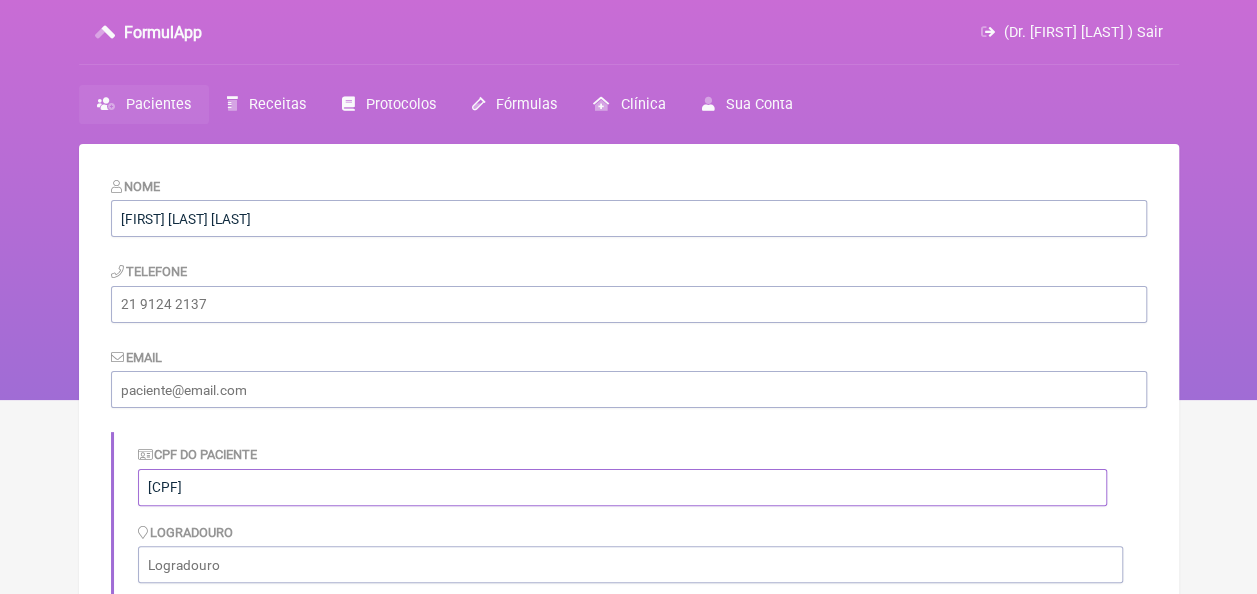 type on "033.125.124-84" 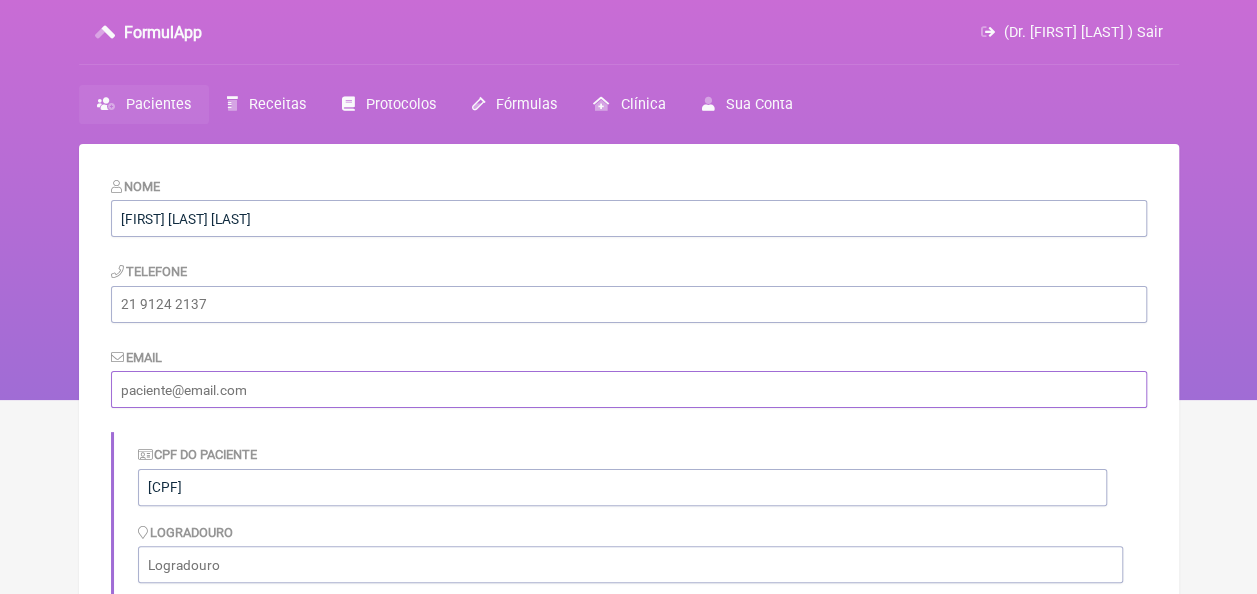 click at bounding box center (629, 389) 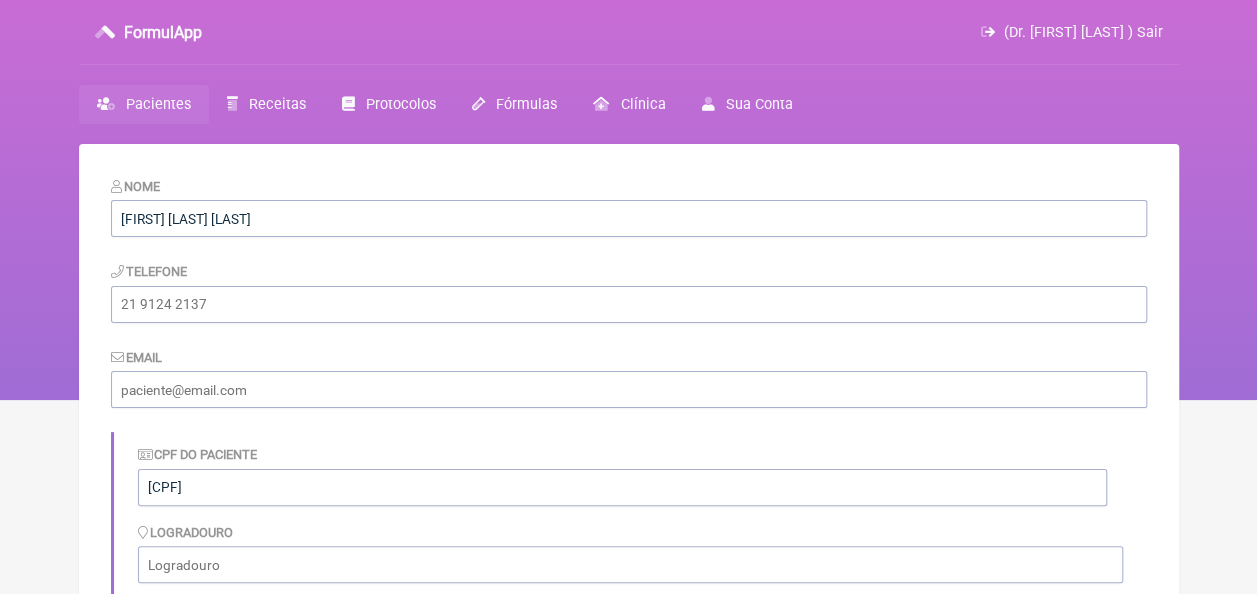 click on "CPF do Paciente
033.125.124-84" at bounding box center [630, 474] 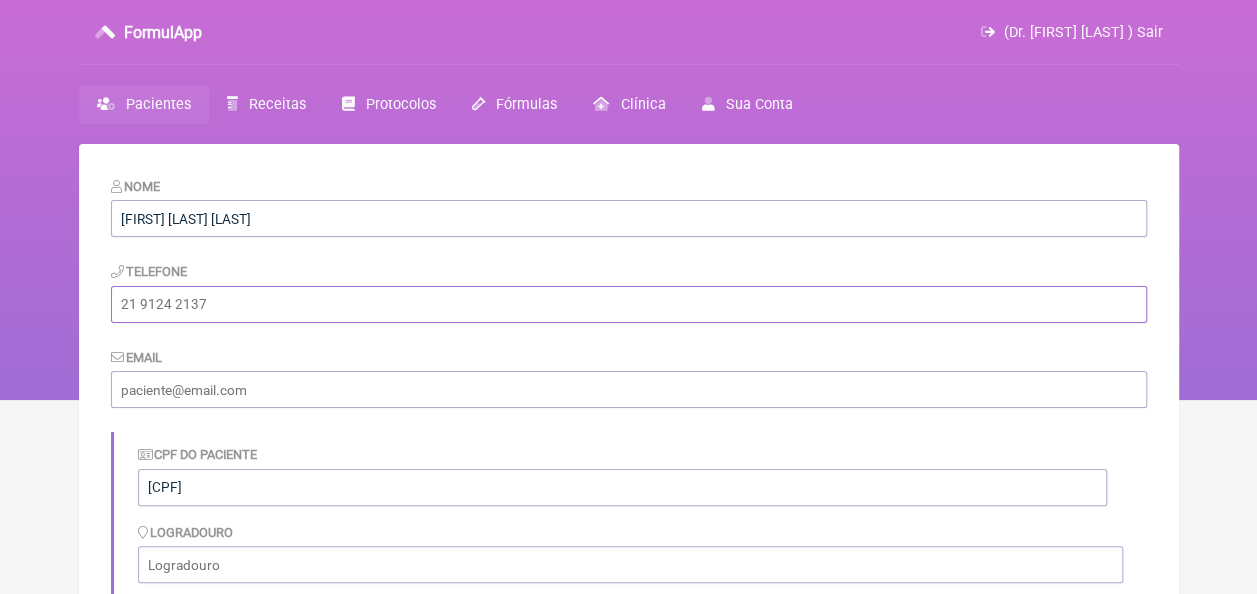 click at bounding box center [629, 304] 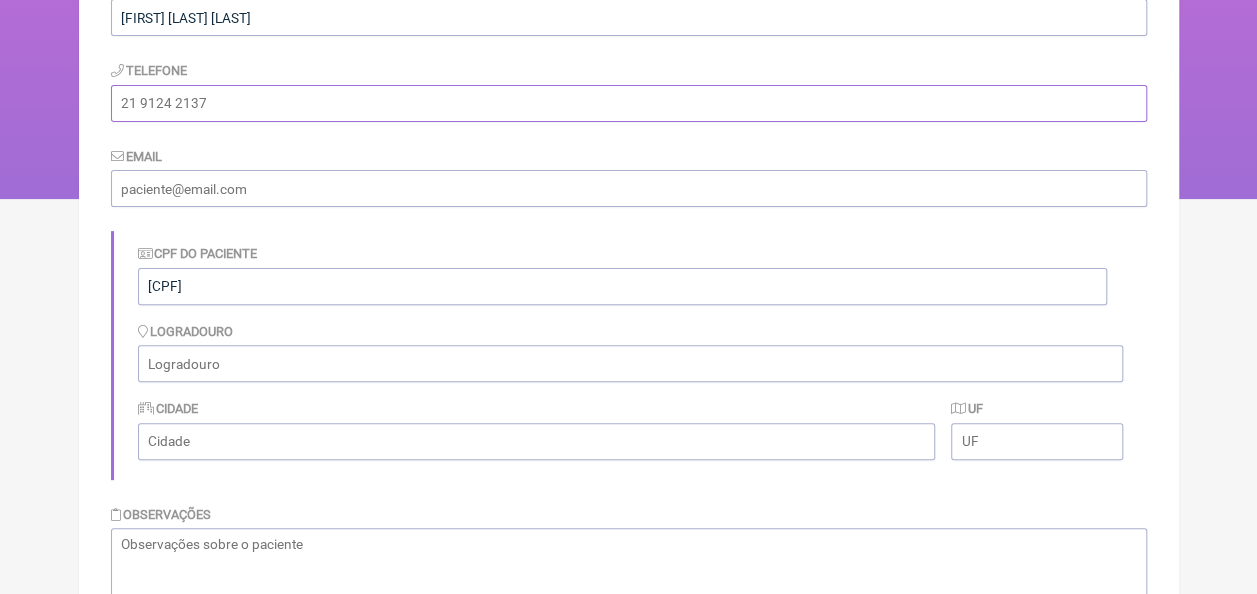 scroll, scrollTop: 461, scrollLeft: 0, axis: vertical 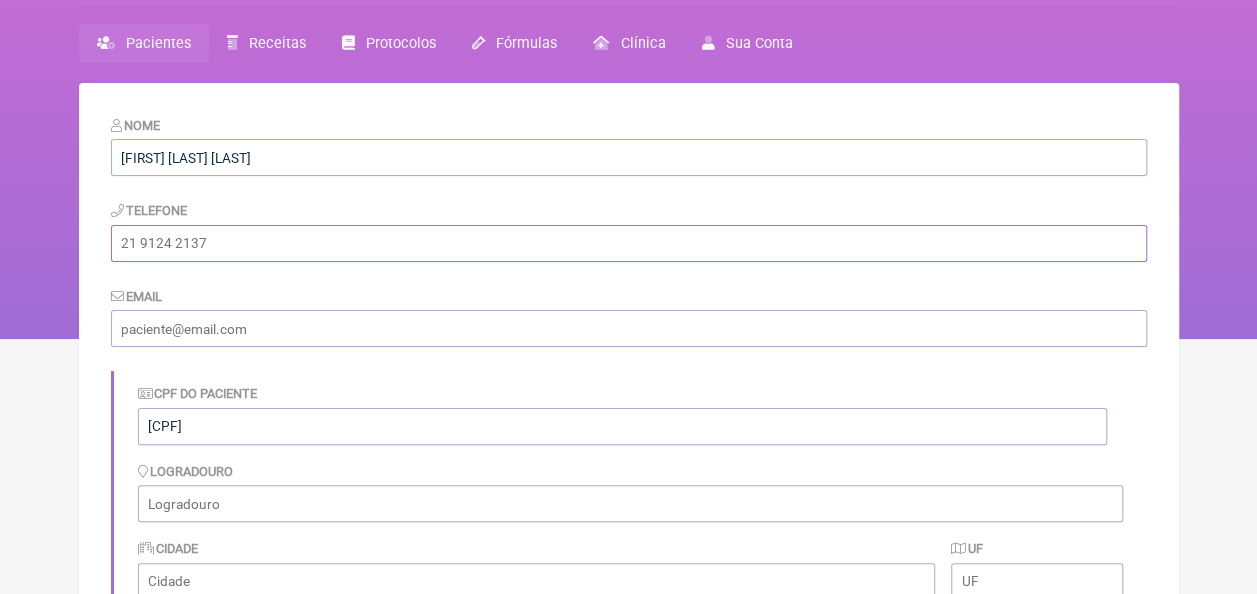 click at bounding box center (629, 243) 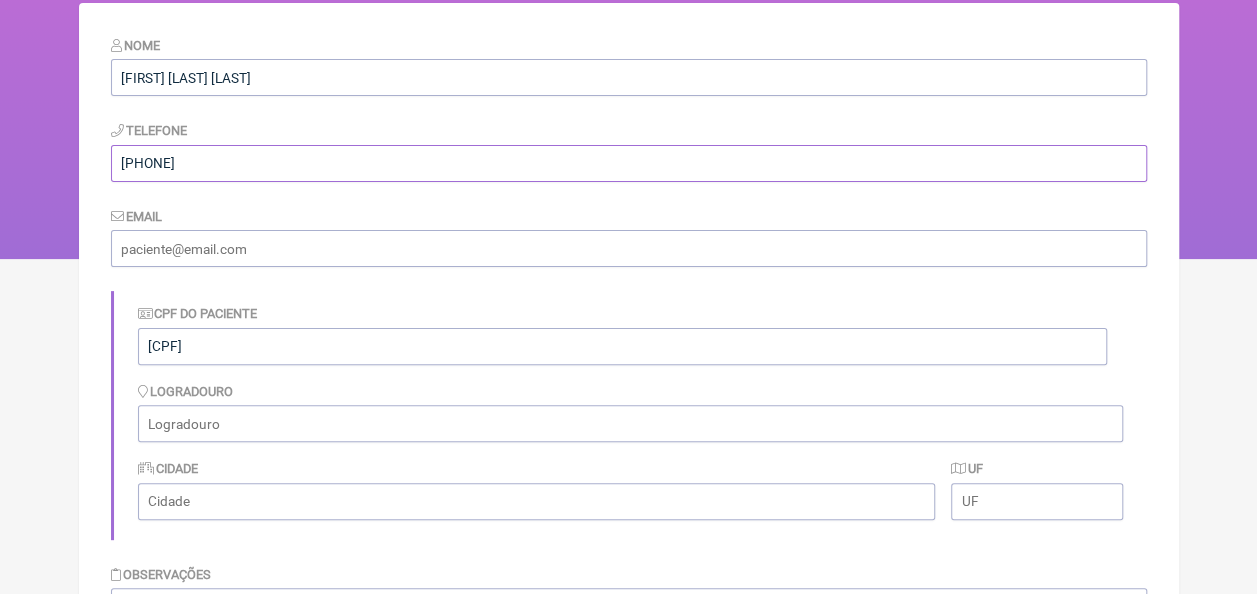 scroll, scrollTop: 261, scrollLeft: 0, axis: vertical 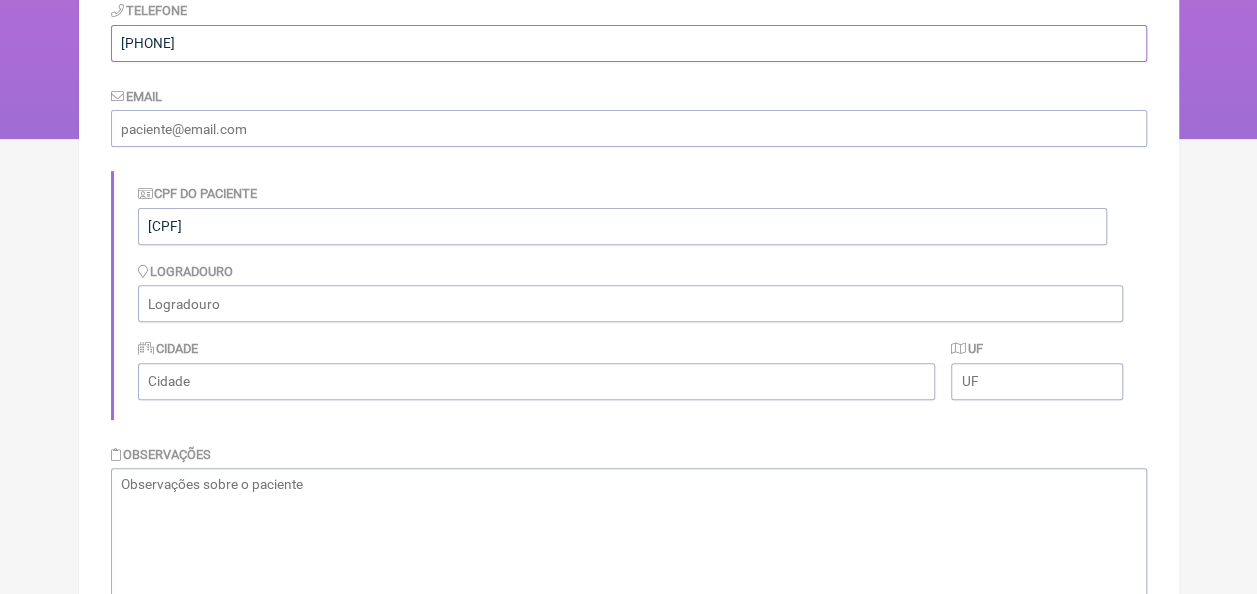 type on "81994944881" 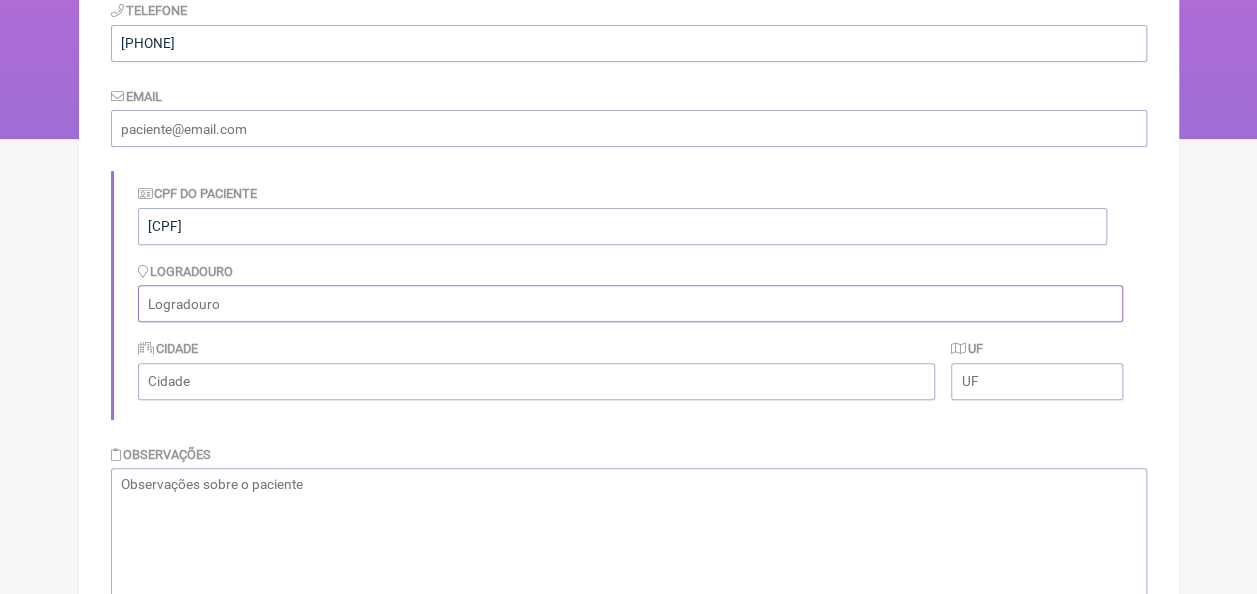 click at bounding box center [630, 303] 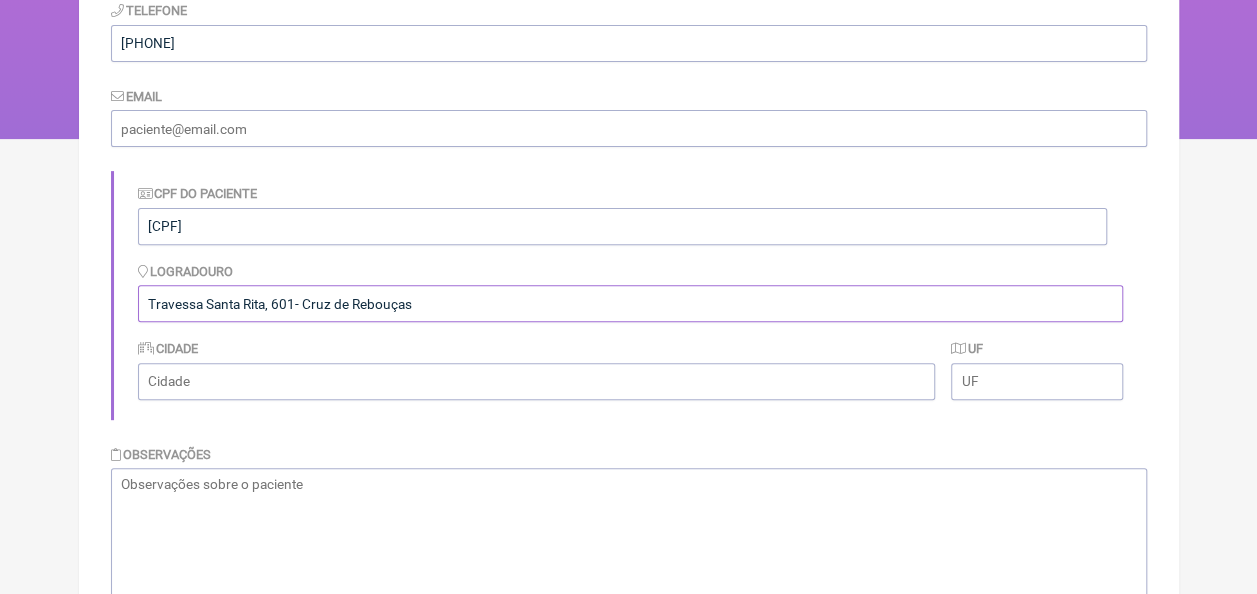 type on "Travessa Santa Rita, 601- Cruz de Rebouças" 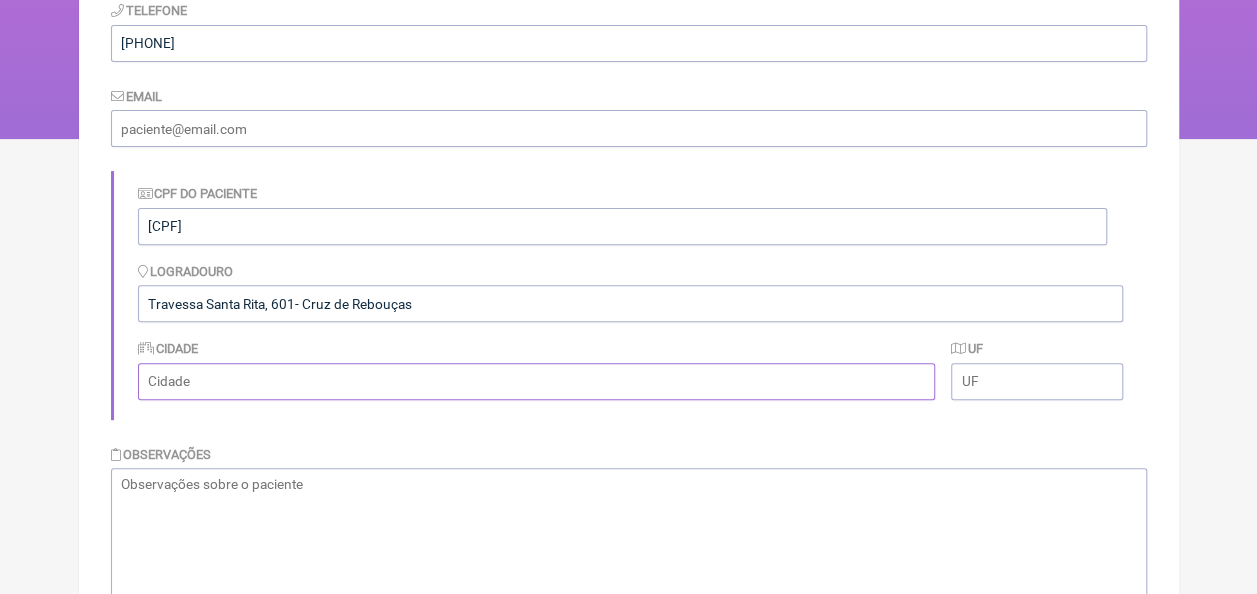 click at bounding box center [537, 381] 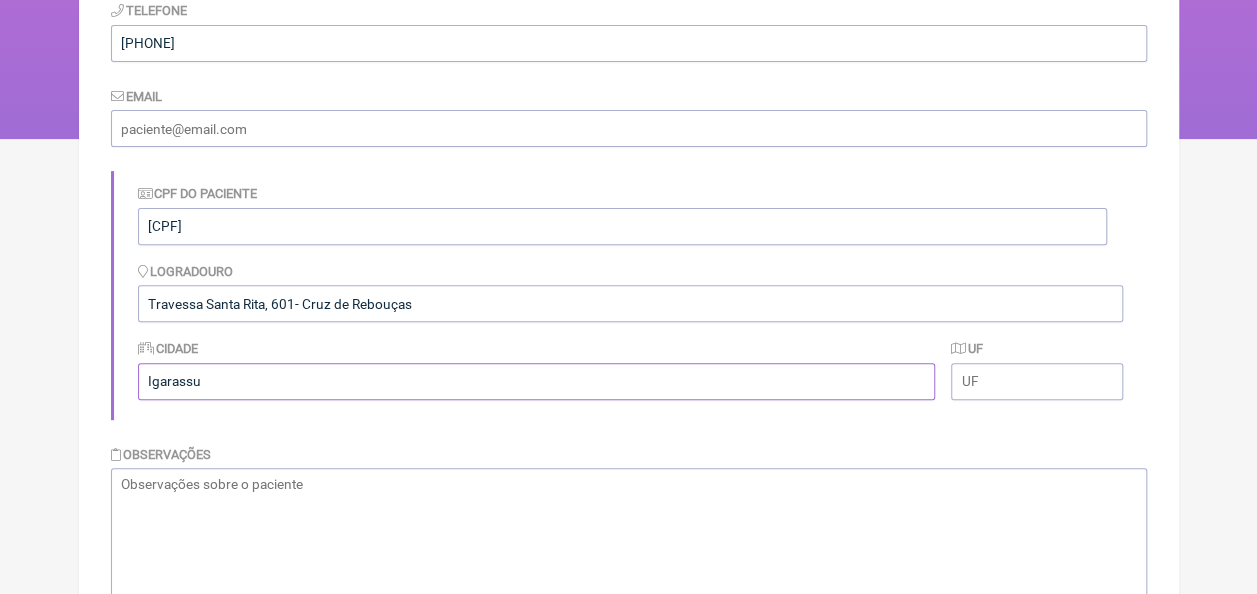 type on "Igarassu" 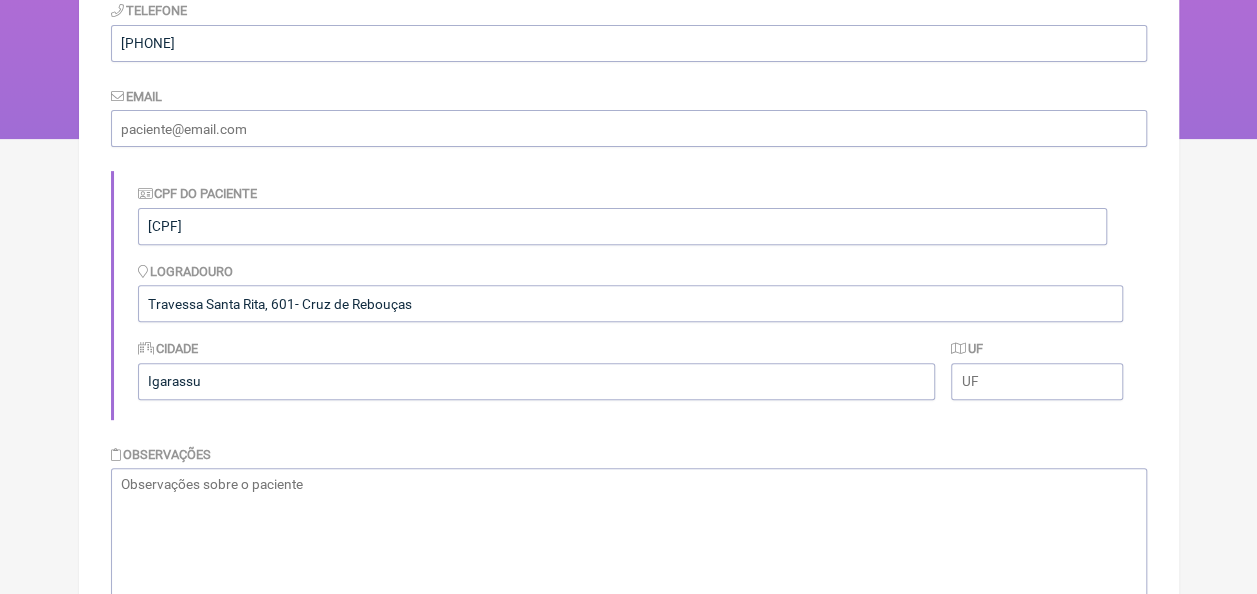 click on "Cidade
Igarassu
UF" at bounding box center (630, 368) 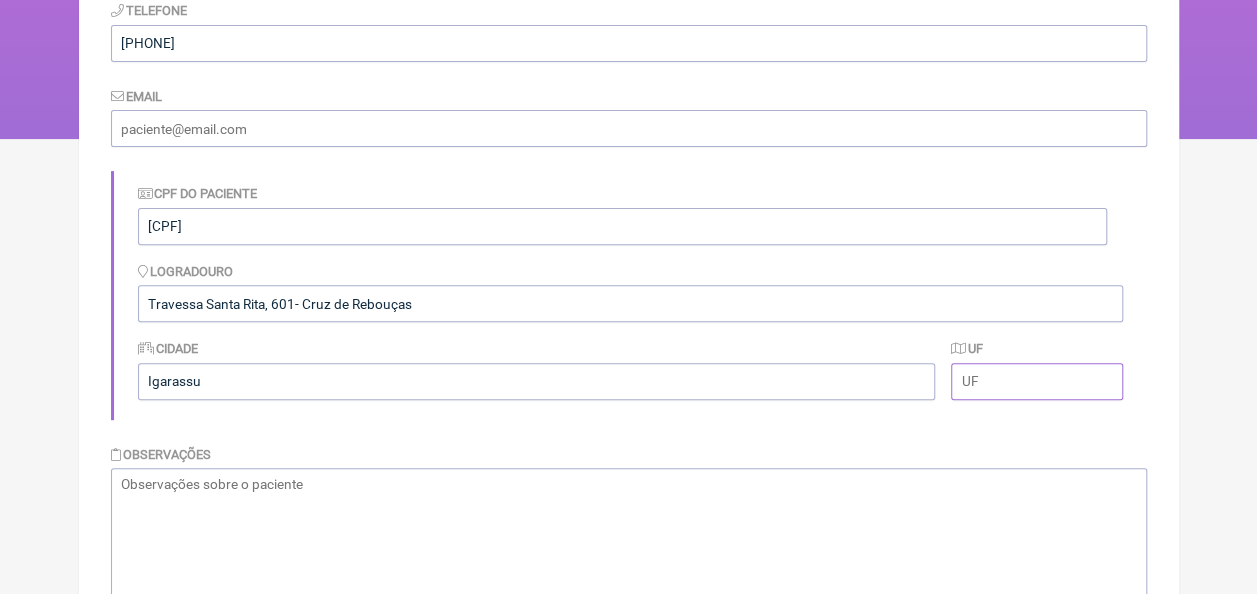 click at bounding box center (1036, 381) 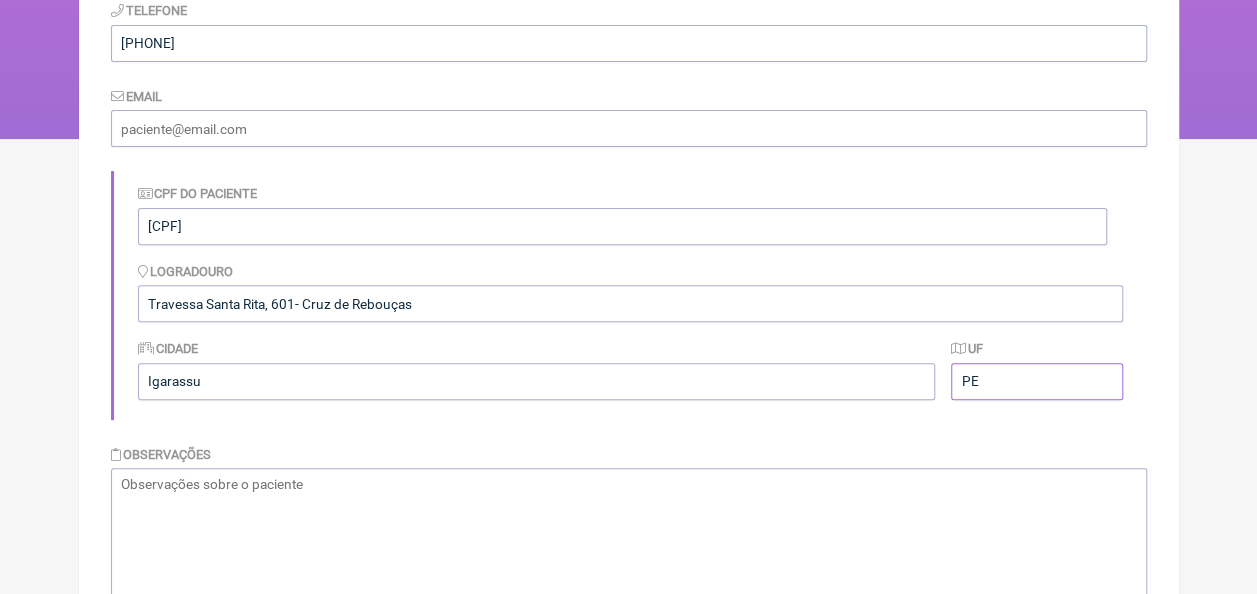 type on "PE" 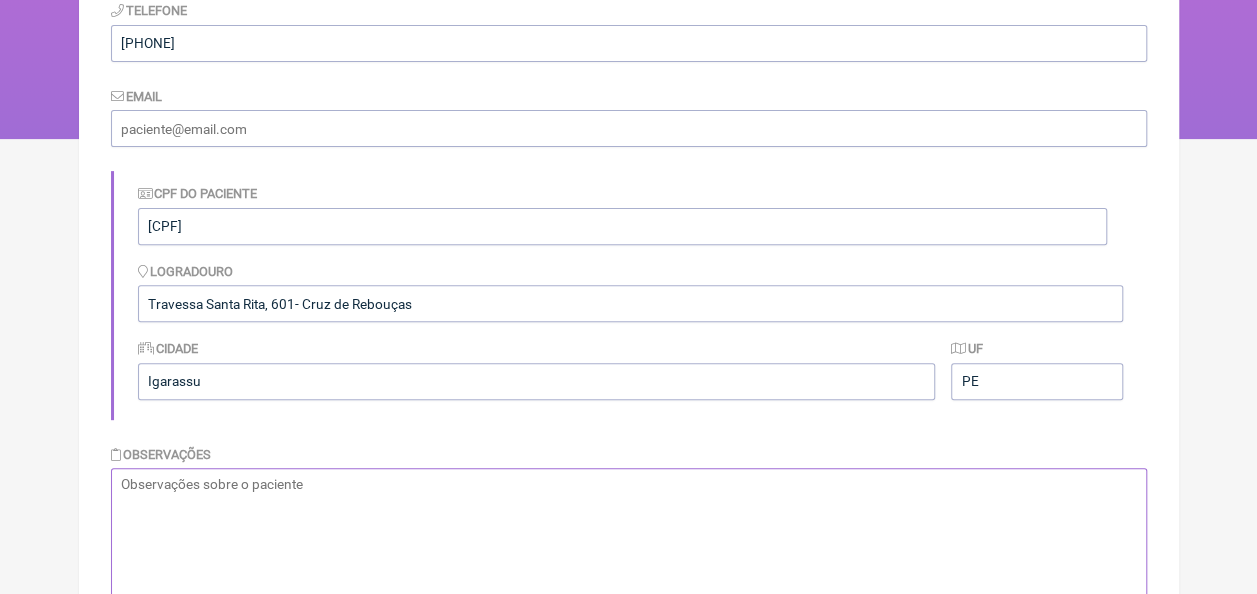 click at bounding box center [629, 568] 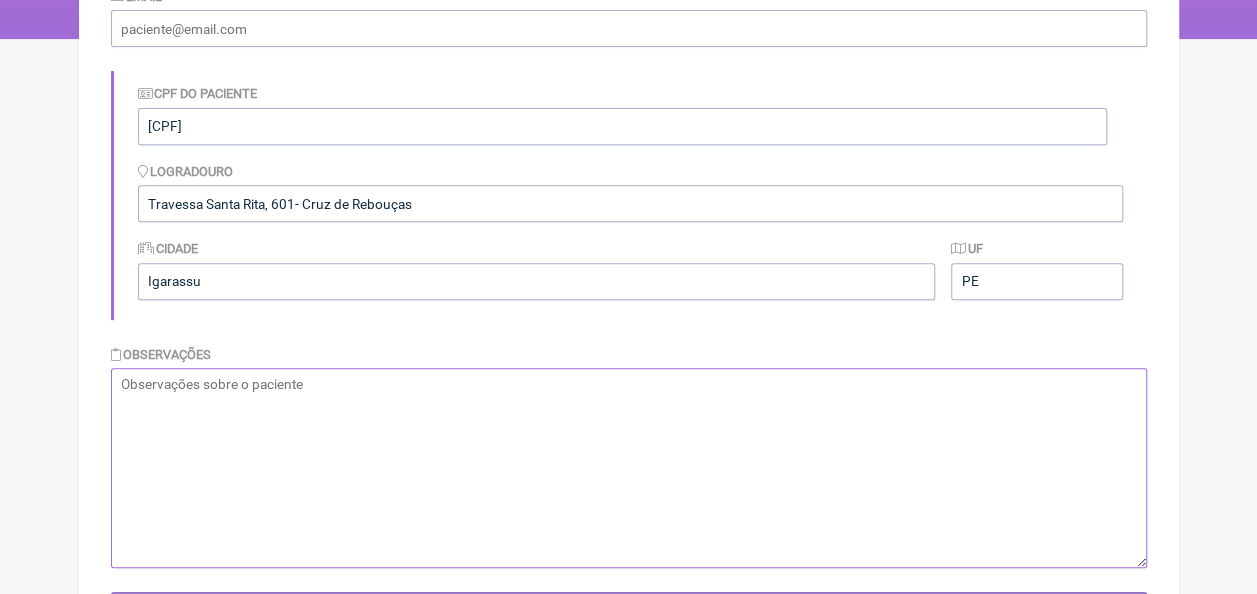 scroll, scrollTop: 461, scrollLeft: 0, axis: vertical 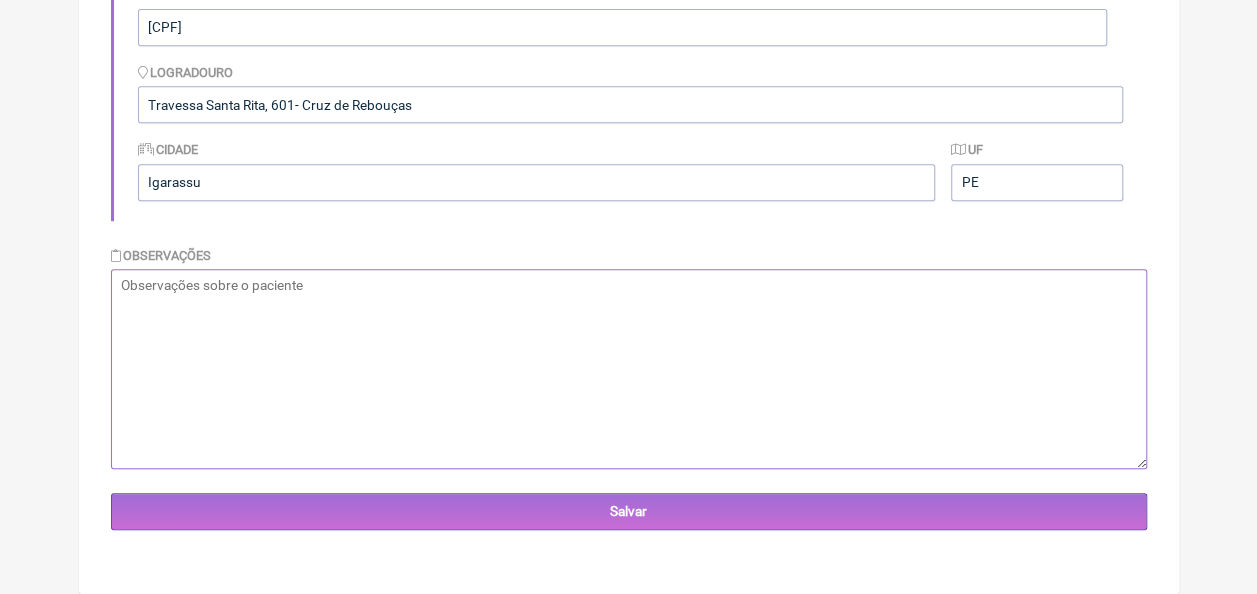 paste on "12/5/05/1975" 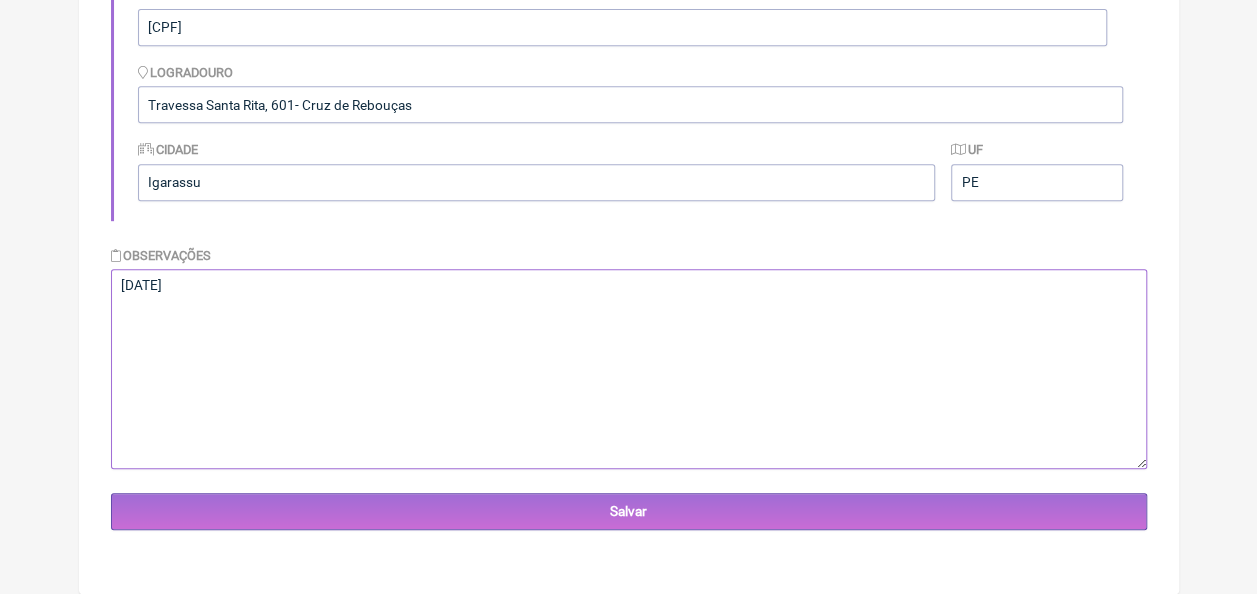 click on "12/5/05/1975" at bounding box center [629, 369] 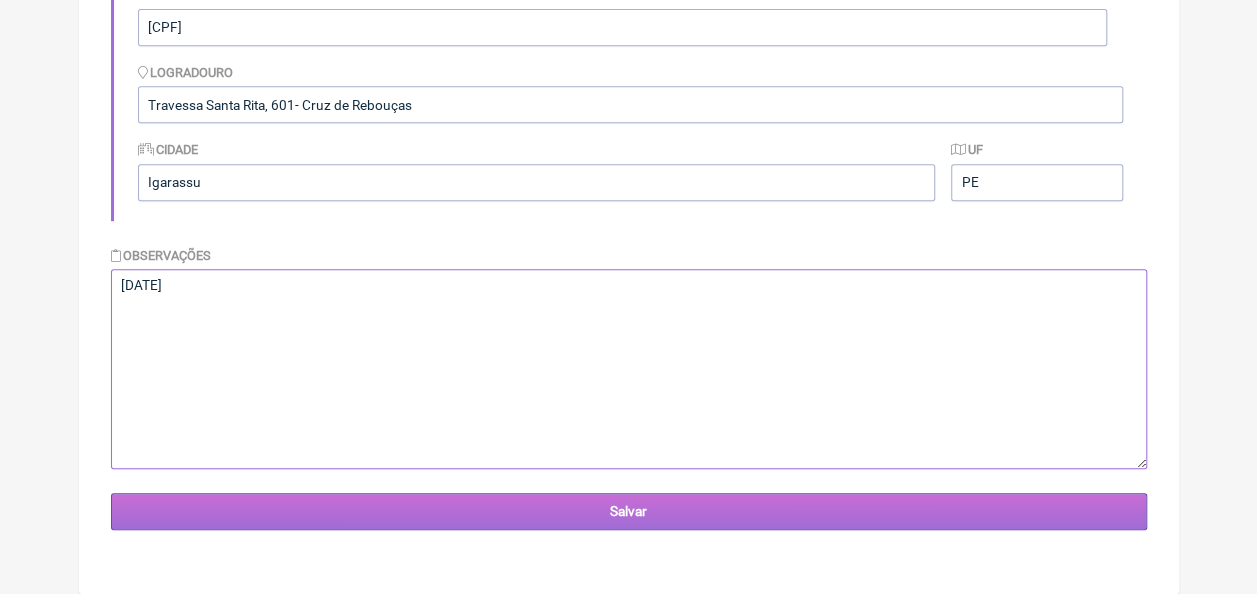 type on "12/05/1975" 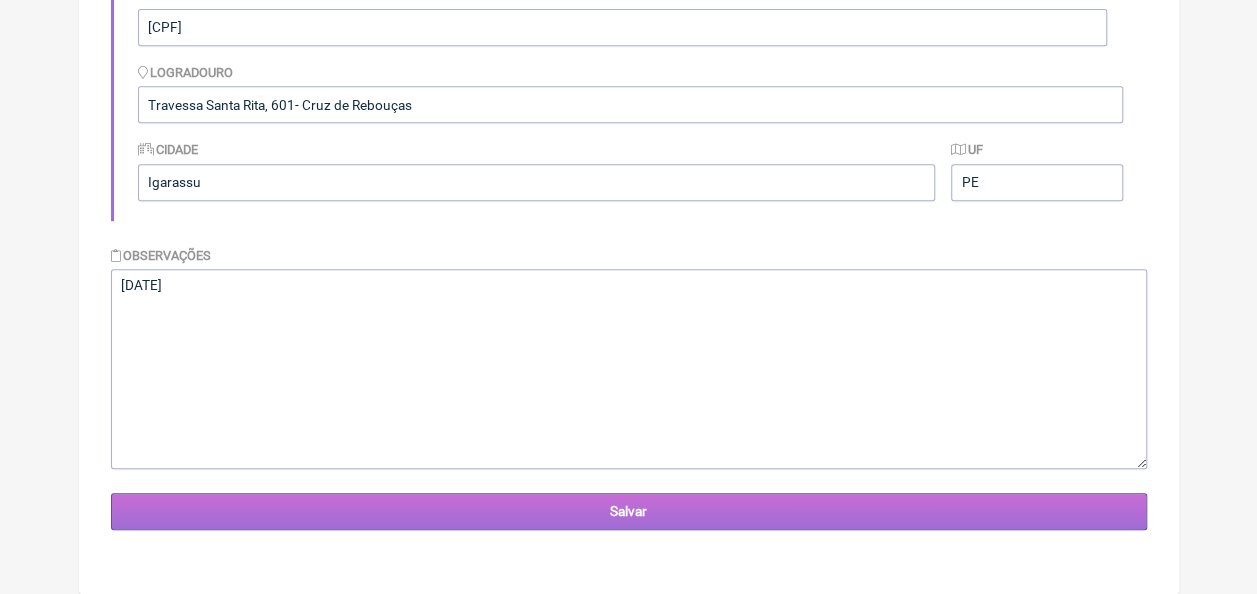 click on "Salvar" at bounding box center (629, 511) 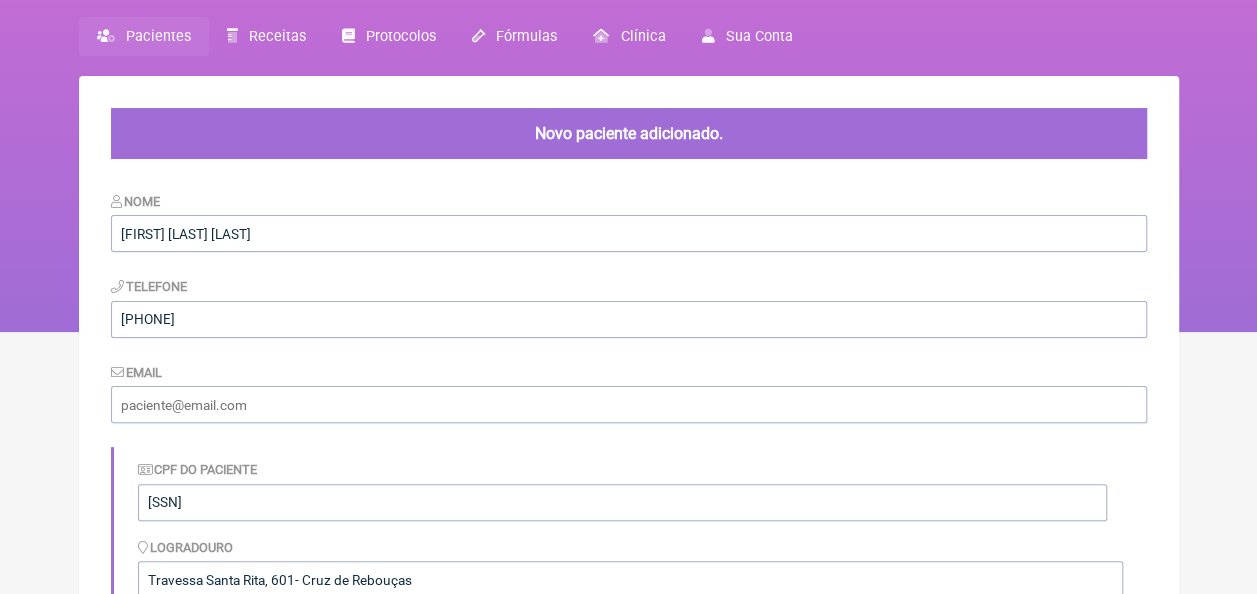 scroll, scrollTop: 100, scrollLeft: 0, axis: vertical 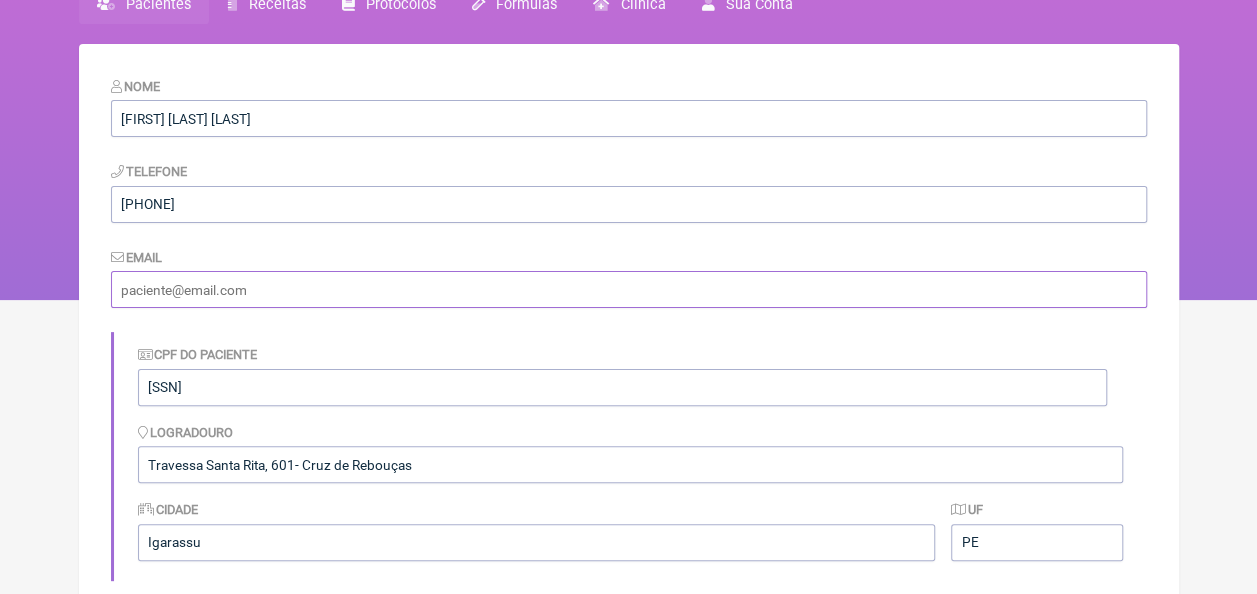 click at bounding box center [629, 289] 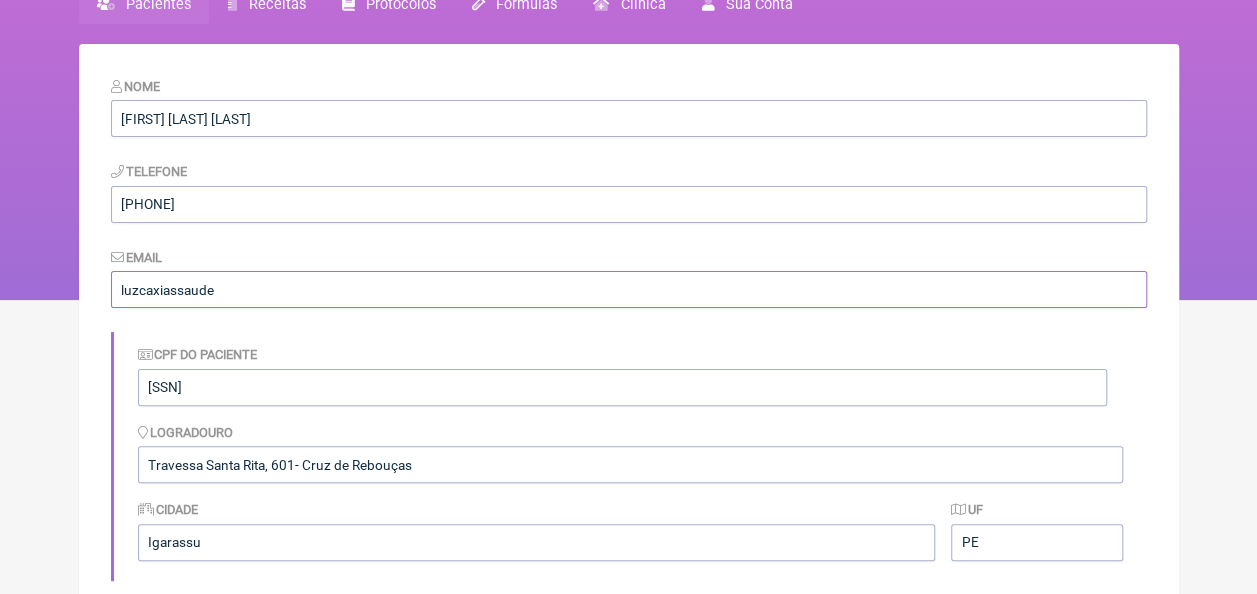 type on "[EMAIL]" 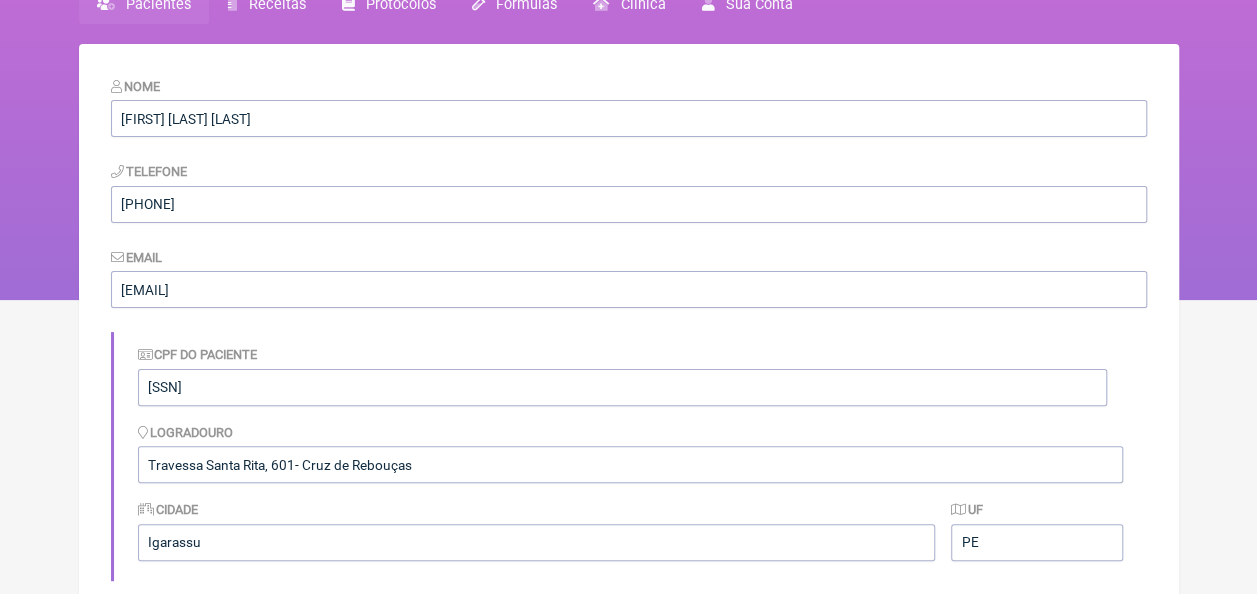 click on "CPF do Paciente
[SSN]" at bounding box center (630, 374) 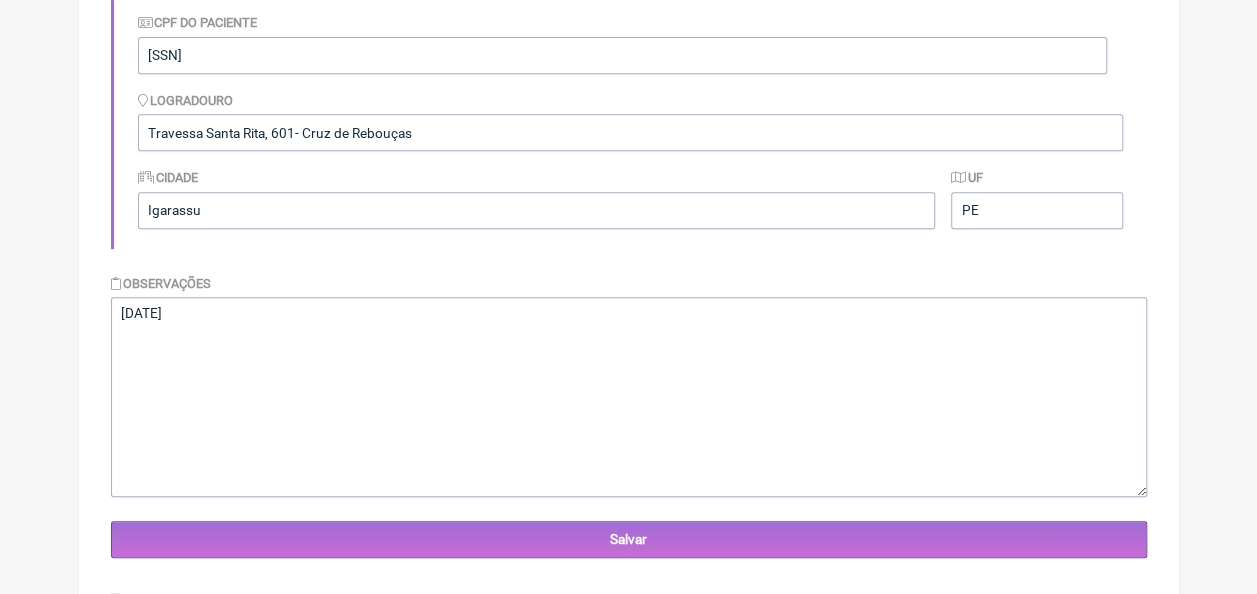 scroll, scrollTop: 500, scrollLeft: 0, axis: vertical 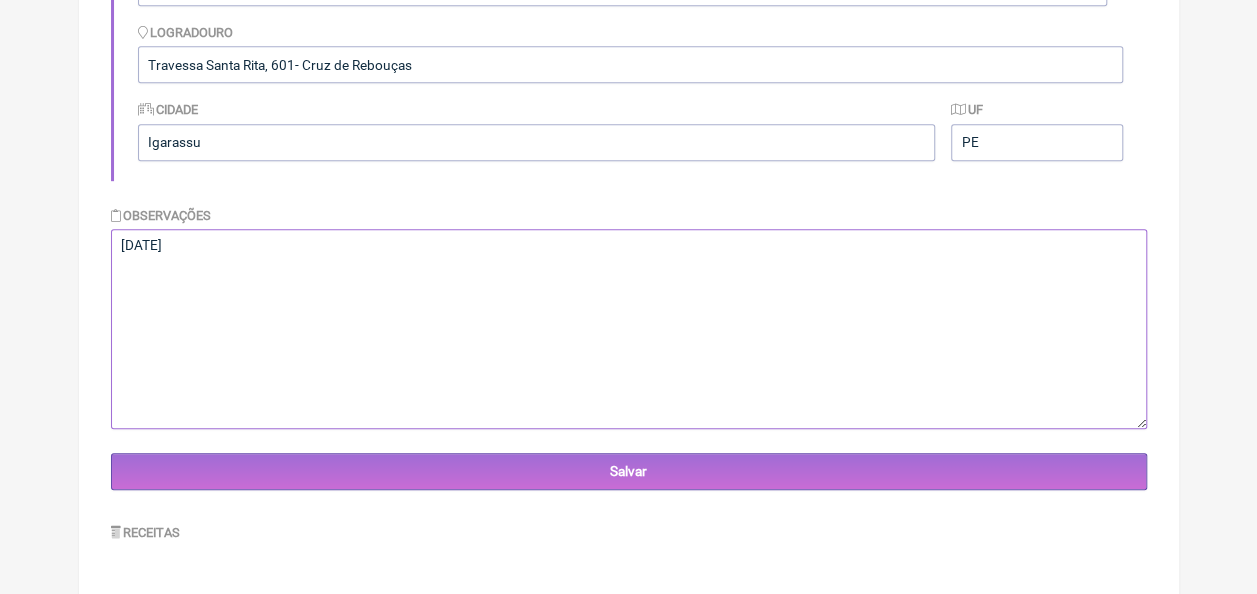 click on "12/05/1975" at bounding box center (629, 329) 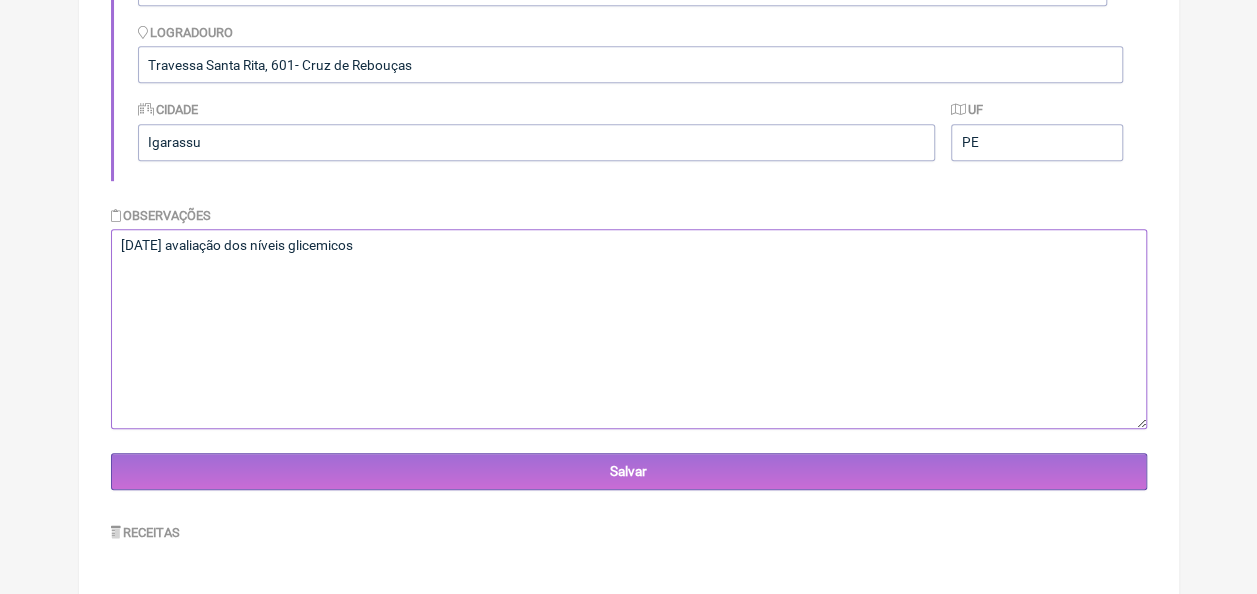 click on "12/05/1975" at bounding box center [629, 329] 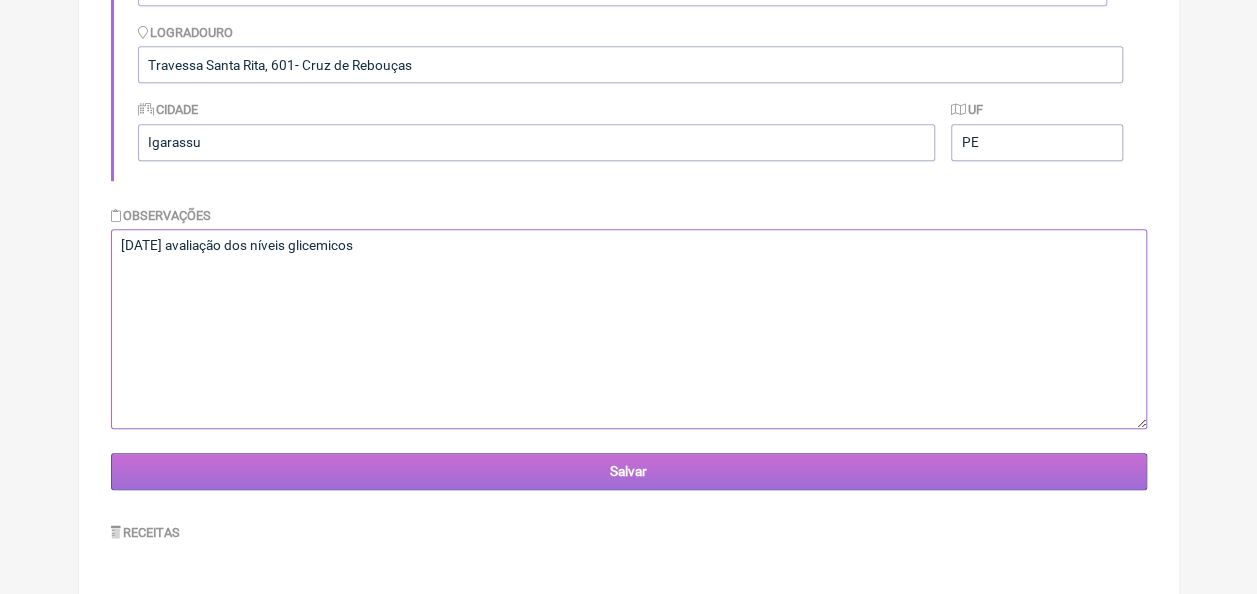 type on "[DATE] avaliação dos níveis glicemicos" 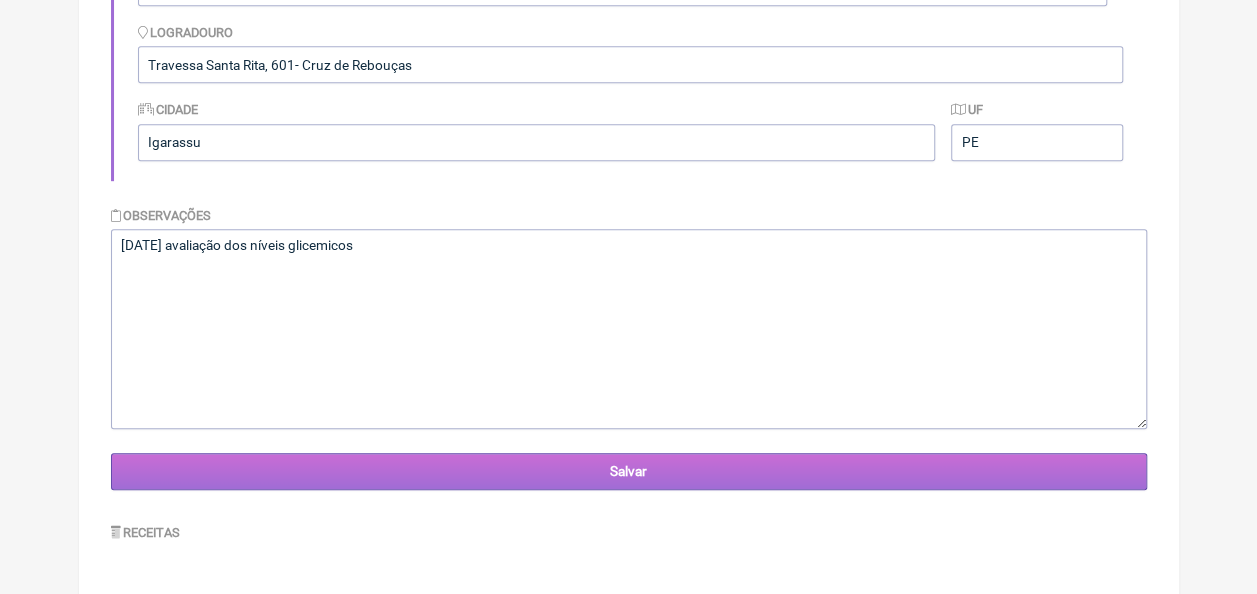 click on "Salvar" at bounding box center (629, 471) 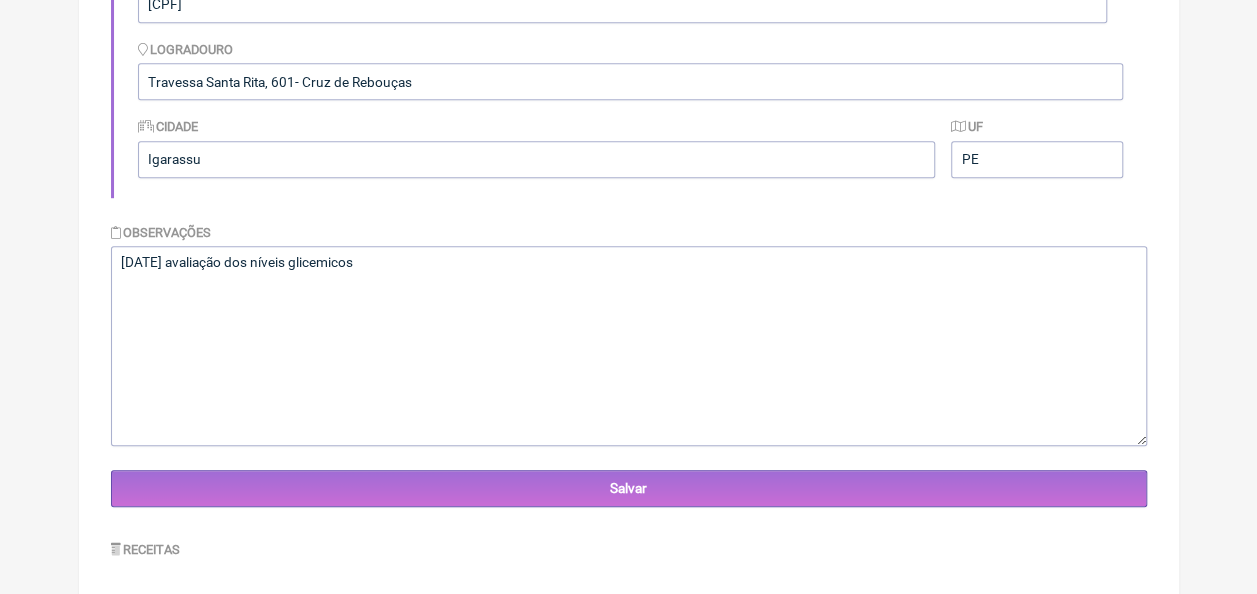 scroll, scrollTop: 594, scrollLeft: 0, axis: vertical 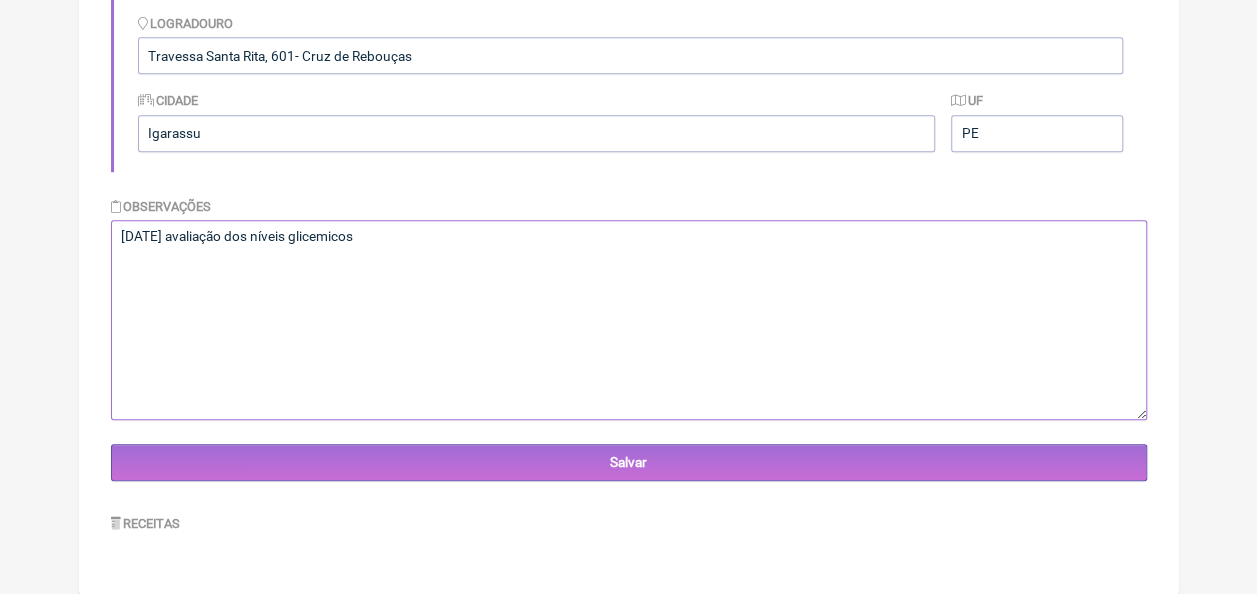 click on "[DATE] avaliação dos níveis glicemicos" at bounding box center [629, 320] 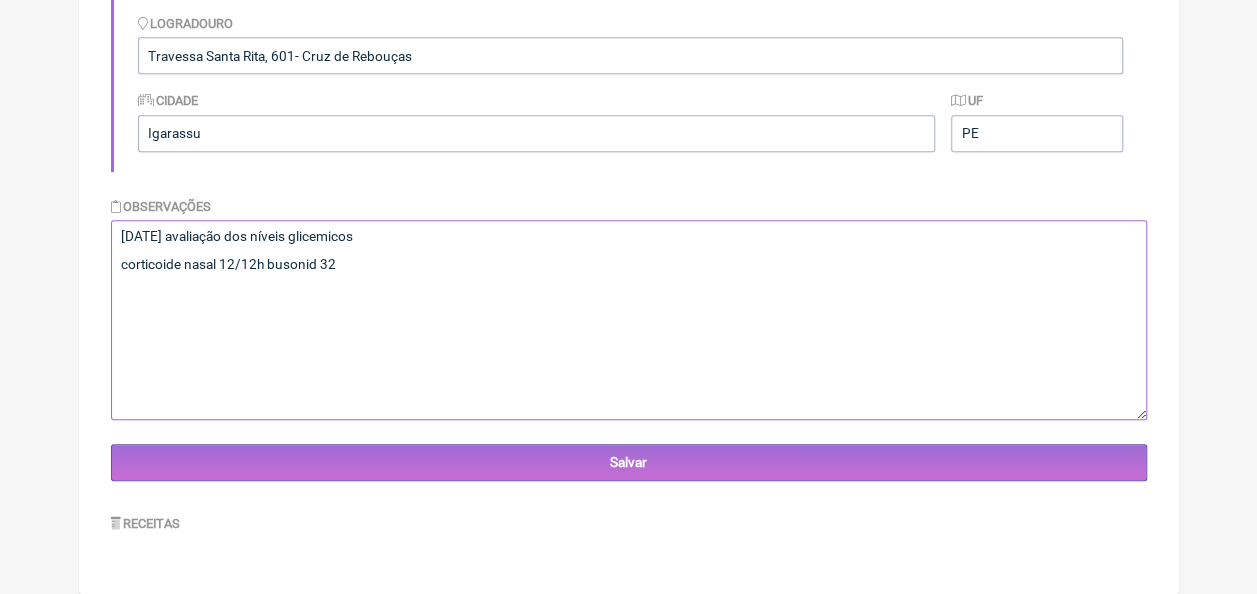 click on "[DATE] avaliação dos níveis glicemicos" at bounding box center (629, 320) 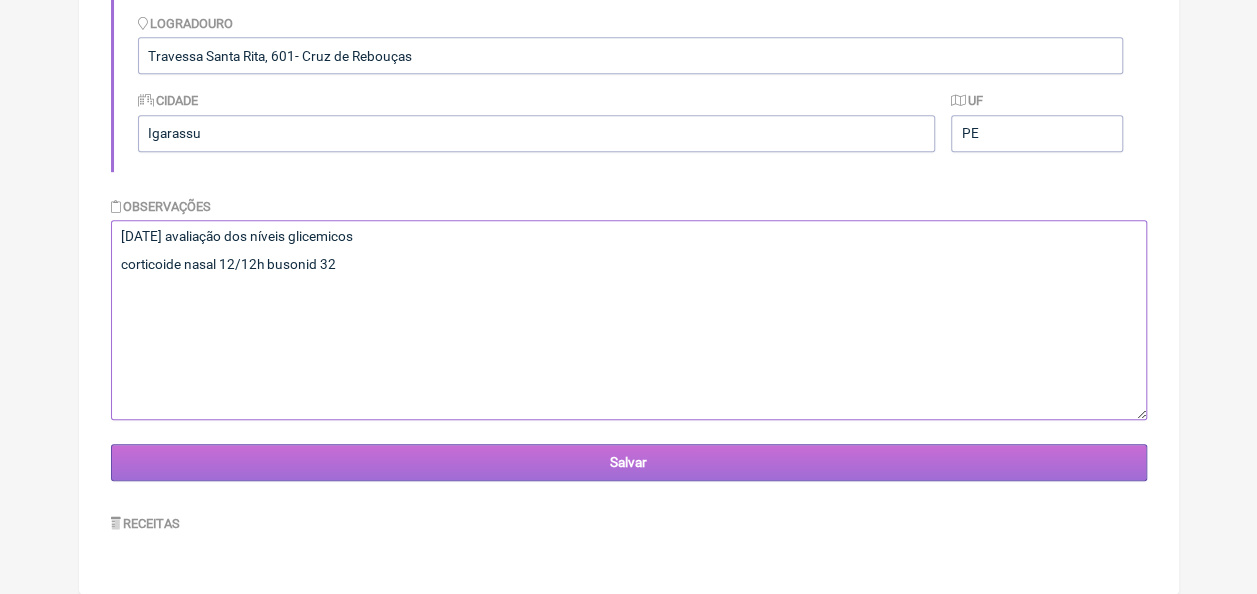 type on "[DATE] avaliação dos níveis glicemicos
corticoide nasal 12/12h busonid 32" 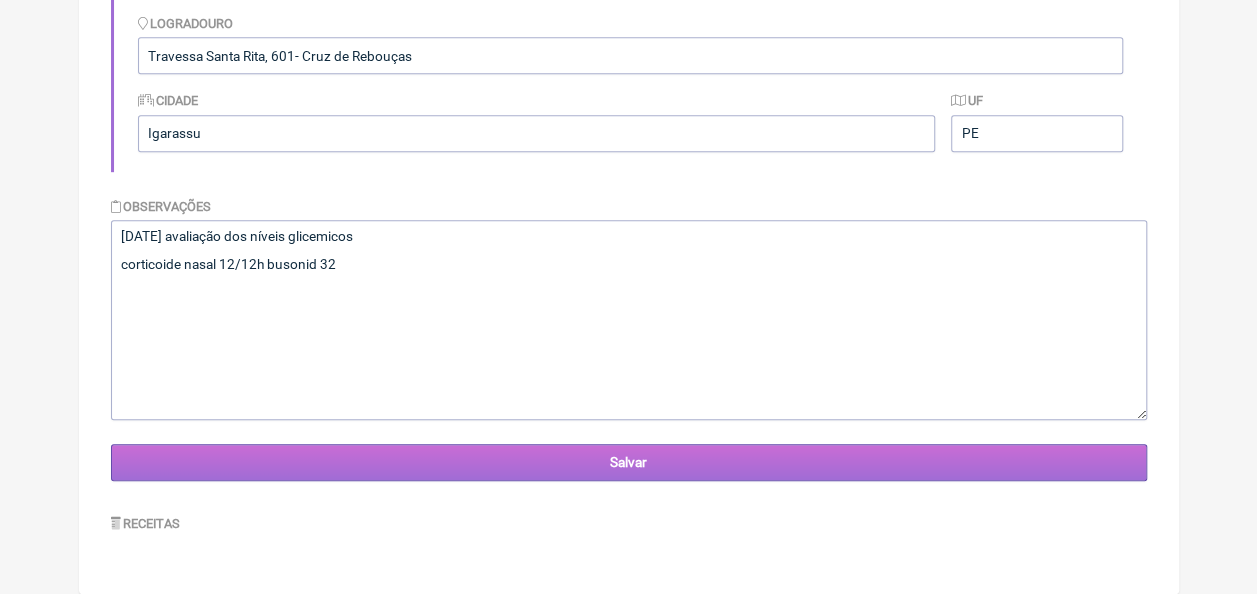 click on "Salvar" at bounding box center (629, 462) 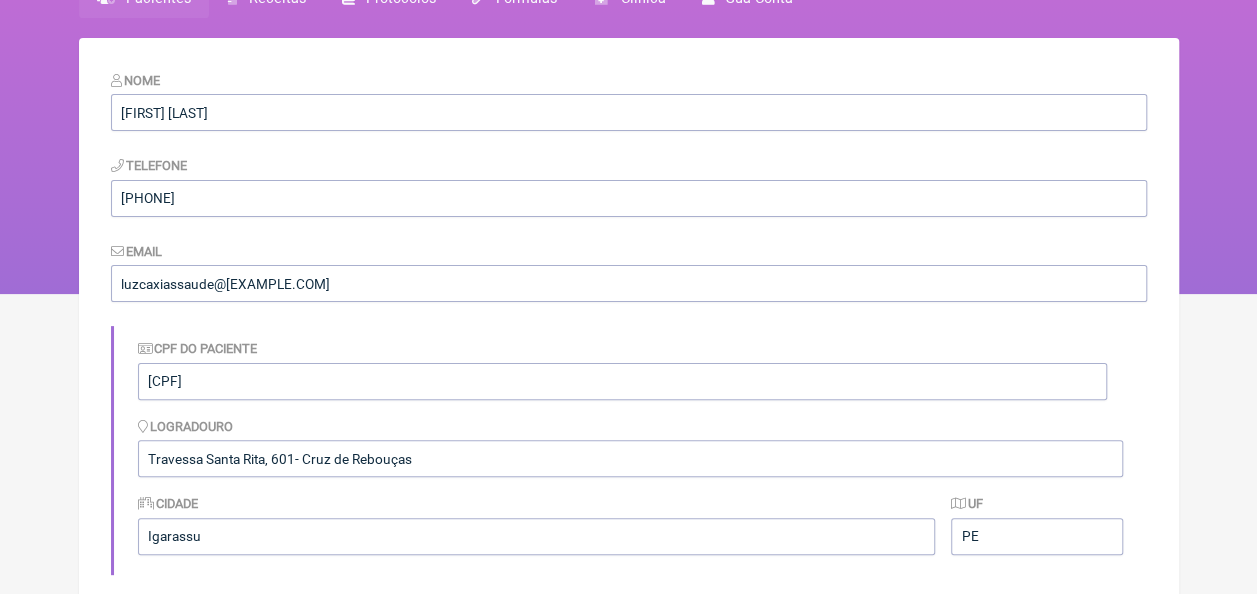 scroll, scrollTop: 0, scrollLeft: 0, axis: both 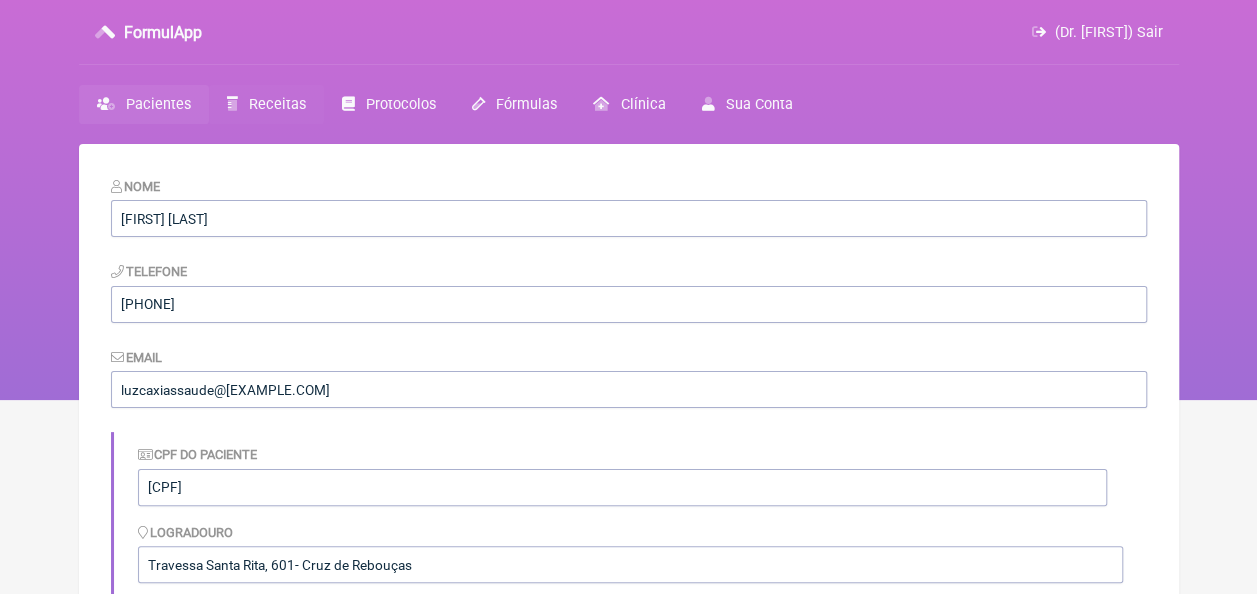 click on "Receitas" at bounding box center (277, 104) 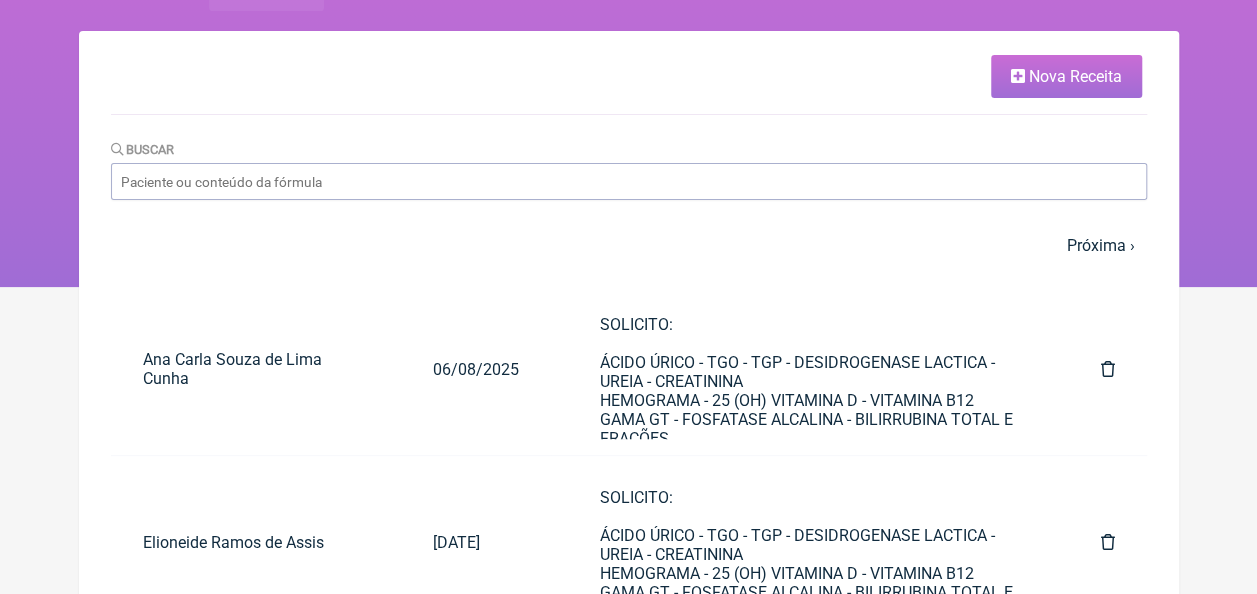 scroll, scrollTop: 0, scrollLeft: 0, axis: both 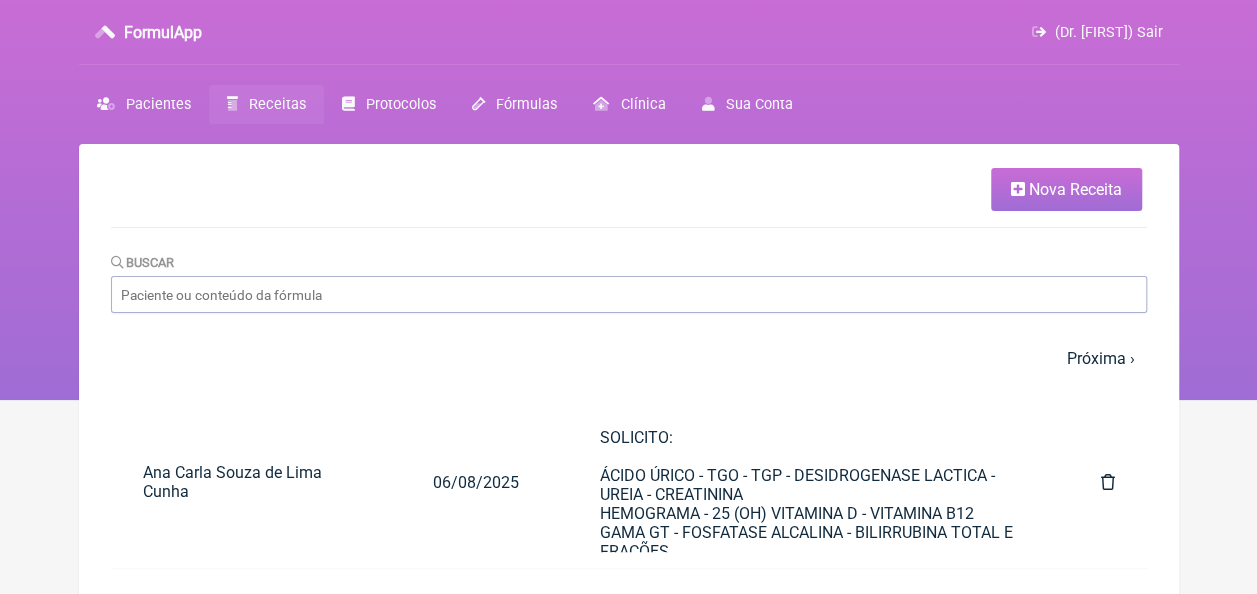 click on "Nova Receita" at bounding box center [1075, 189] 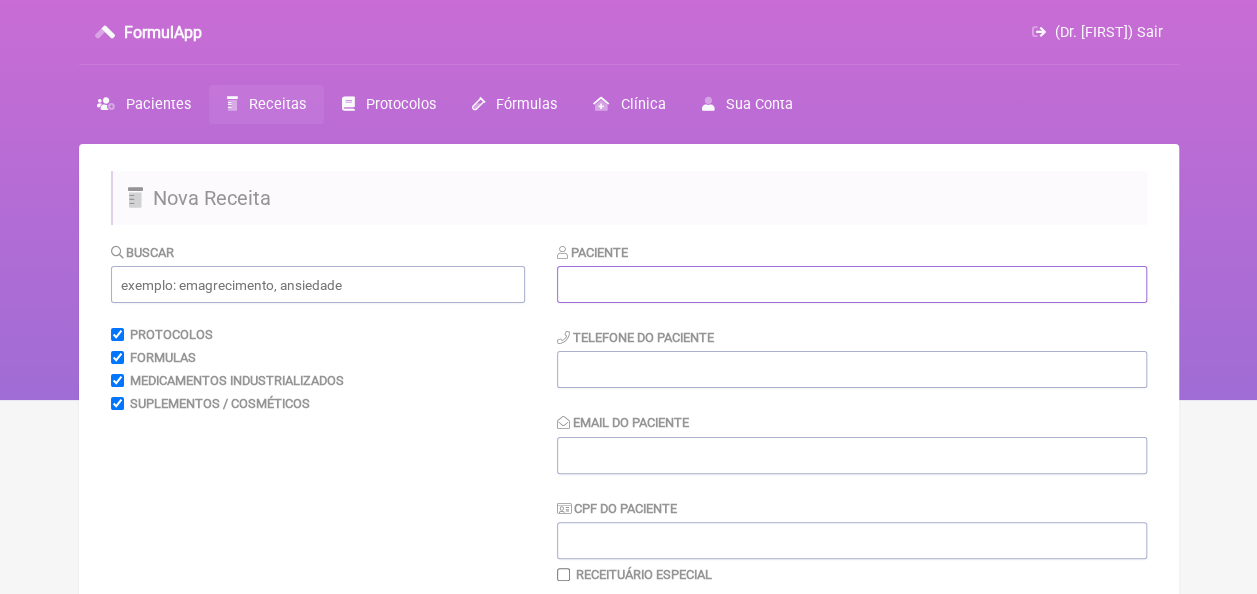 click at bounding box center (852, 284) 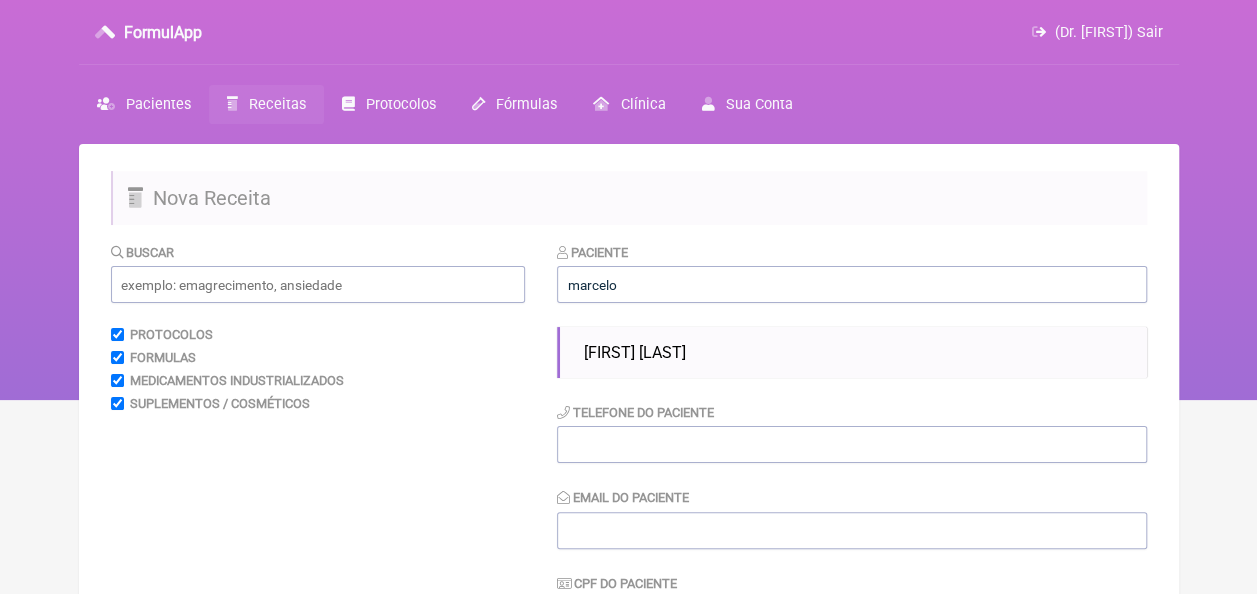 click on "[FIRST] [LAST] [LAST]" at bounding box center (857, 352) 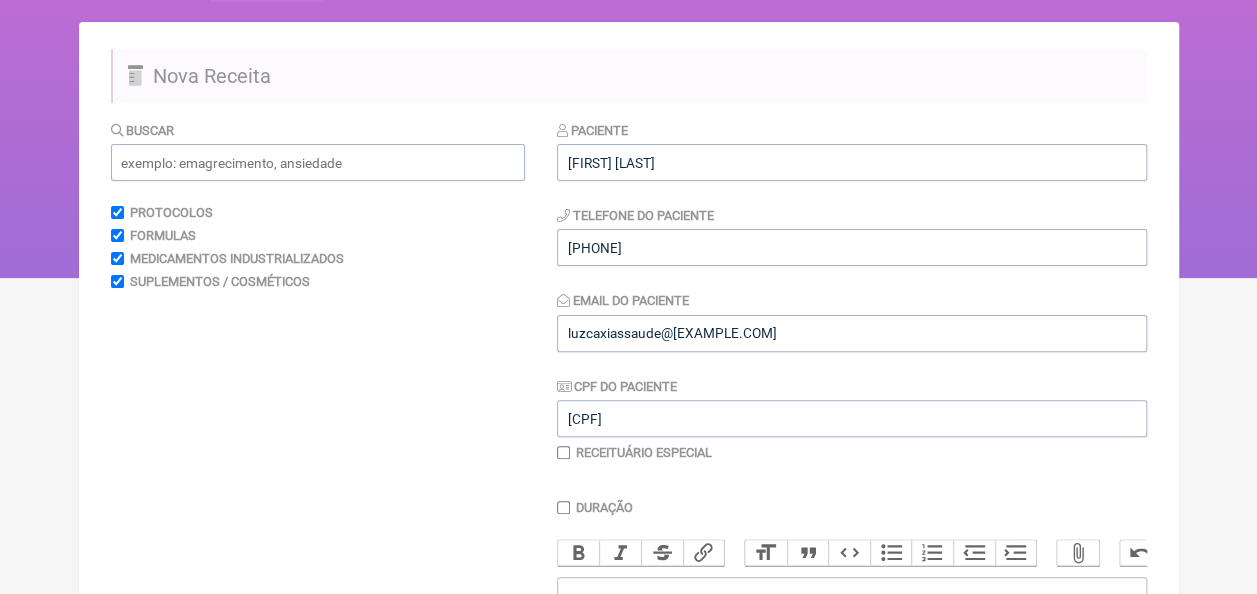 scroll, scrollTop: 400, scrollLeft: 0, axis: vertical 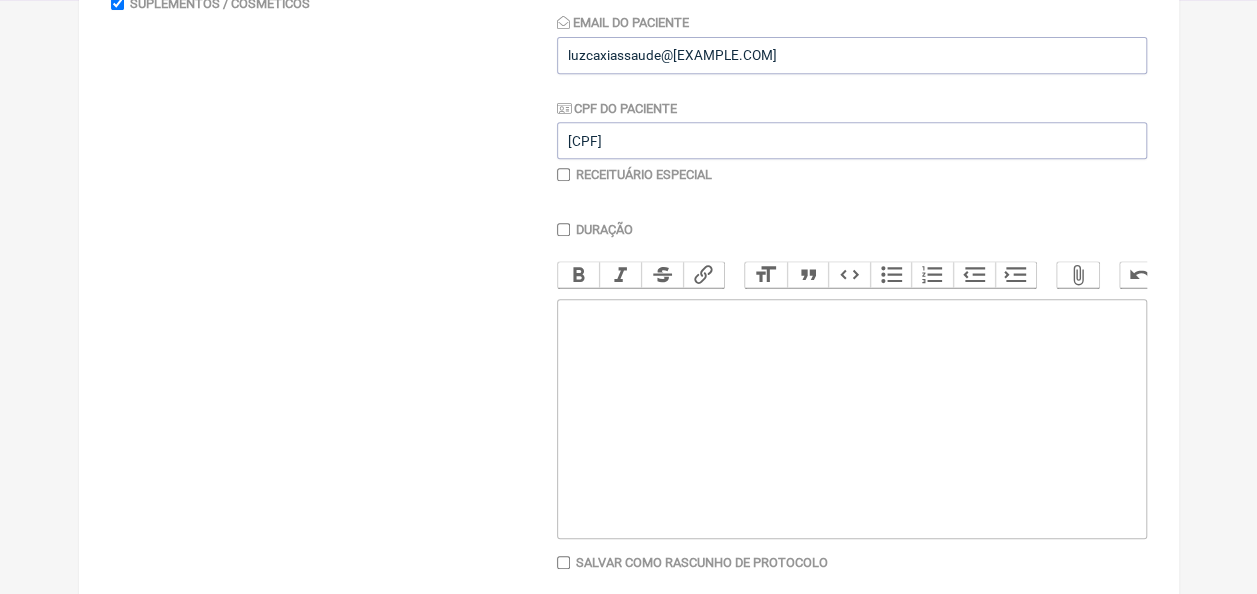 click 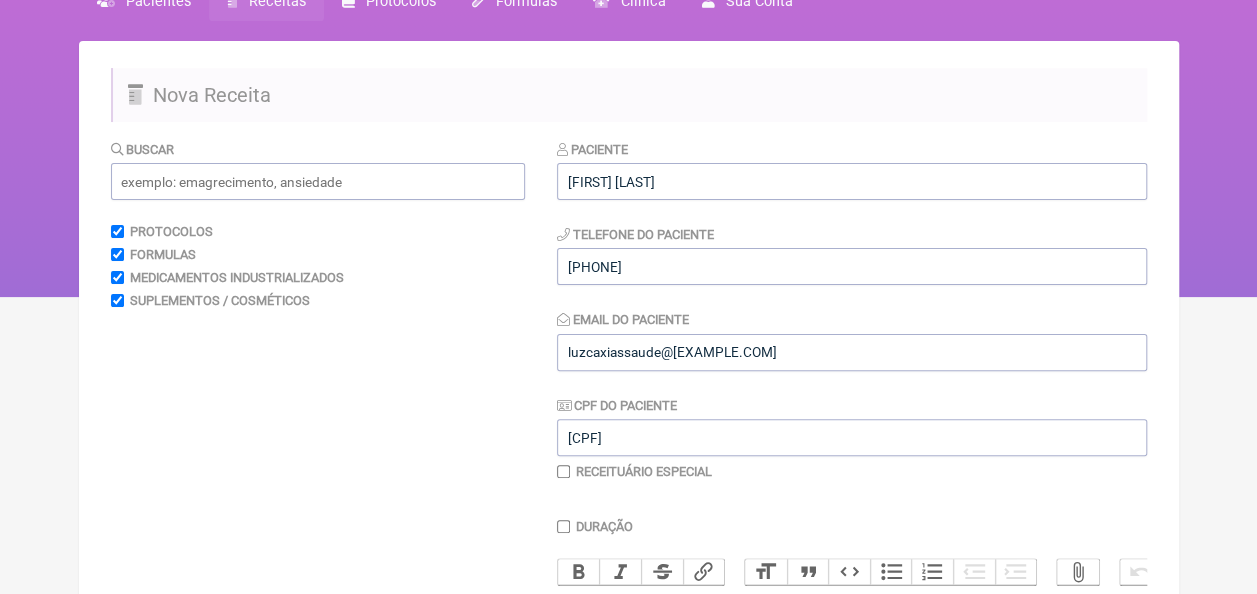 scroll, scrollTop: 100, scrollLeft: 0, axis: vertical 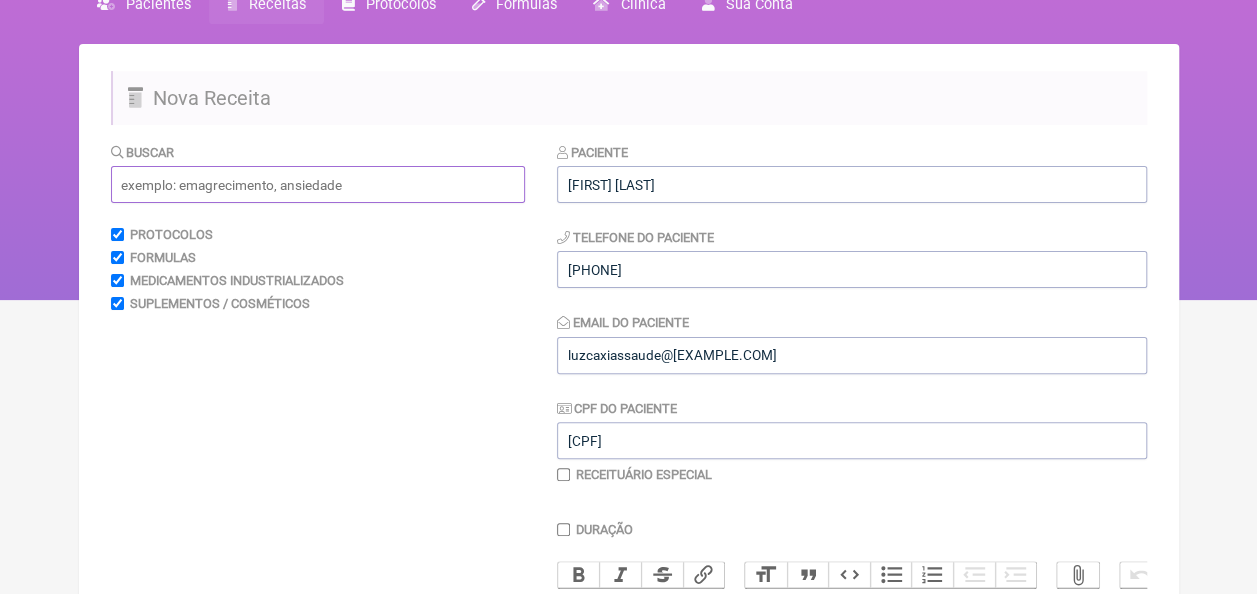 click at bounding box center [318, 184] 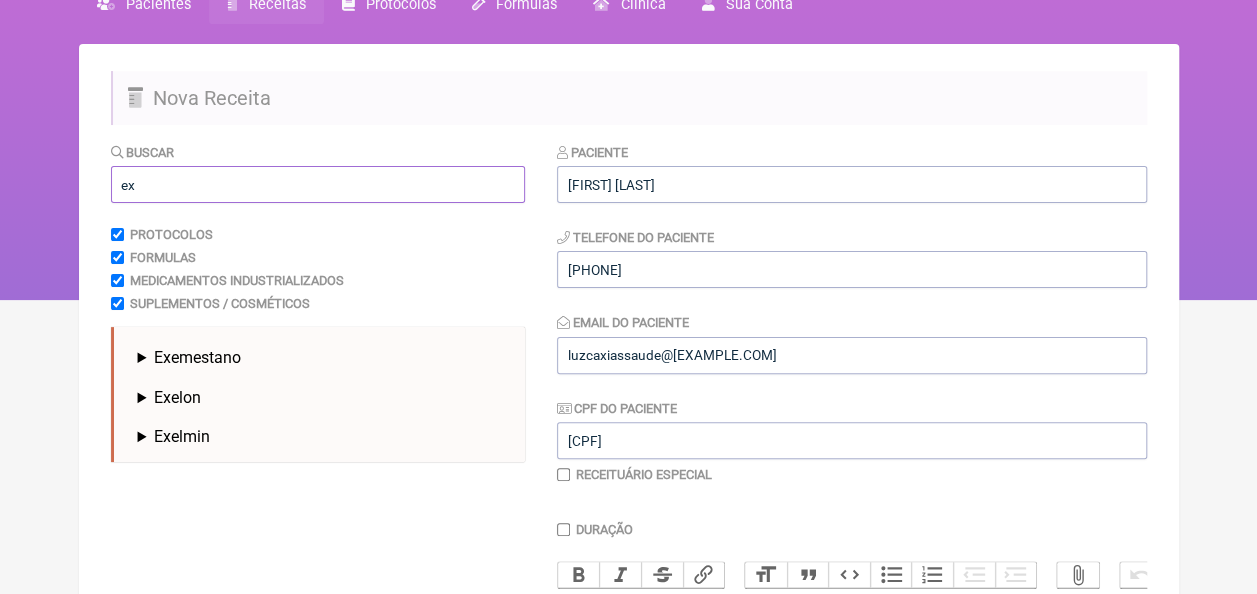 type on "e" 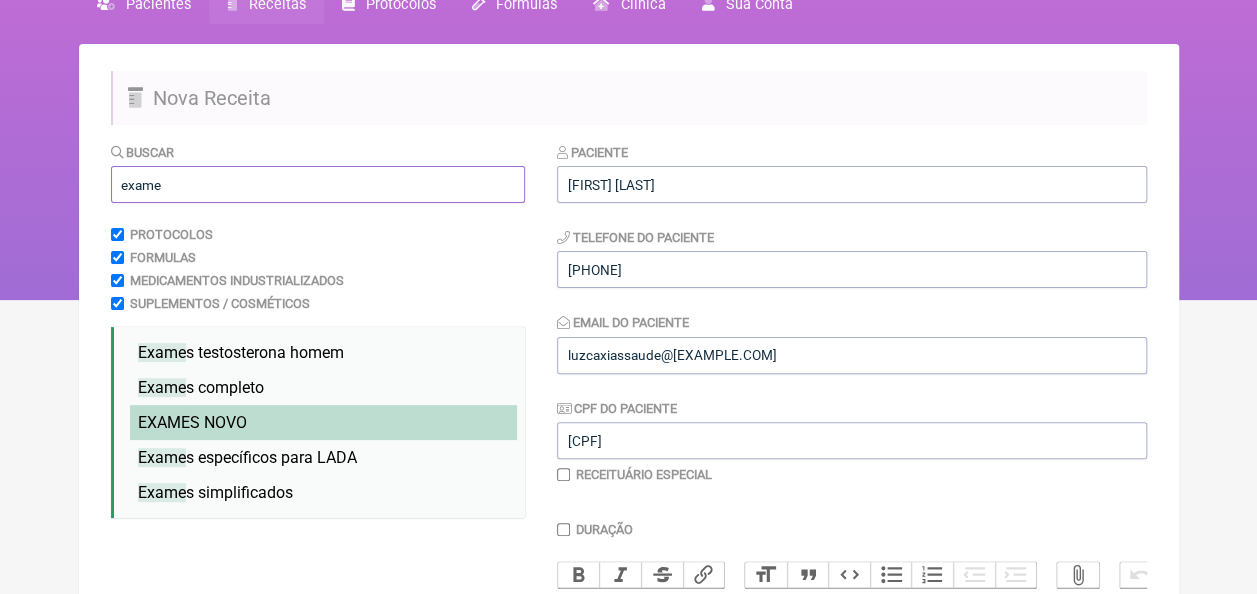 type on "exame" 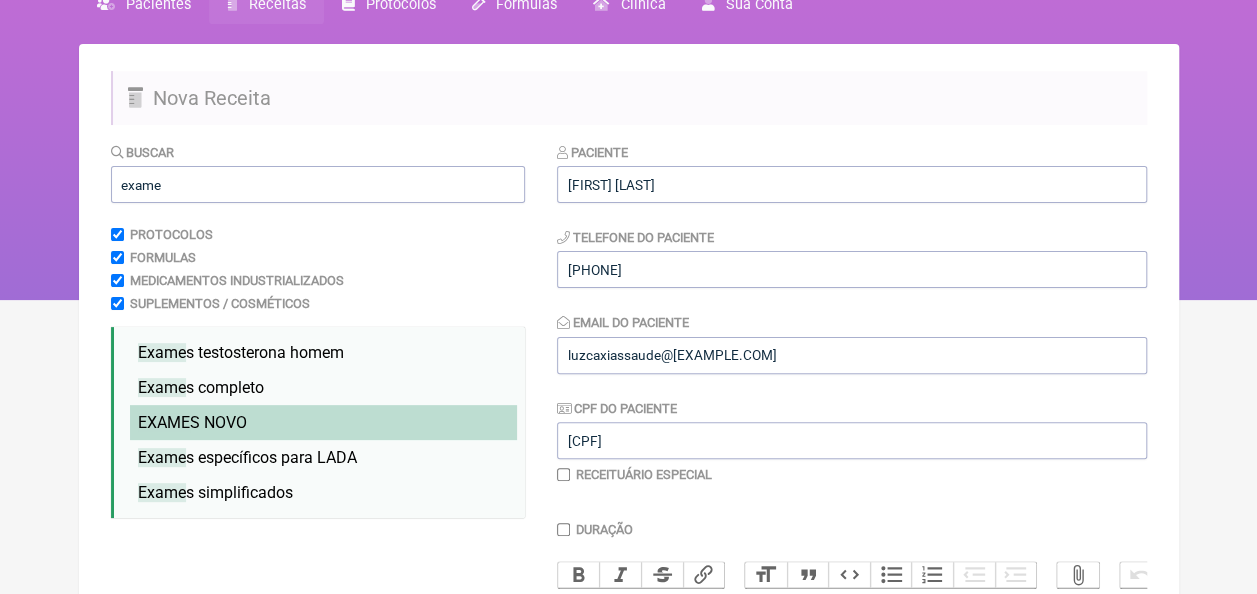 click on "EXAME S NOVO" at bounding box center (323, 422) 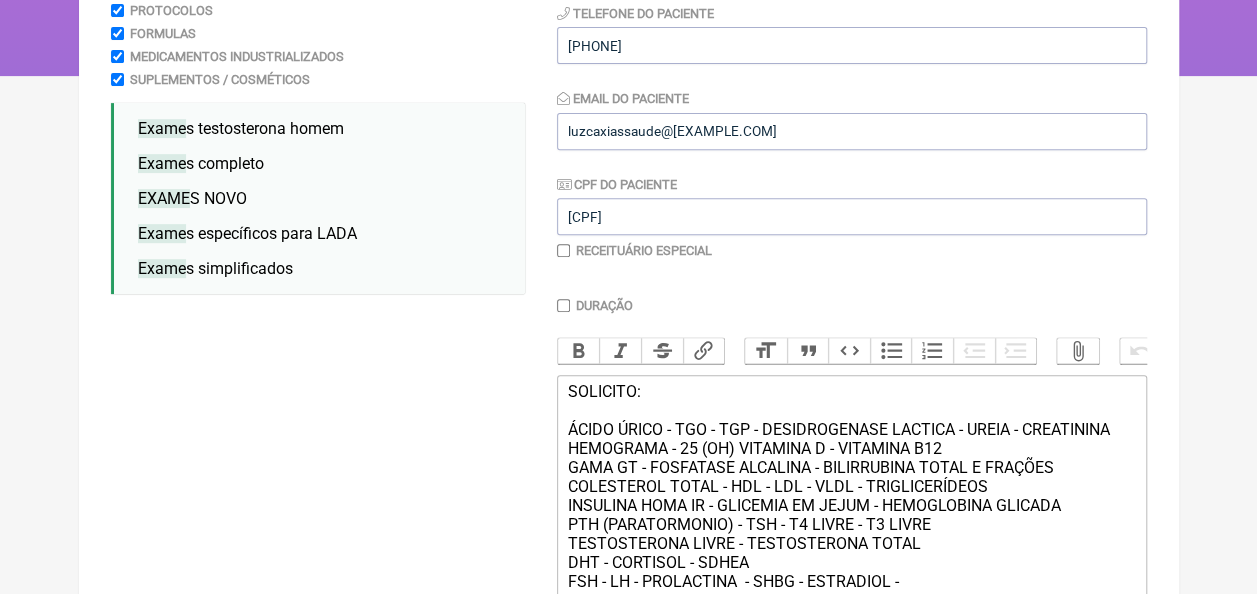 scroll, scrollTop: 528, scrollLeft: 0, axis: vertical 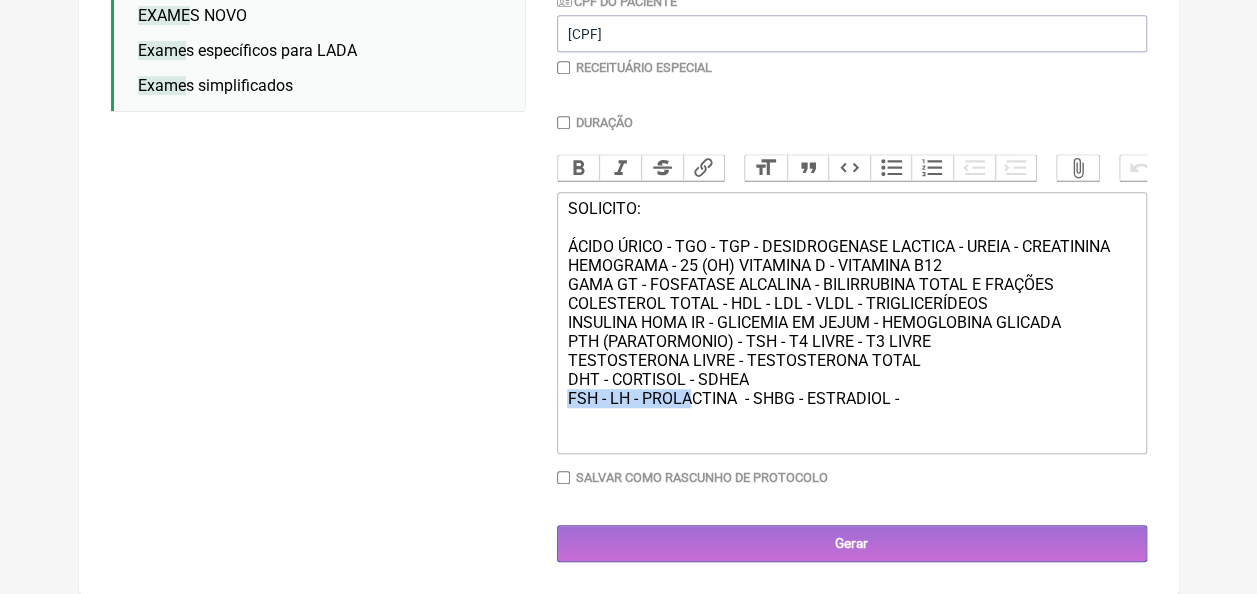 drag, startPoint x: 567, startPoint y: 396, endPoint x: 687, endPoint y: 396, distance: 120 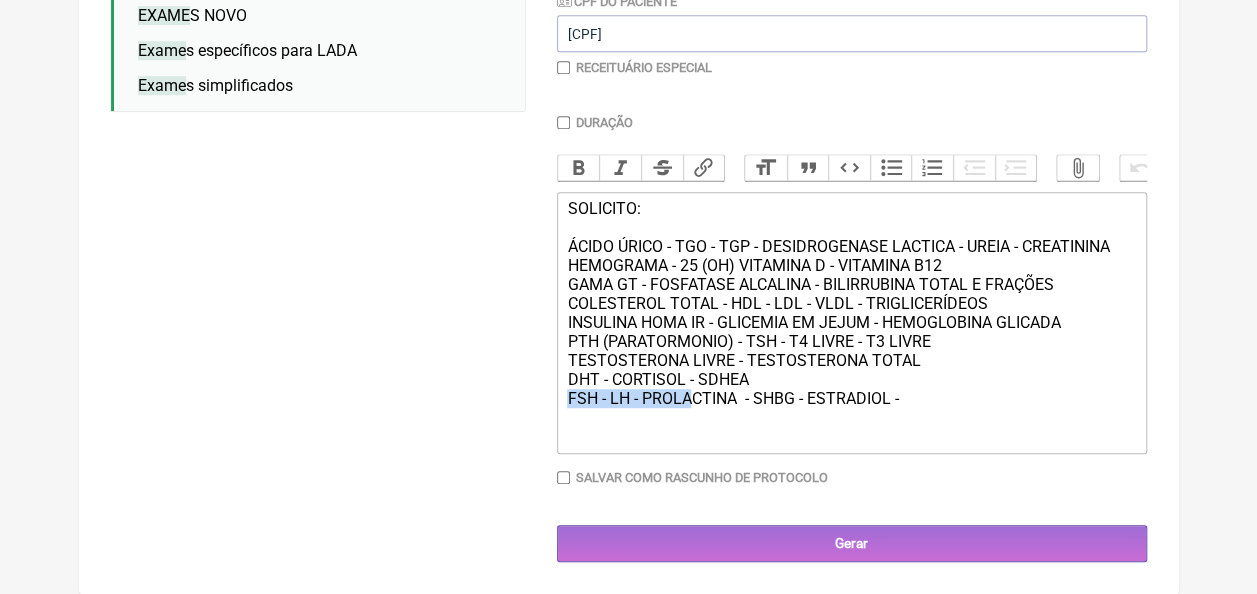 click on "SOLICITO: ÁCIDO ÚRICO - TGO - TGP - DESIDROGENASE LACTICA - UREIA - CREATININA  HEMOGRAMA - 25 (OH) VITAMINA D - VITAMINA B12 GAMA GT - FOSFATASE ALCALINA - BILIRRUBINA TOTAL E FRAÇÕES COLESTEROL TOTAL - HDL - LDL - VLDL - TRIGLICERÍDEOS INSULINA HOMA IR - GLICEMIA EM JEJUM - HEMOGLOBINA GLICADA PTH (PARATORMONIO) - TSH - T4 LIVRE - T3 LIVRE  TESTOSTERONA LIVRE - TESTOSTERONA TOTAL DHT - CORTISOL - SDHEA FSH - LH - PROLACTINA  - SHBG - ESTRADIOL -" 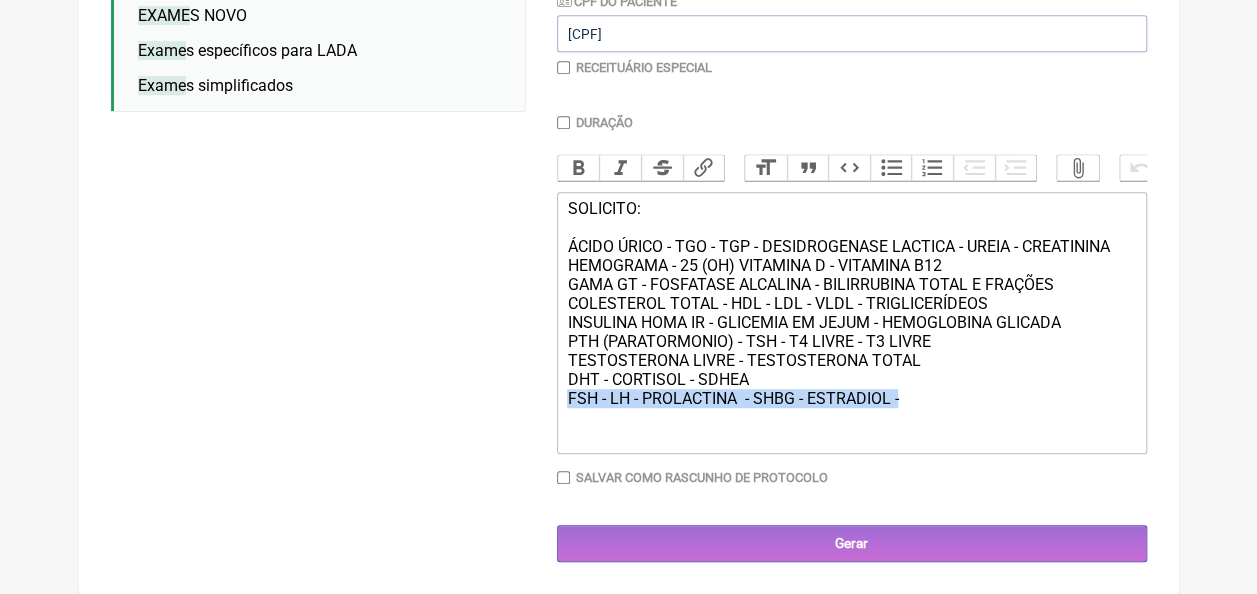 drag, startPoint x: 564, startPoint y: 395, endPoint x: 898, endPoint y: 378, distance: 334.43234 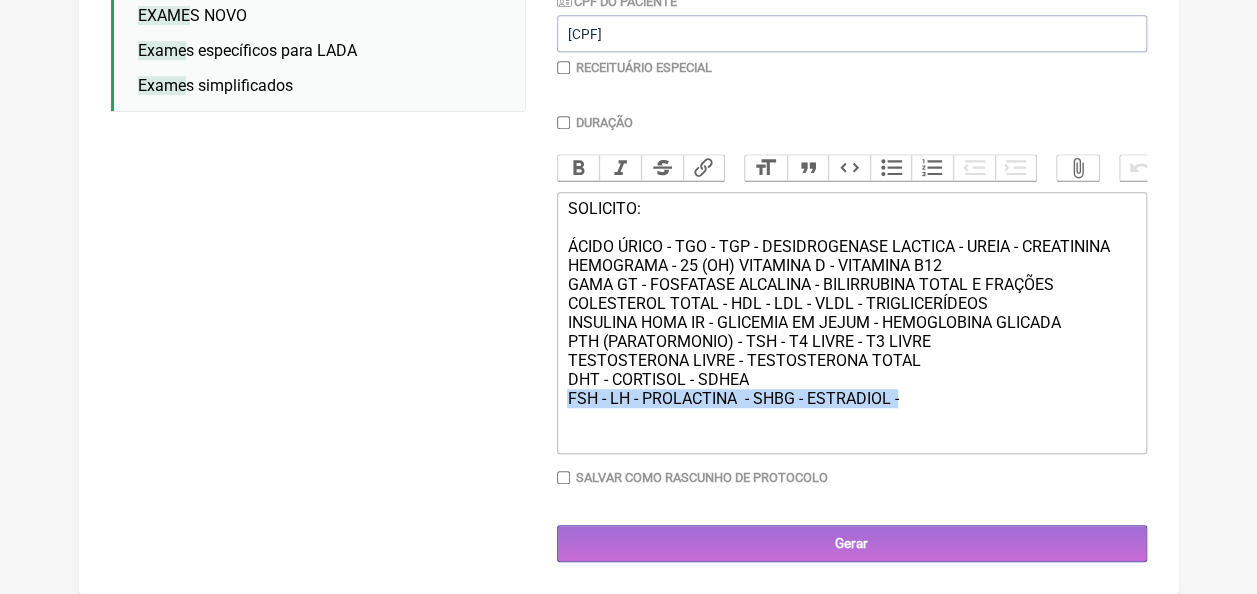 click on "SOLICITO: ÁCIDO ÚRICO - TGO - TGP - DESIDROGENASE LACTICA - UREIA - CREATININA  HEMOGRAMA - 25 (OH) VITAMINA D - VITAMINA B12 GAMA GT - FOSFATASE ALCALINA - BILIRRUBINA TOTAL E FRAÇÕES COLESTEROL TOTAL - HDL - LDL - VLDL - TRIGLICERÍDEOS INSULINA HOMA IR - GLICEMIA EM JEJUM - HEMOGLOBINA GLICADA PTH (PARATORMONIO) - TSH - T4 LIVRE - T3 LIVRE  TESTOSTERONA LIVRE - TESTOSTERONA TOTAL DHT - CORTISOL - SDHEA FSH - LH - PROLACTINA  - SHBG - ESTRADIOL -" 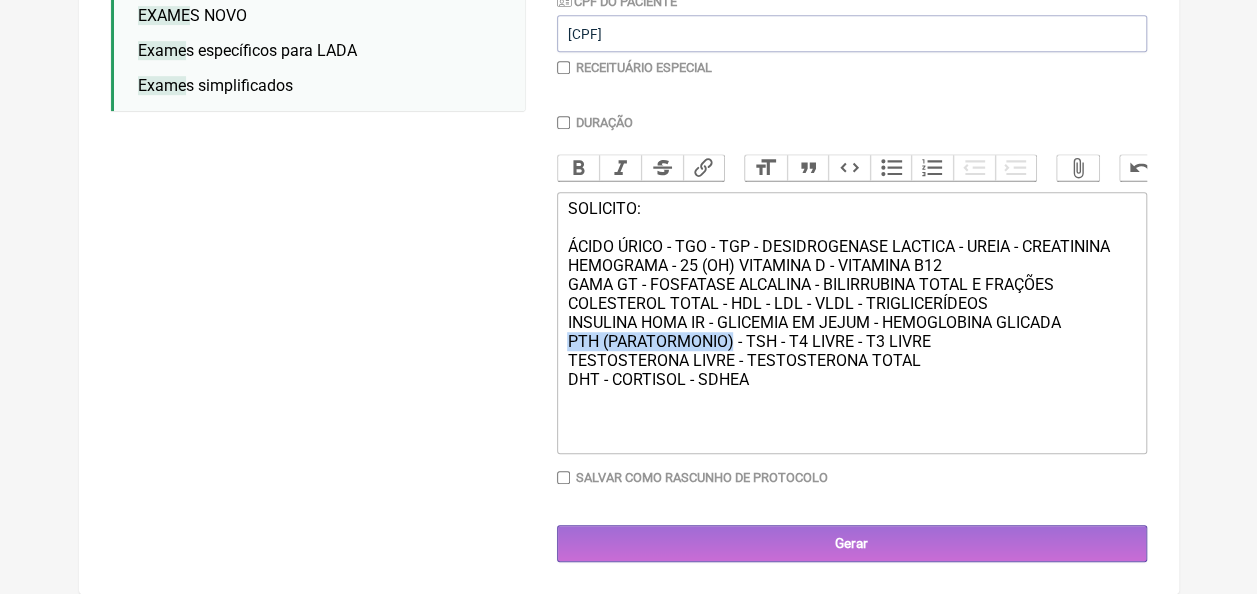 drag, startPoint x: 564, startPoint y: 336, endPoint x: 735, endPoint y: 342, distance: 171.10522 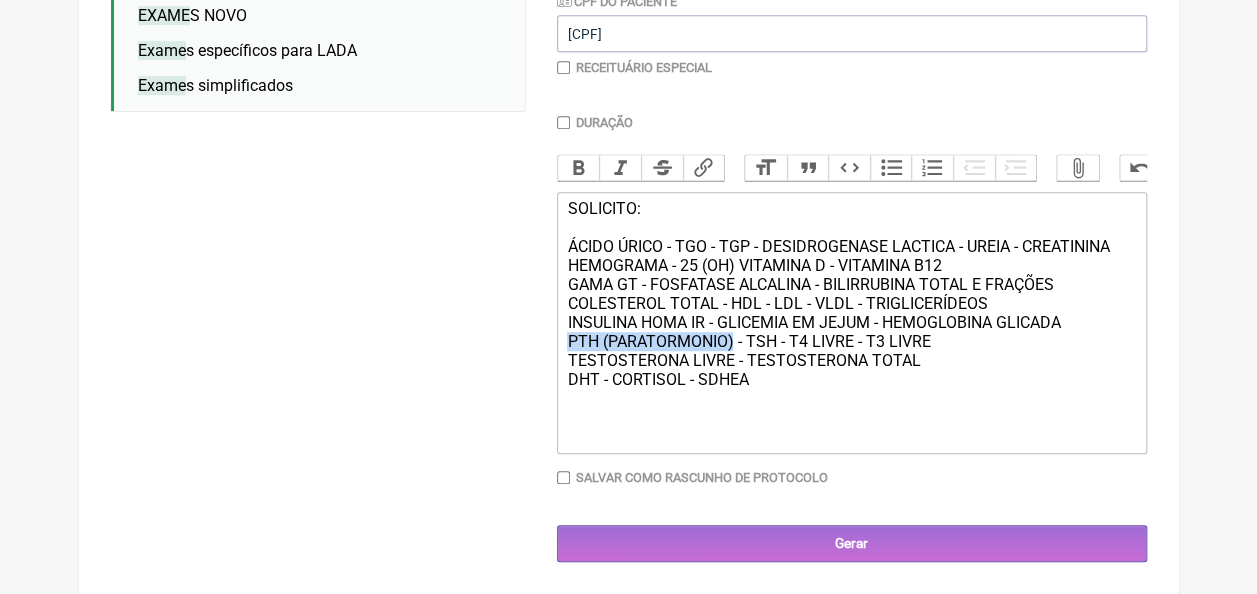 click on "SOLICITO: ÁCIDO ÚRICO - TGO - TGP - DESIDROGENASE LACTICA - UREIA - CREATININA  HEMOGRAMA - 25 (OH) VITAMINA D - VITAMINA B12 GAMA GT - FOSFATASE ALCALINA - BILIRRUBINA TOTAL E FRAÇÕES COLESTEROL TOTAL - HDL - LDL - VLDL - TRIGLICERÍDEOS INSULINA HOMA IR - GLICEMIA EM JEJUM - HEMOGLOBINA GLICADA PTH (PARATORMONIO) - TSH - T4 LIVRE - T3 LIVRE  TESTOSTERONA LIVRE - TESTOSTERONA TOTAL DHT - CORTISOL - SDHEA" 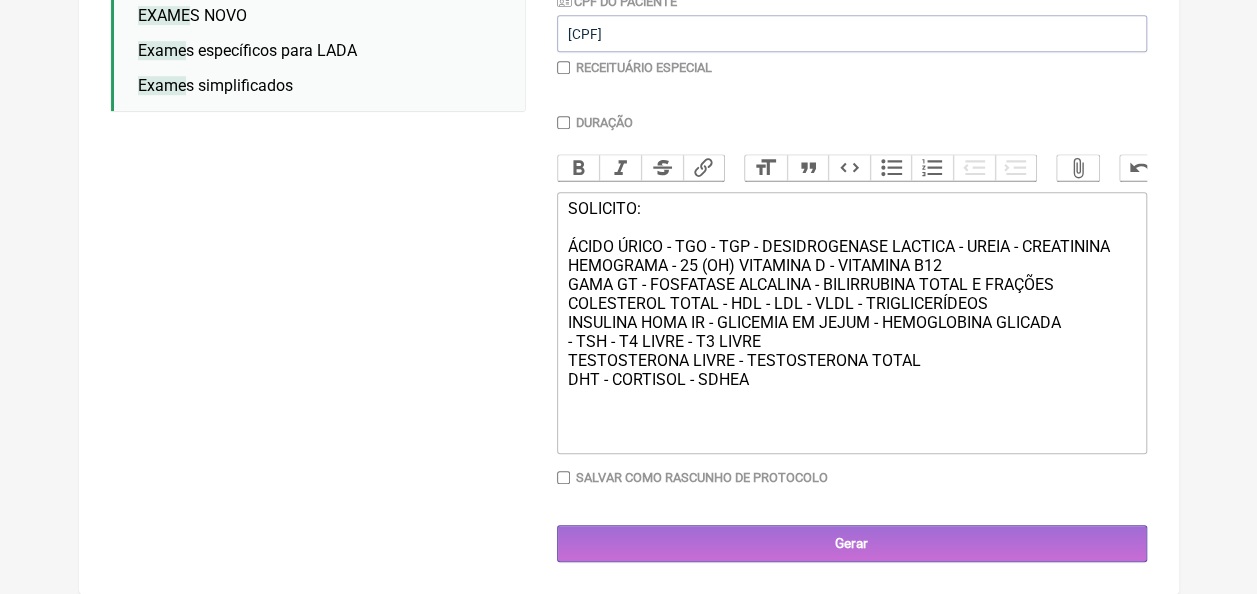 click on "SOLICITO: ÁCIDO ÚRICO - TGO - TGP - DESIDROGENASE LACTICA - UREIA - CREATININA  HEMOGRAMA - 25 (OH) VITAMINA D - VITAMINA B12 GAMA GT - FOSFATASE ALCALINA - BILIRRUBINA TOTAL E FRAÇÕES COLESTEROL TOTAL - HDL - LDL - VLDL - TRIGLICERÍDEOS INSULINA HOMA IR - GLICEMIA EM JEJUM - HEMOGLOBINA GLICADA  - TSH - T4 LIVRE - T3 LIVRE  TESTOSTERONA LIVRE - TESTOSTERONA TOTAL DHT - CORTISOL - SDHEA" 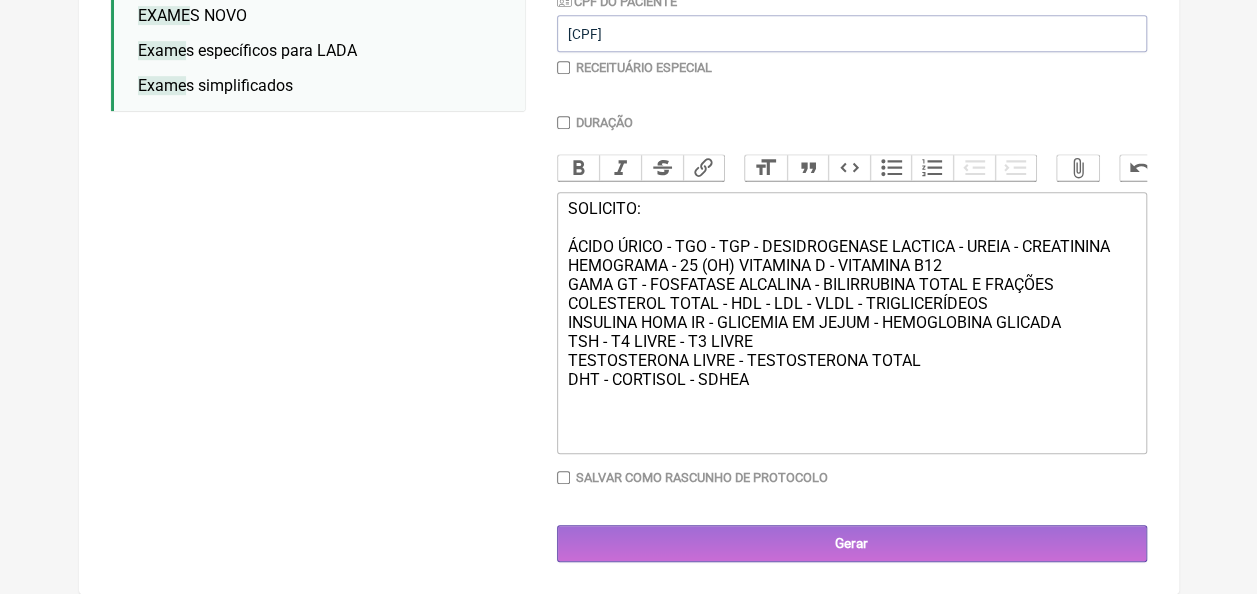 drag, startPoint x: 677, startPoint y: 340, endPoint x: 771, endPoint y: 336, distance: 94.08507 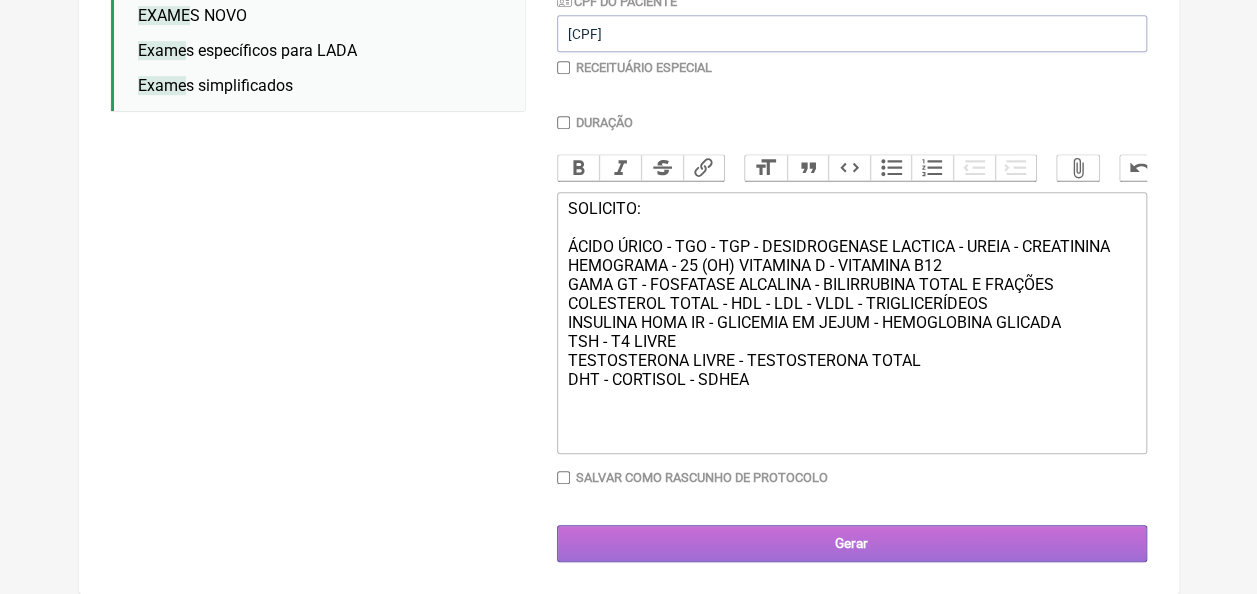 click on "Gerar" at bounding box center [852, 543] 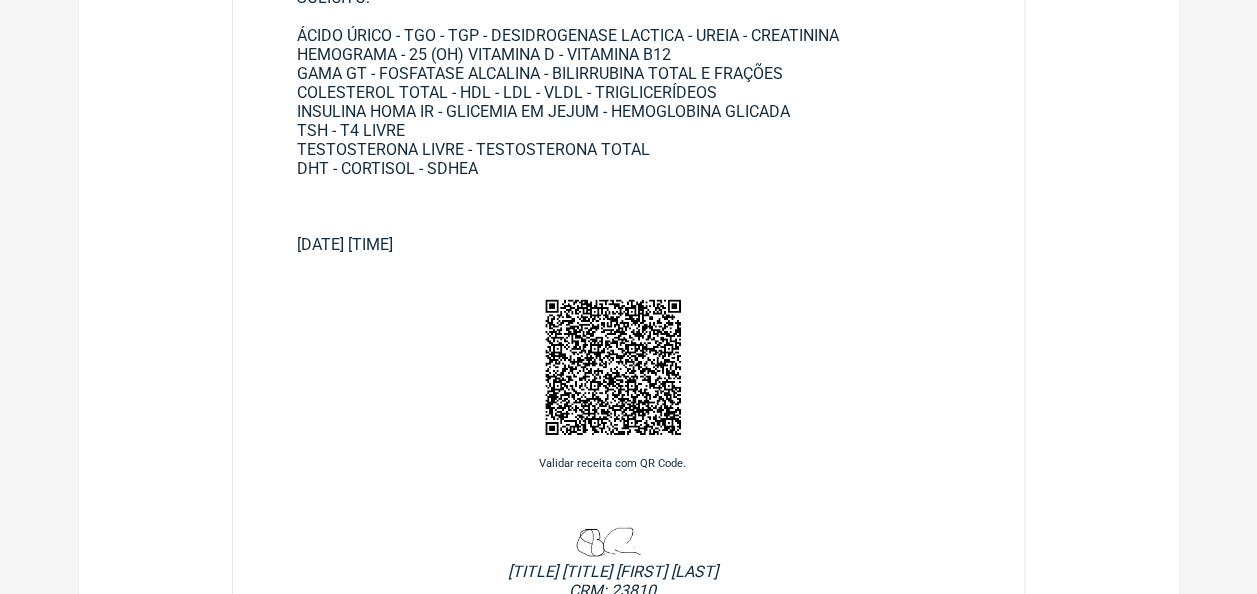 scroll, scrollTop: 236, scrollLeft: 0, axis: vertical 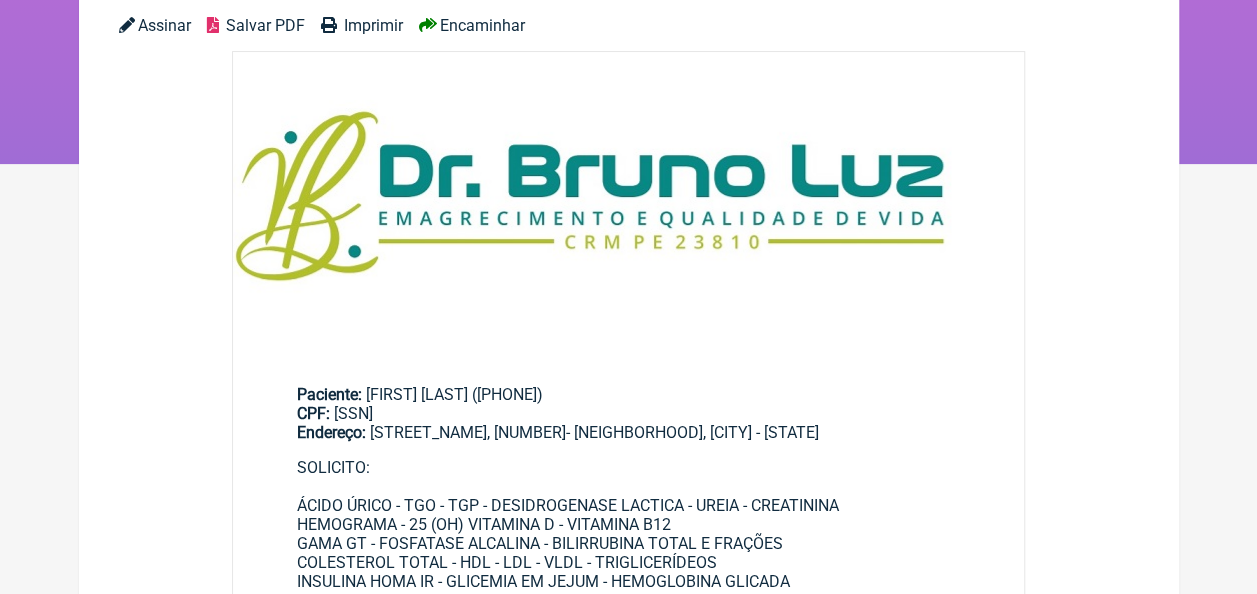 click on "Salvar PDF" at bounding box center (265, 25) 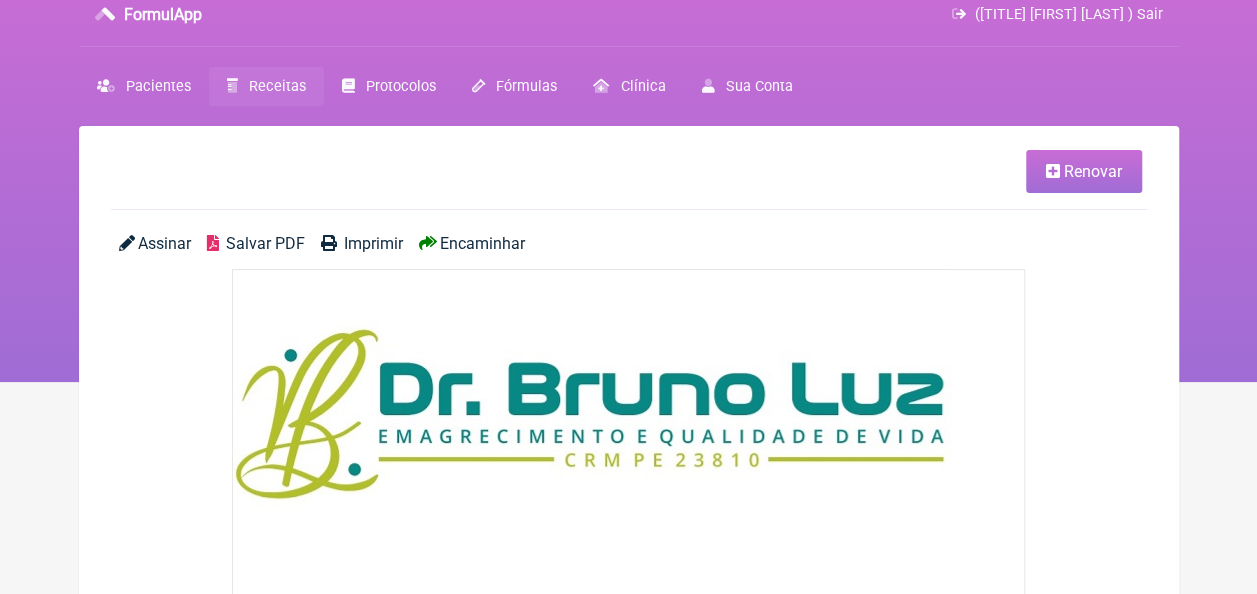 scroll, scrollTop: 0, scrollLeft: 0, axis: both 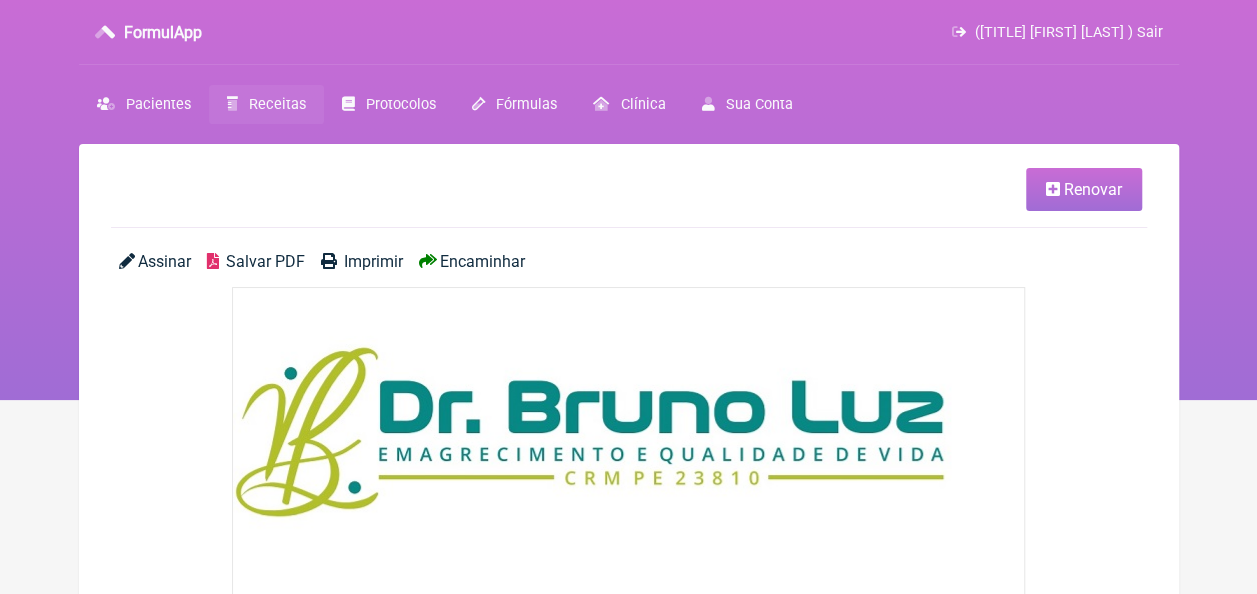 click on "Salvar PDF" at bounding box center (265, 261) 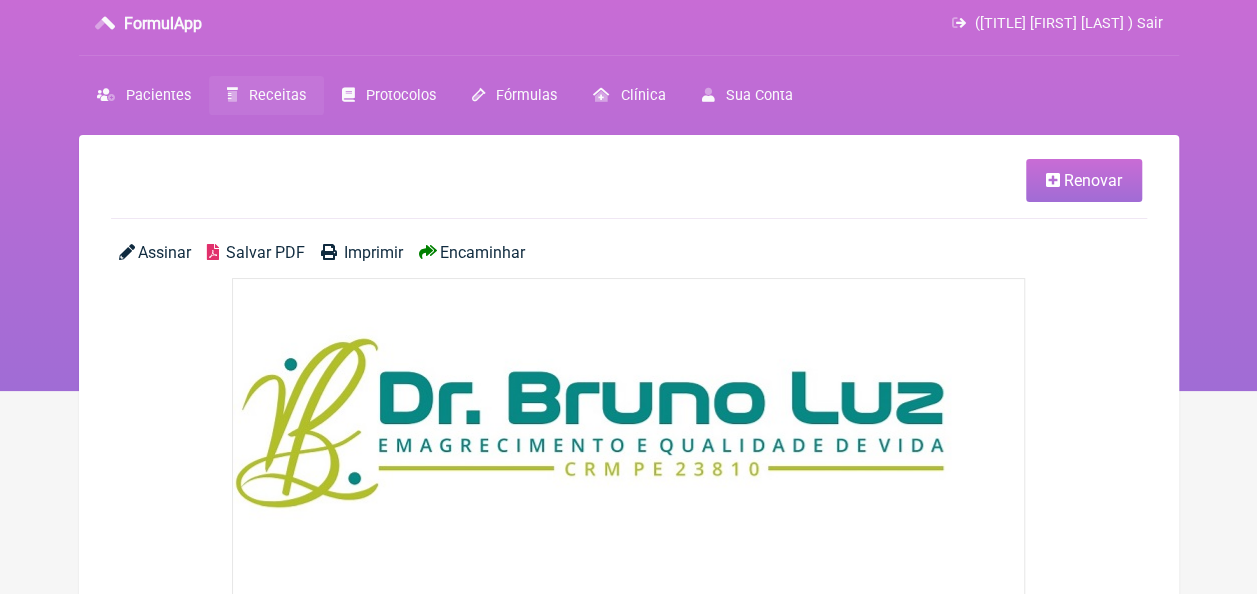 scroll, scrollTop: 0, scrollLeft: 0, axis: both 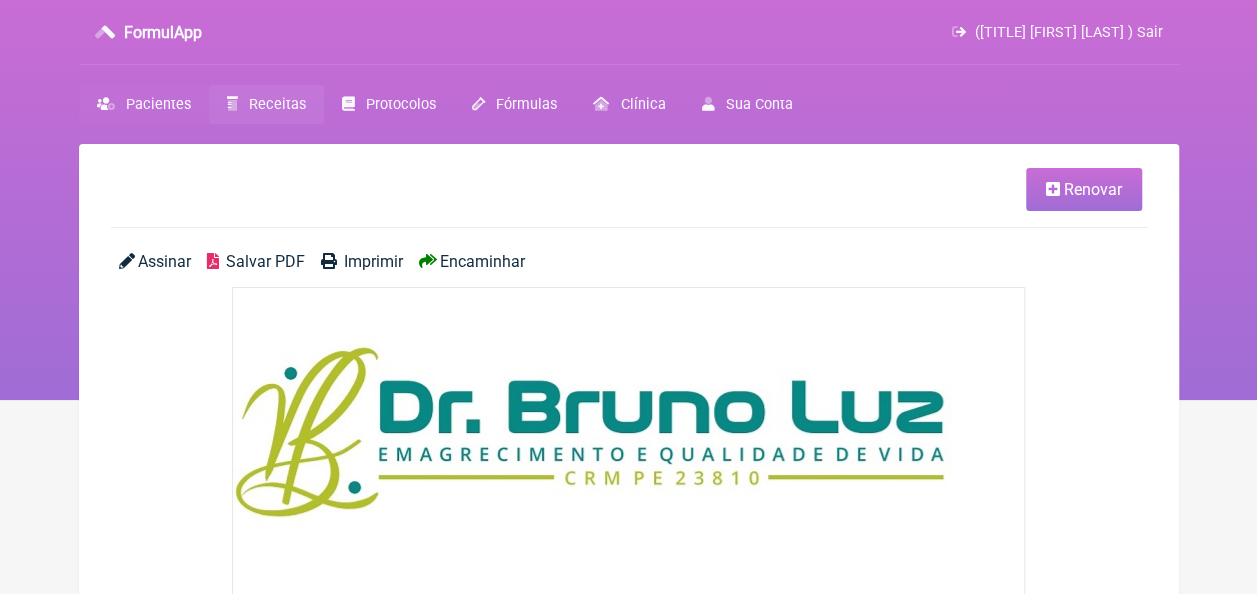 click on "Pacientes" at bounding box center (158, 104) 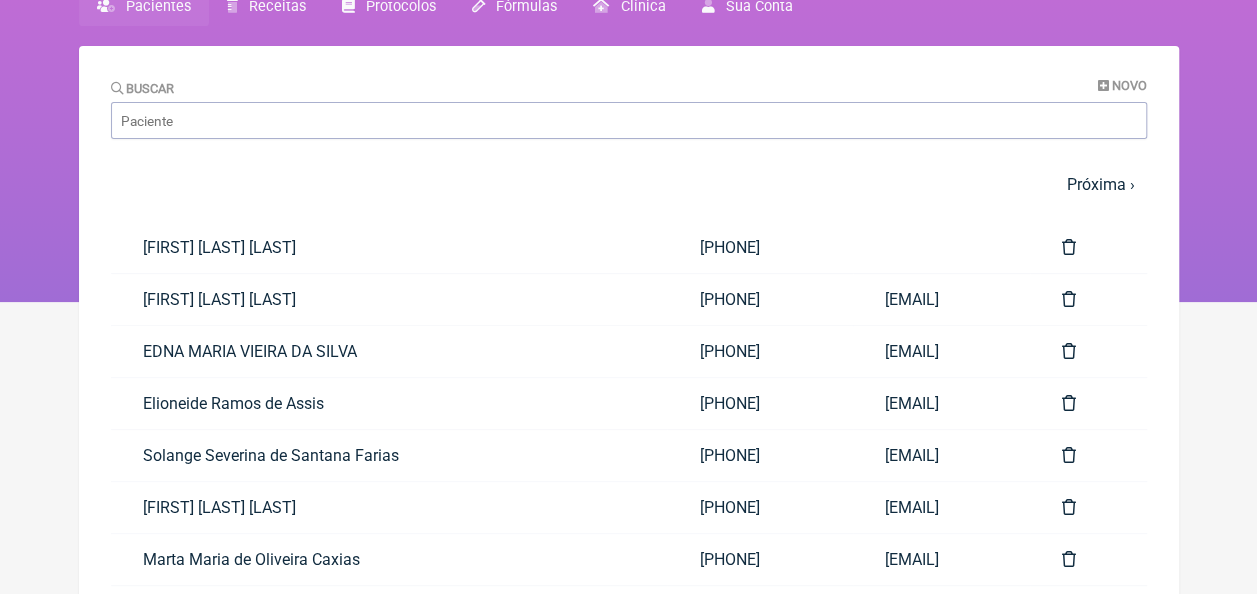 scroll, scrollTop: 0, scrollLeft: 0, axis: both 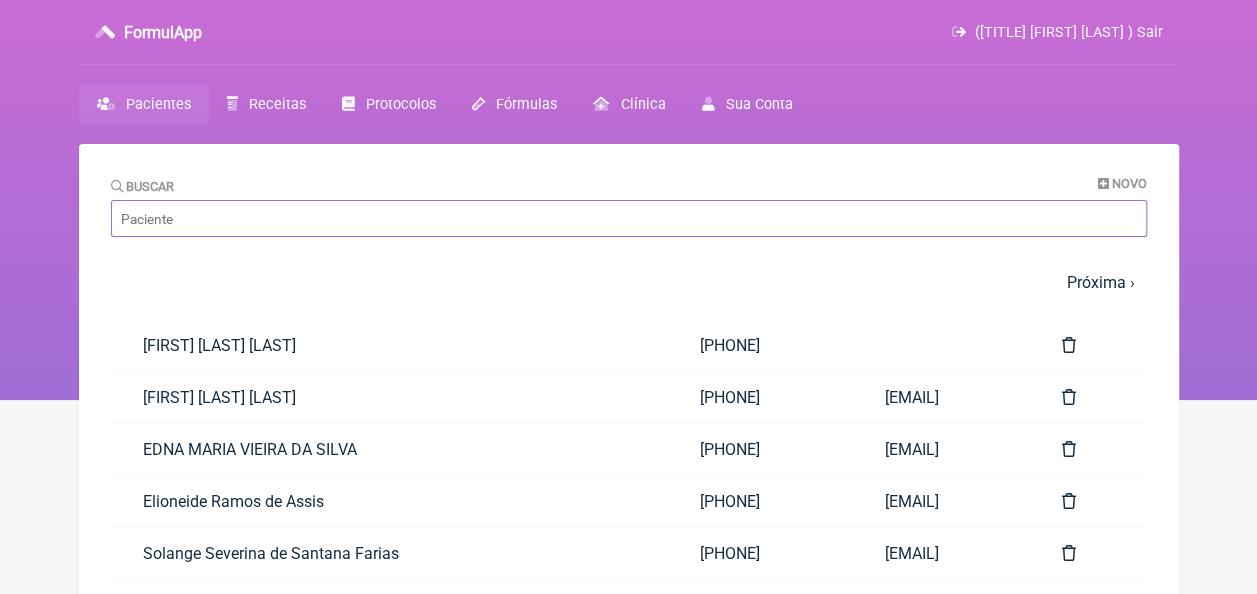 click on "Buscar" at bounding box center (629, 218) 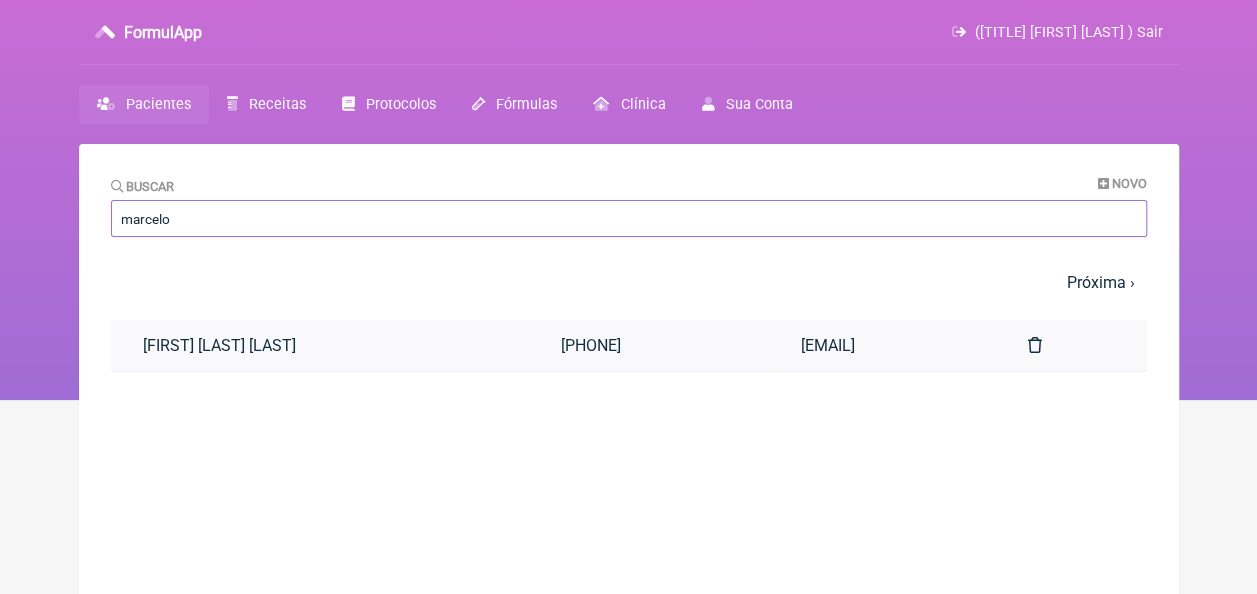 type on "marcelo" 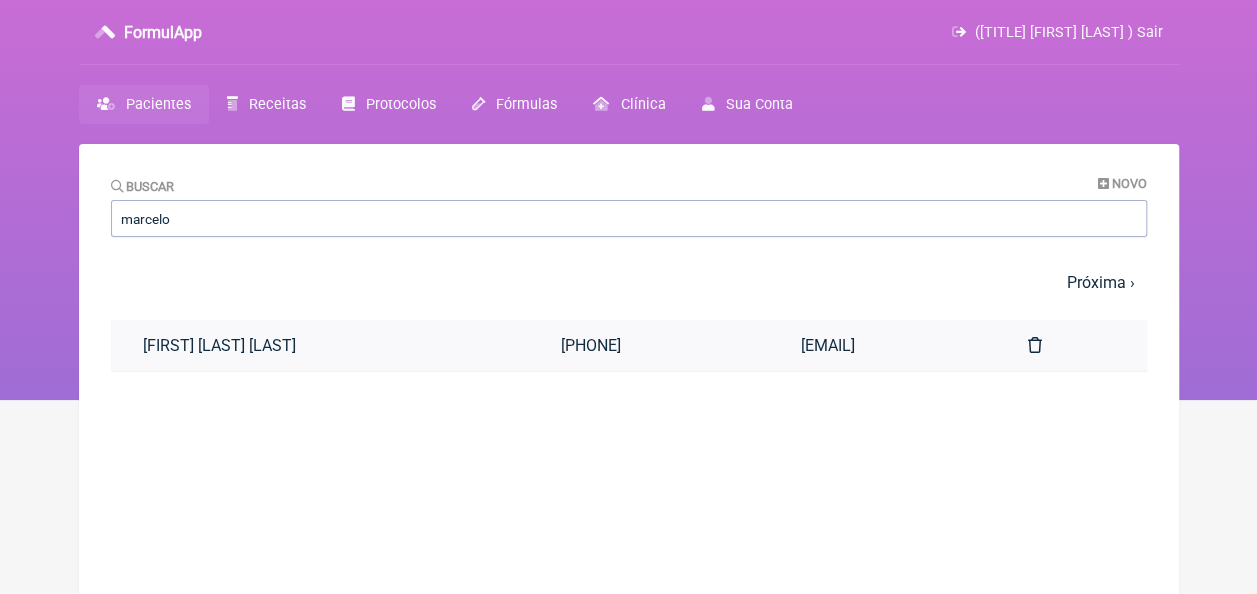 click on "[FIRST] [LAST]" at bounding box center [320, 345] 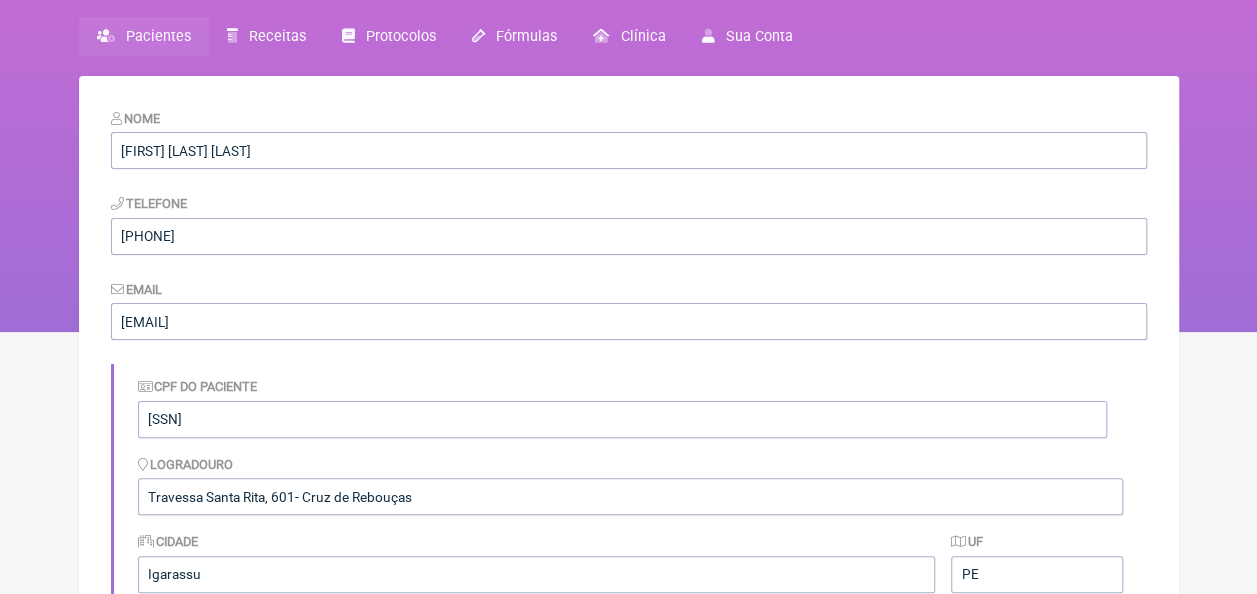 scroll, scrollTop: 100, scrollLeft: 0, axis: vertical 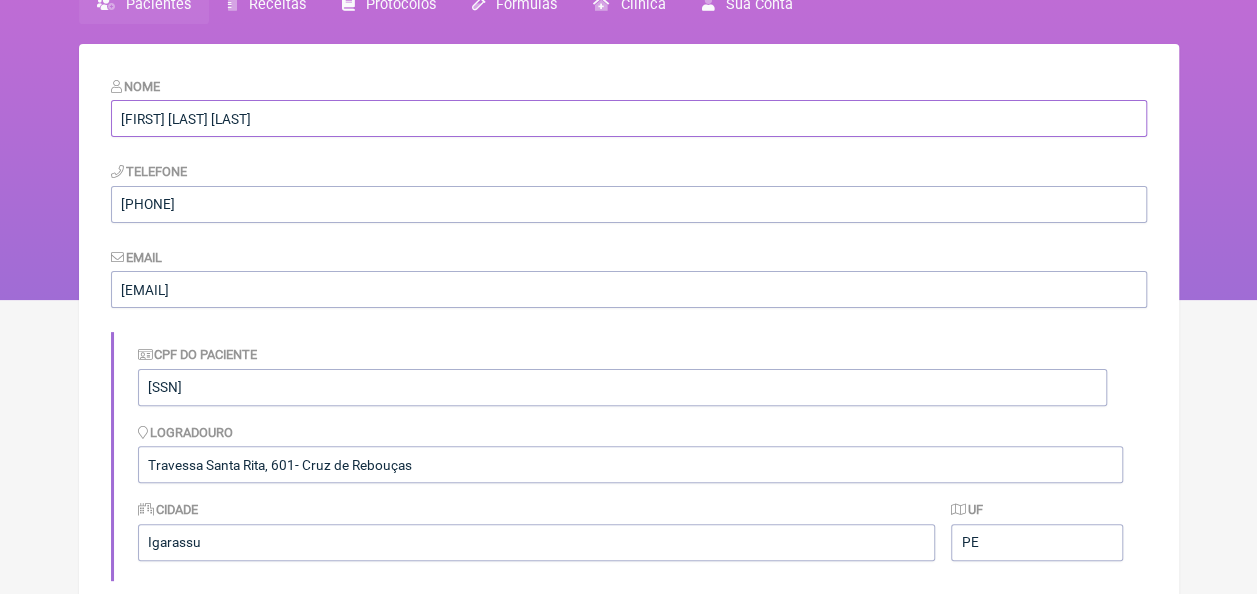 drag, startPoint x: 244, startPoint y: 116, endPoint x: 110, endPoint y: 120, distance: 134.0597 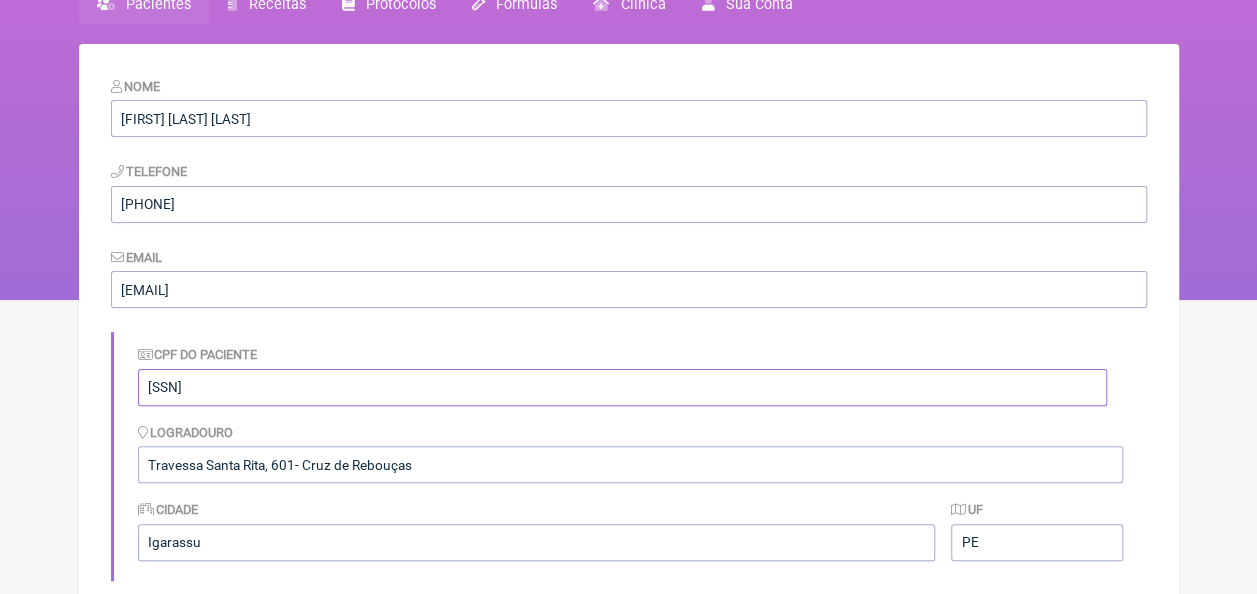drag, startPoint x: 280, startPoint y: 390, endPoint x: 144, endPoint y: 392, distance: 136.01471 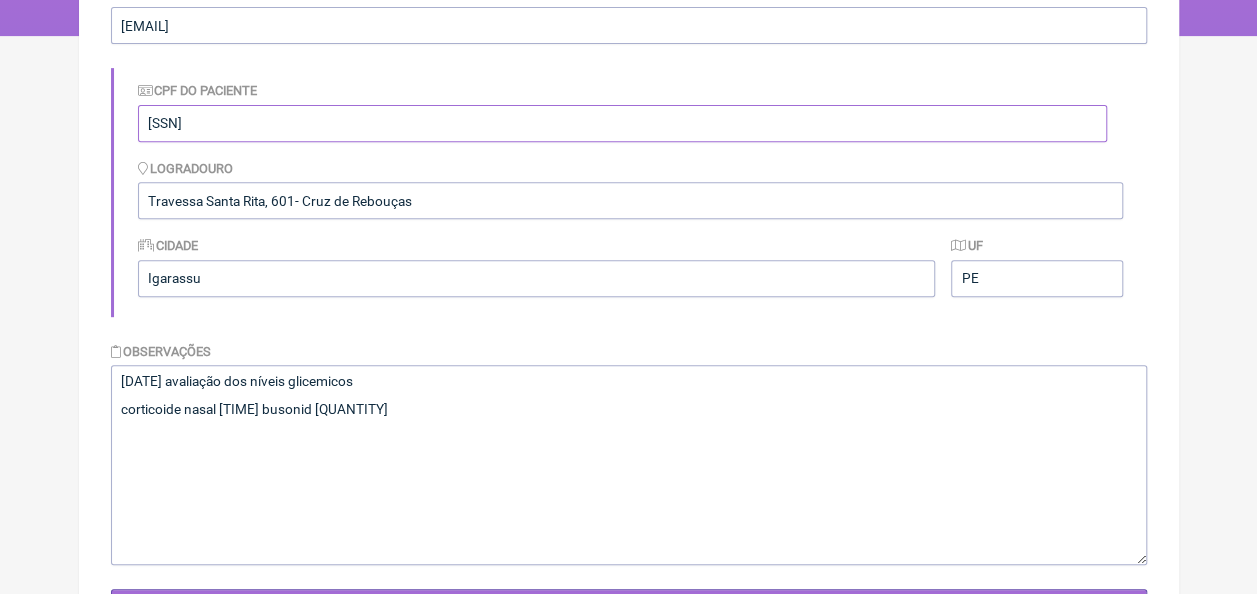 scroll, scrollTop: 699, scrollLeft: 0, axis: vertical 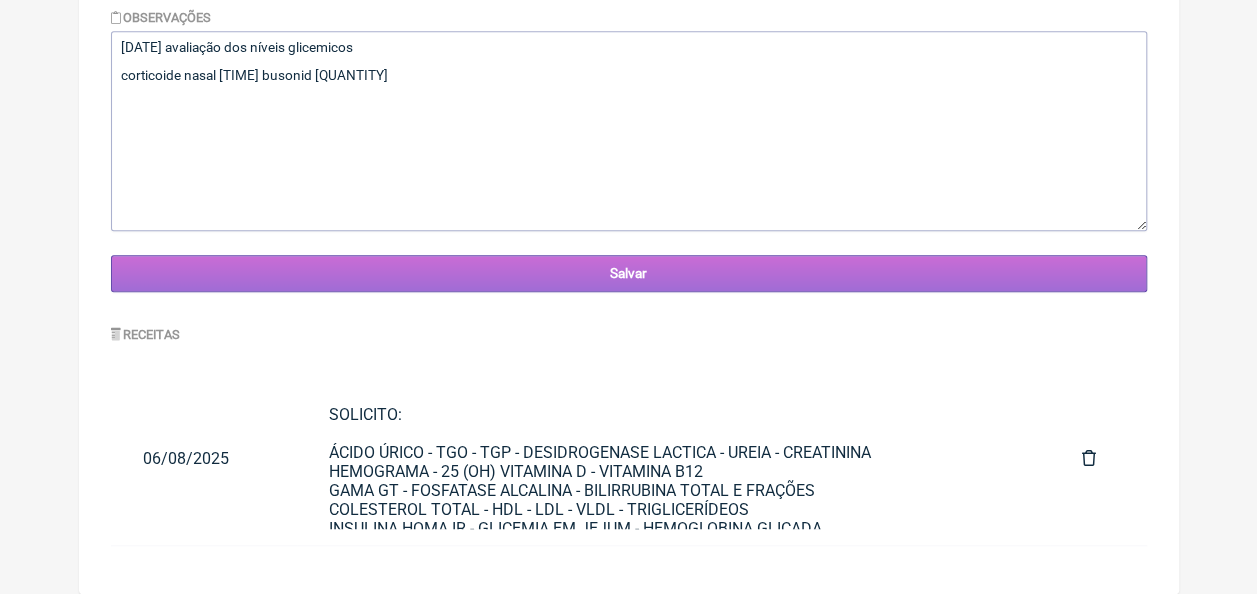 click on "Salvar" at bounding box center (629, 273) 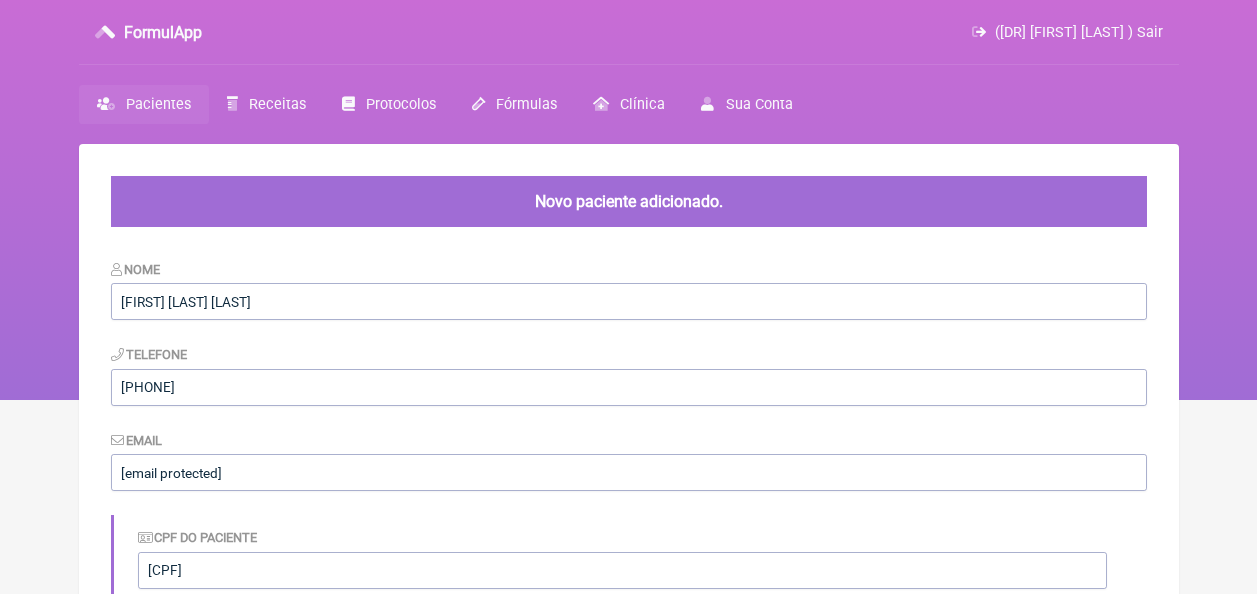scroll, scrollTop: 0, scrollLeft: 0, axis: both 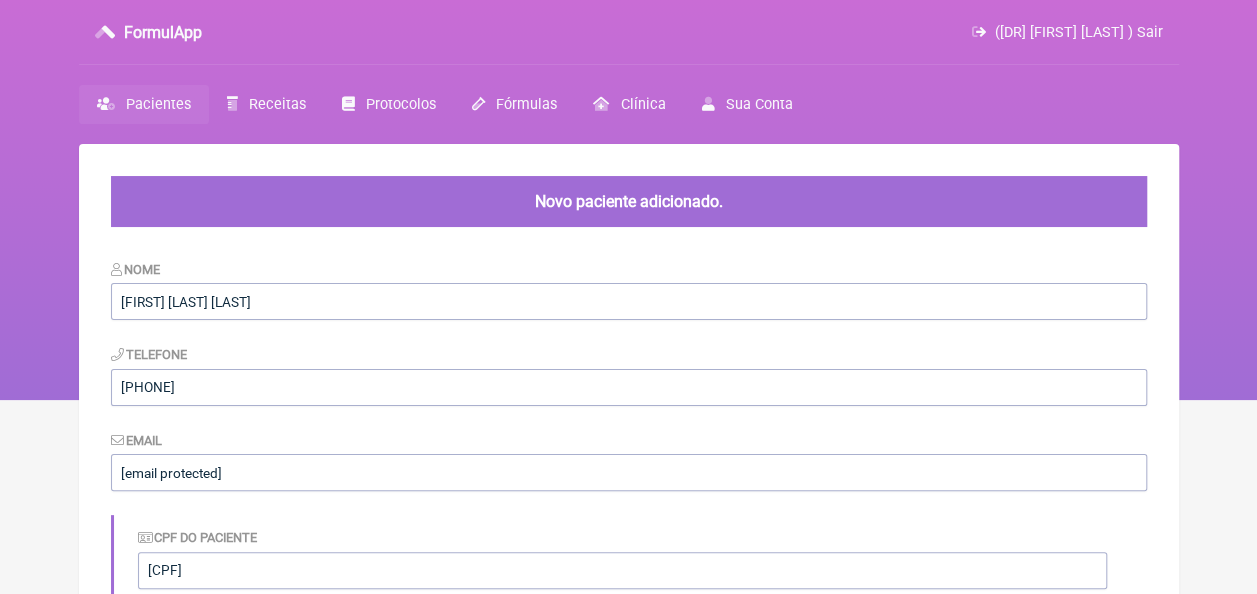 click on "Pacientes" at bounding box center (158, 104) 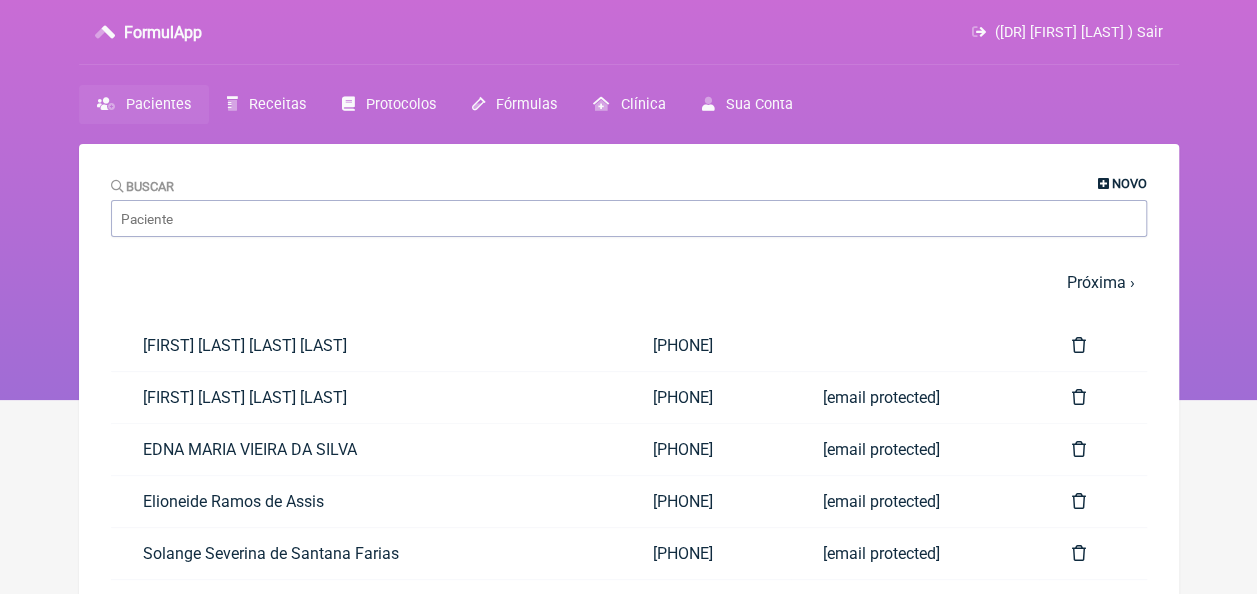 click on "Novo" at bounding box center [1122, 183] 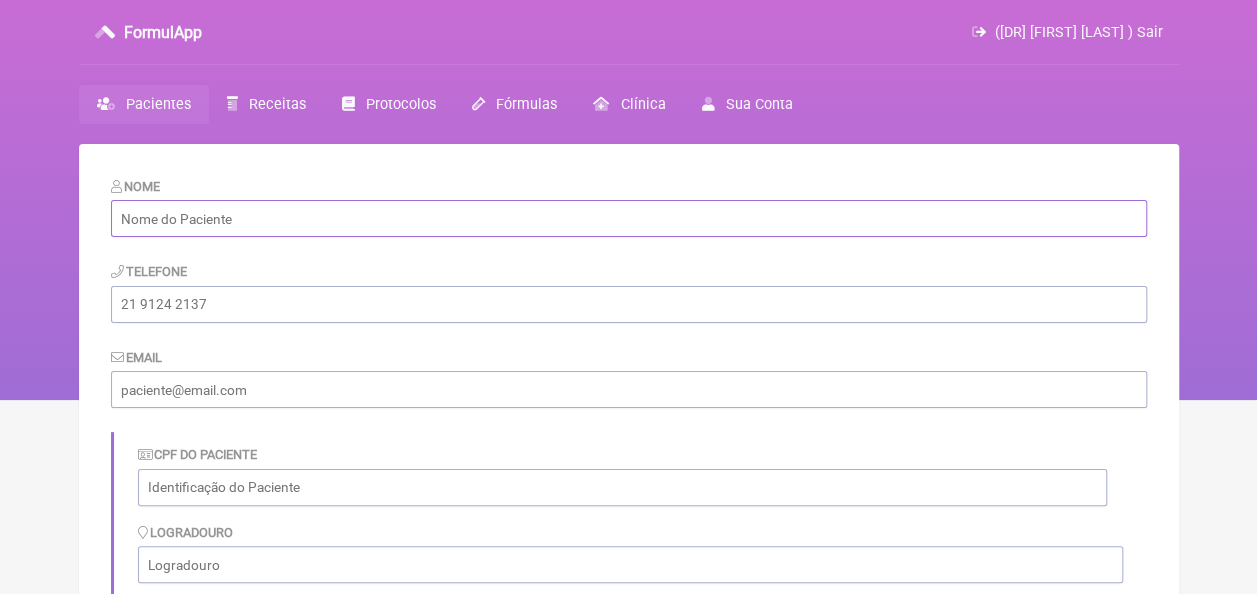 paste on "[FIRST] [LAST] [LAST] [LAST]" 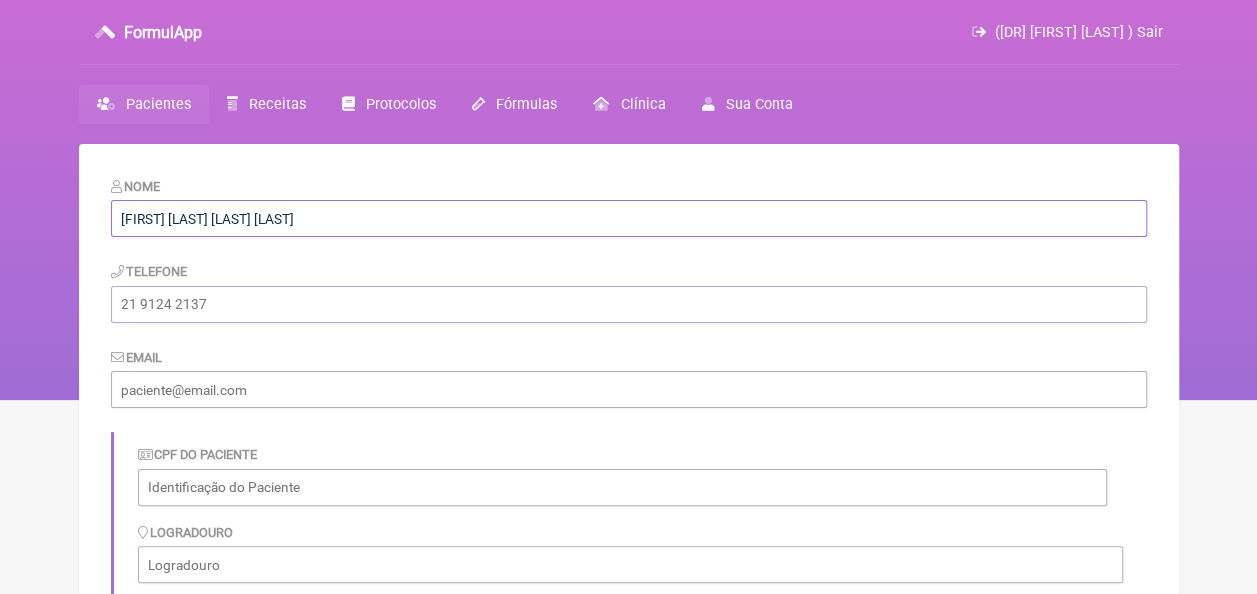 type on "[FIRST] [LAST] [LAST] [LAST]" 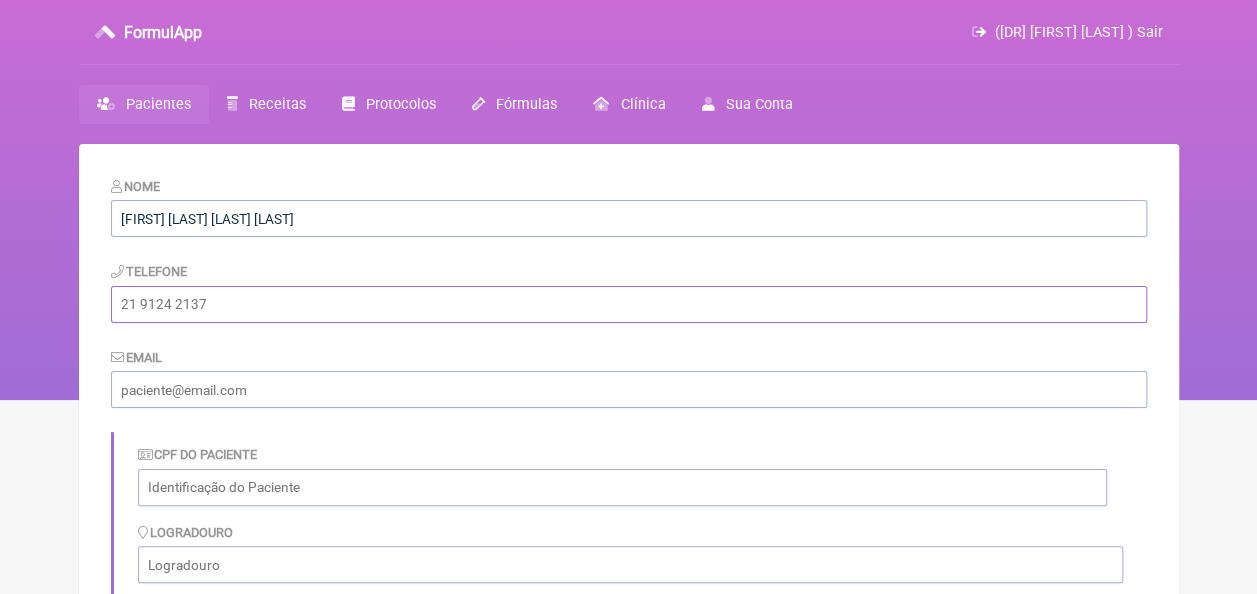 click at bounding box center (629, 304) 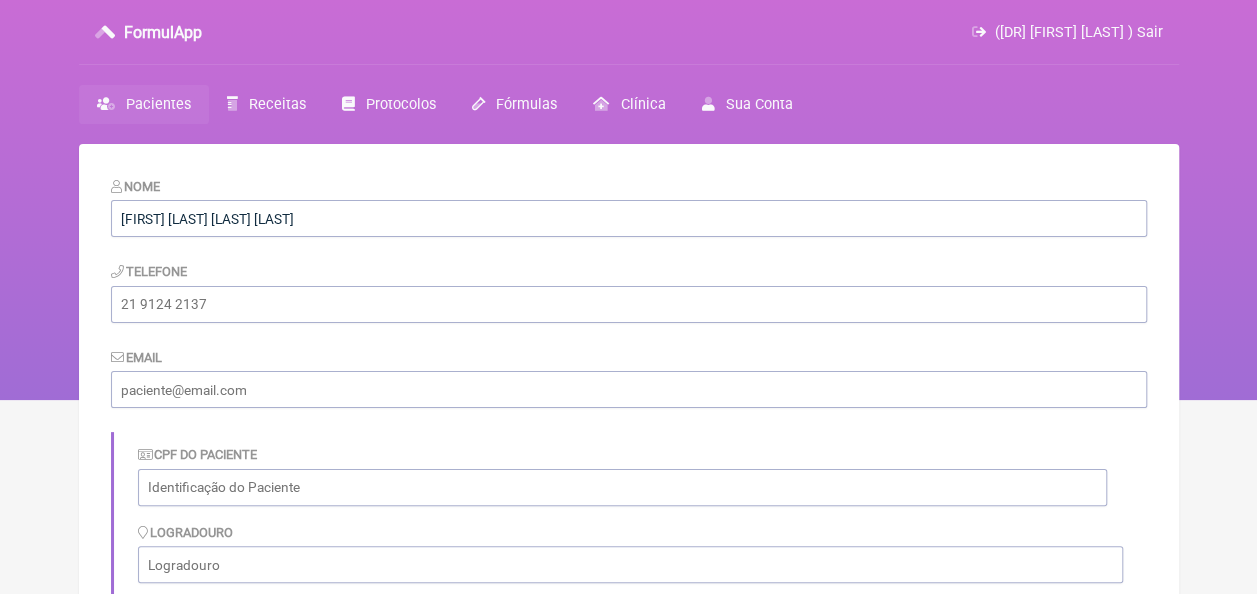 click on "Nome
[FIRST] [LAST] [LAST] [LAST]" at bounding box center (629, 206) 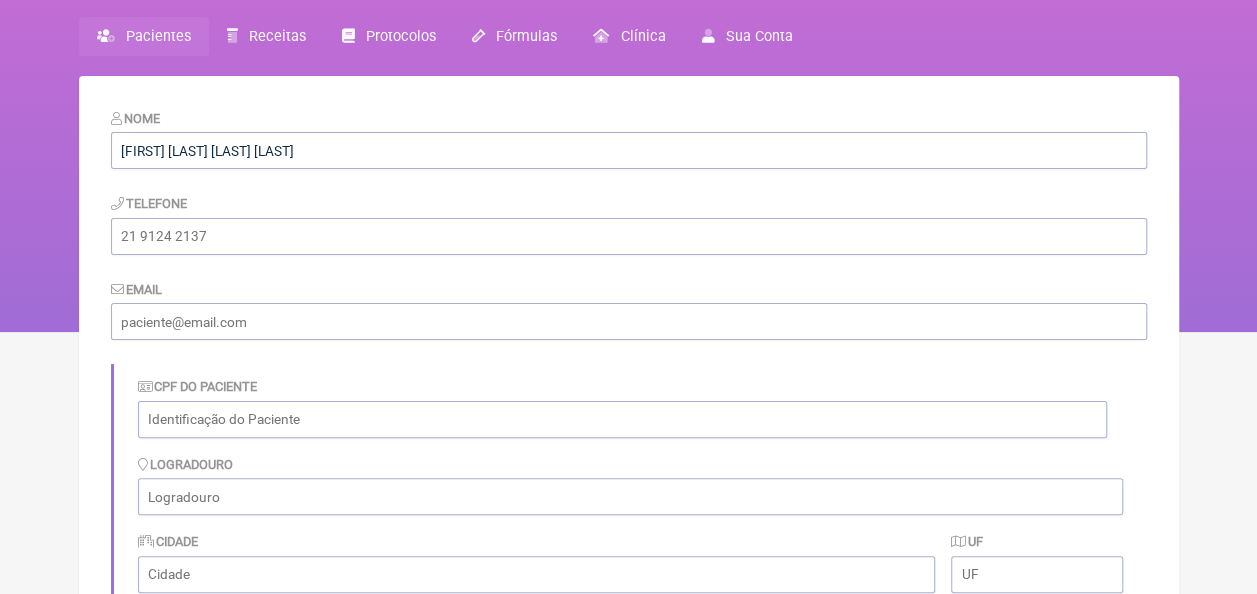 scroll, scrollTop: 100, scrollLeft: 0, axis: vertical 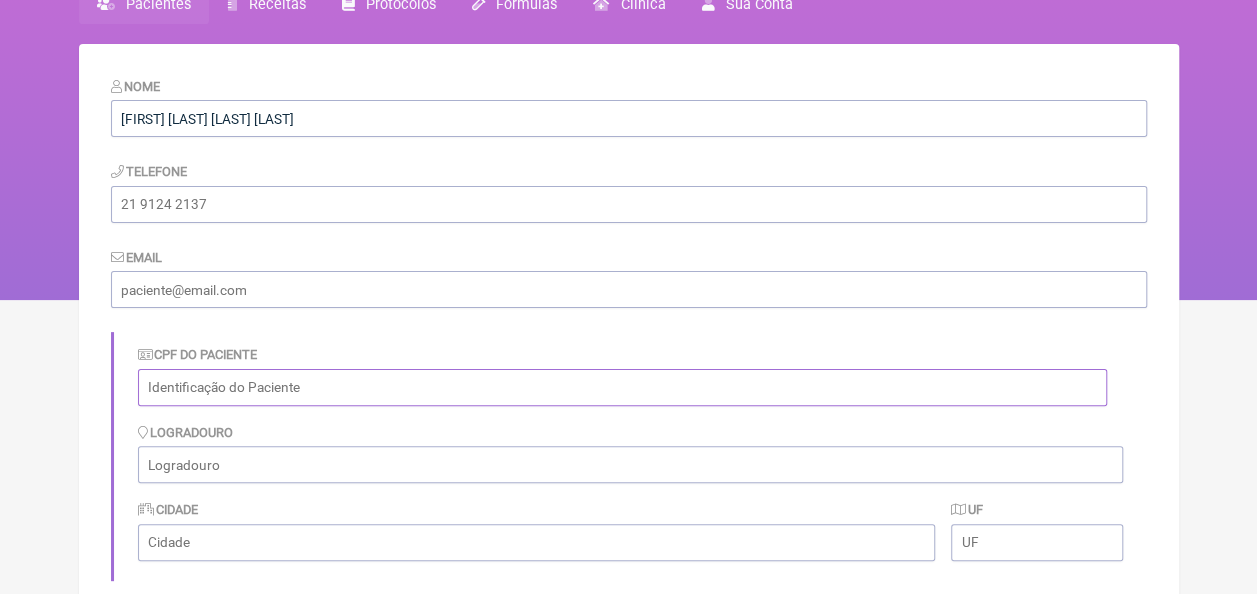 paste on "[CPF]" 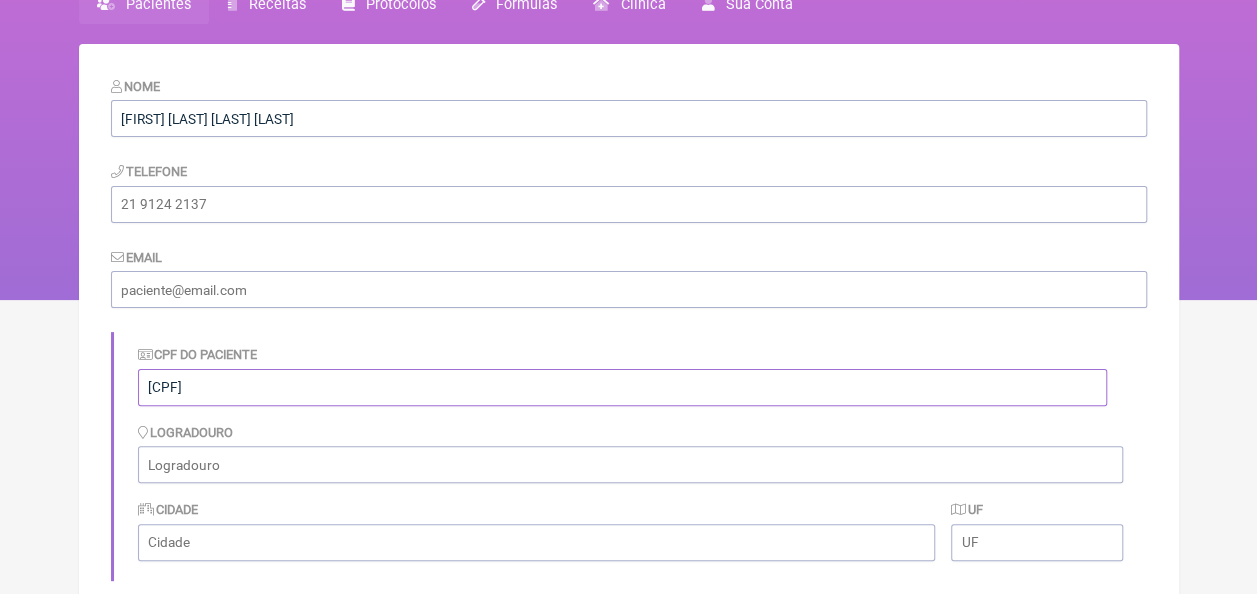 type on "[CPF]" 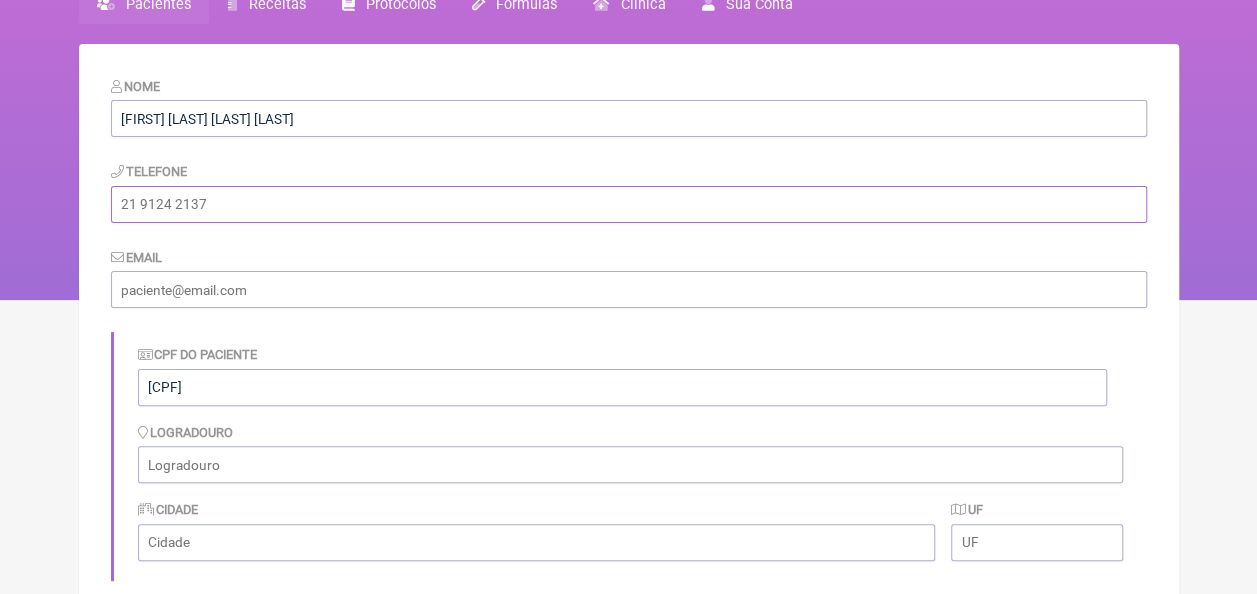click at bounding box center [629, 204] 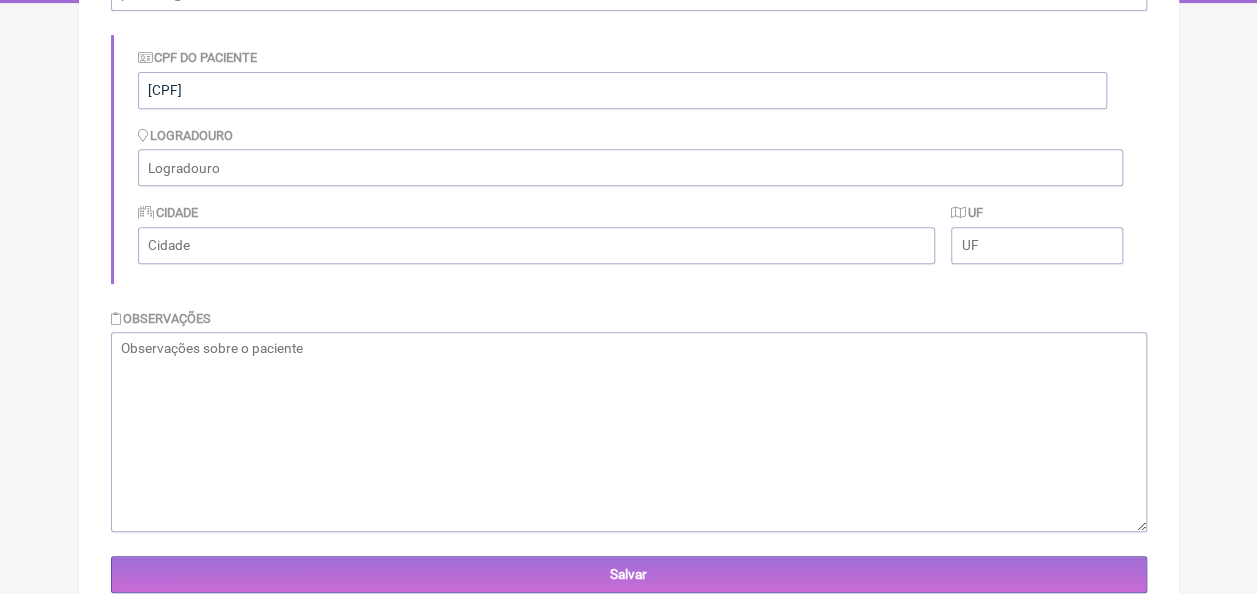 scroll, scrollTop: 400, scrollLeft: 0, axis: vertical 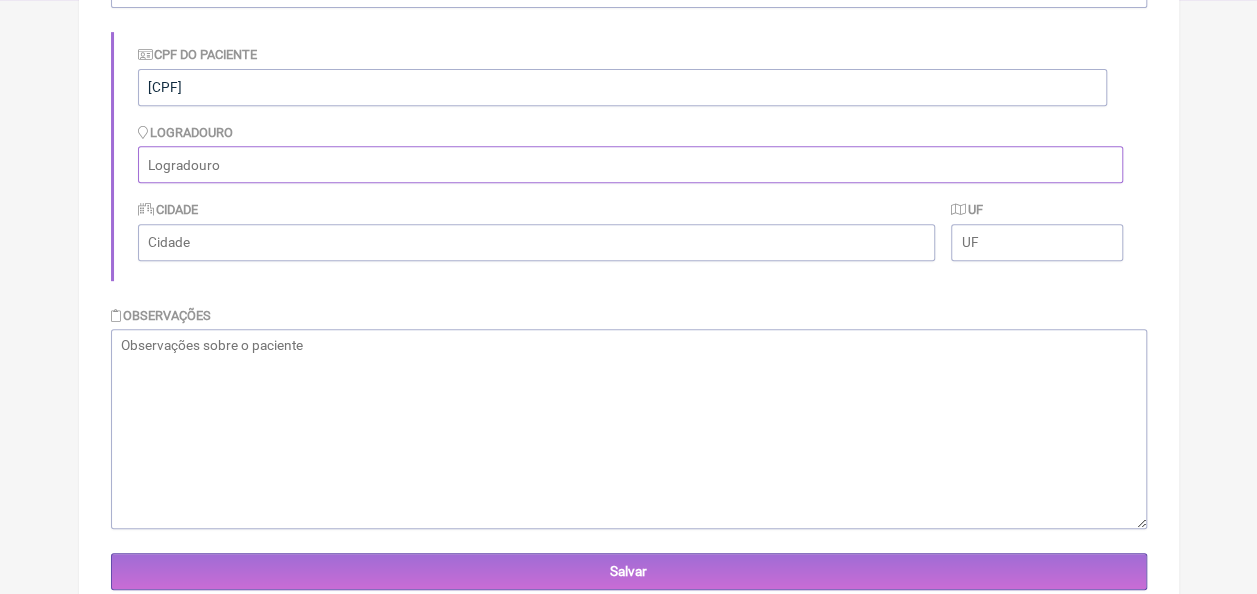 paste on "[STREET] [NAME], [NUMBER] [NEIGHBORHOOD]- [CITY] de [CITY]" 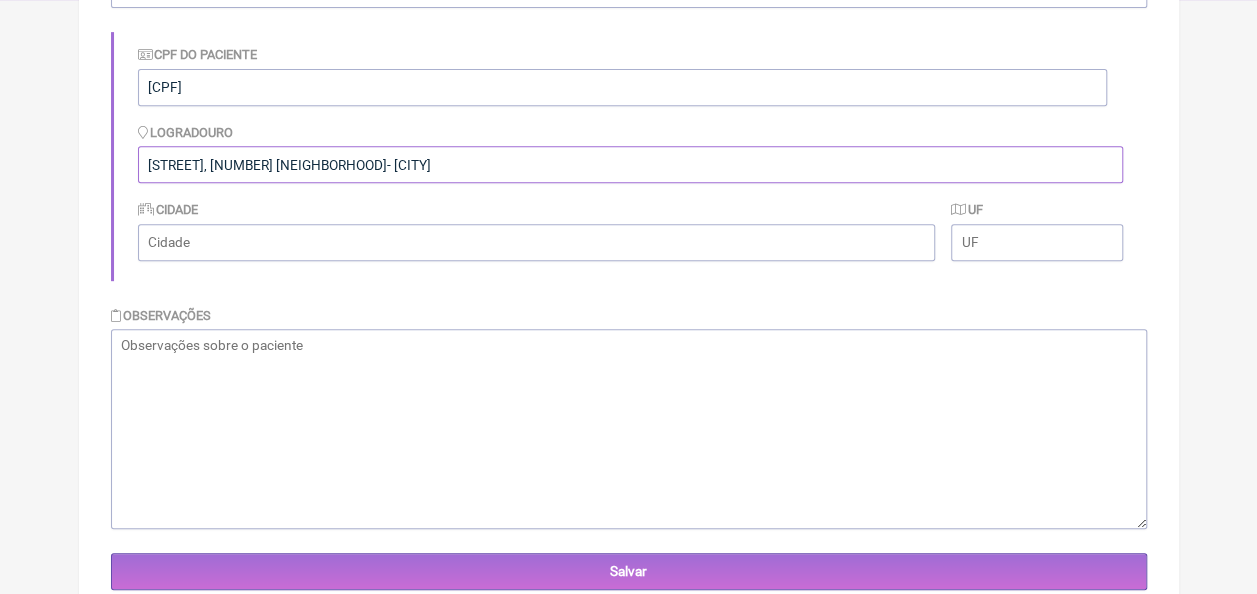 type on "[STREET] [NAME], [NUMBER] [NEIGHBORHOOD]- [CITY] de [CITY]" 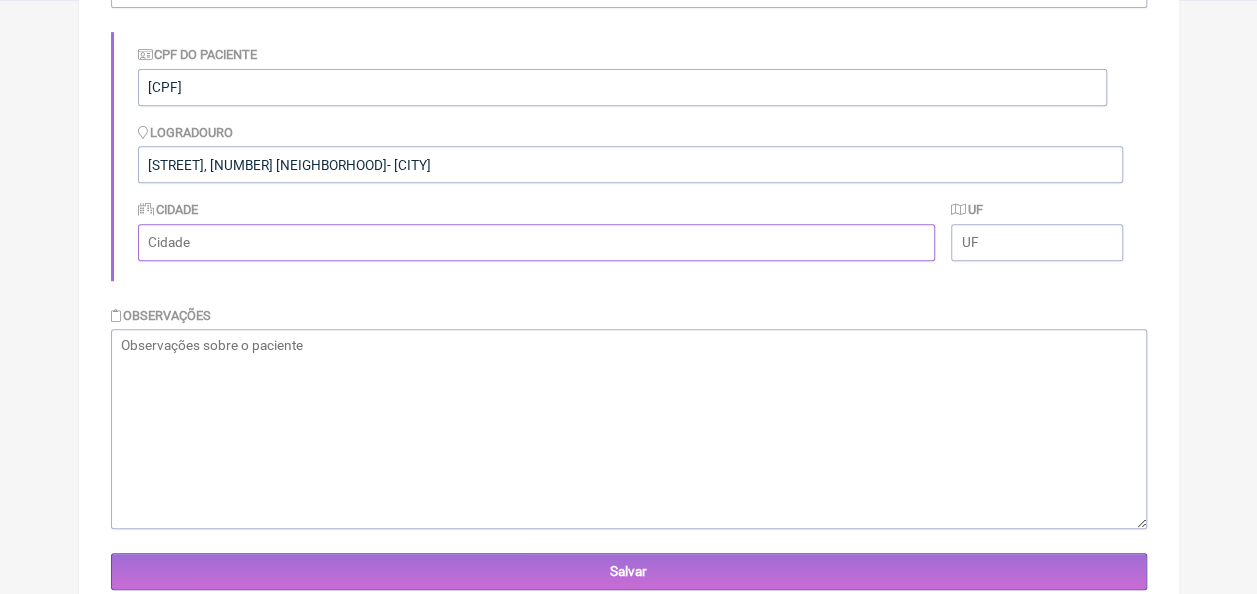 click at bounding box center [537, 242] 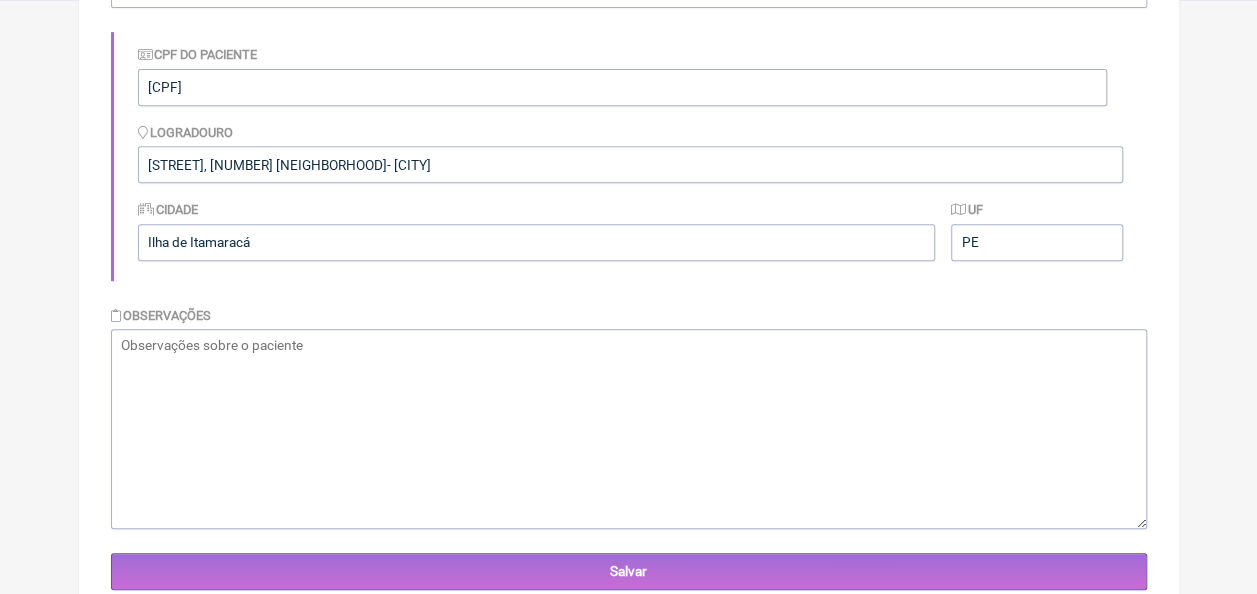 click on "Nome
Vivian Lopes Carneiro de Albuquerque
Telefone
81991988606
Email
luzcaxiassaude@gmail.com
CPF do Paciente
028.774.5-67
Logradouro
Rua João Lopes de Albuquerque, 875 Baixa verde- Ilha de Itamaracá
Cidade
Ilha de Itamaracá
UF
PE
Observações
Salvar" at bounding box center [629, 183] 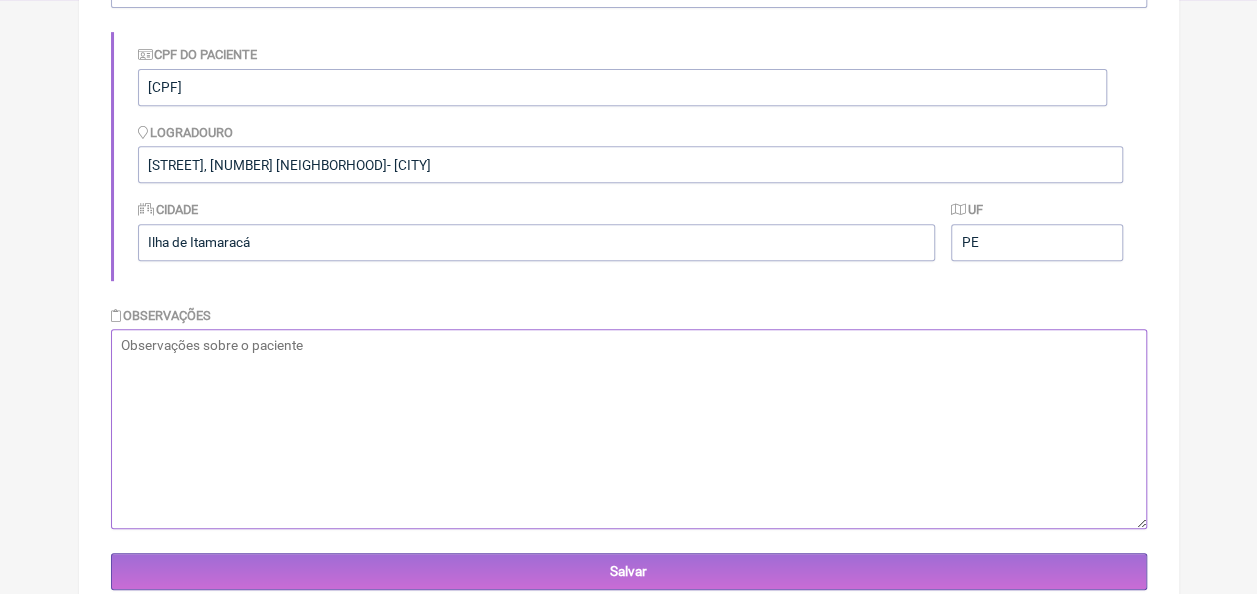 click at bounding box center (629, 429) 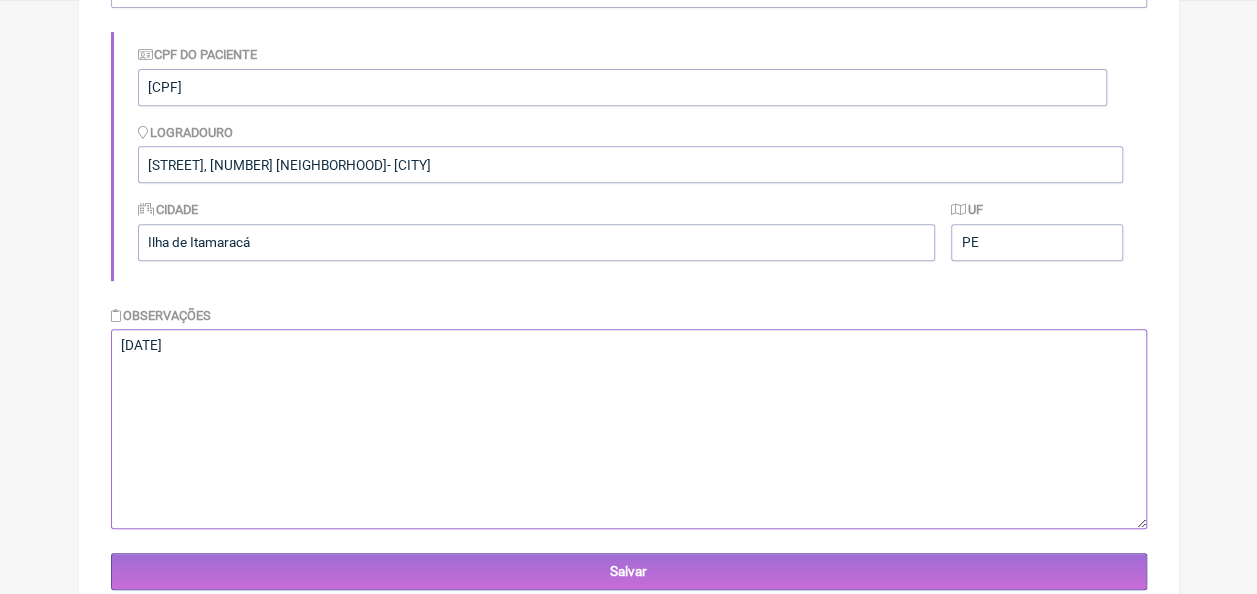 click on "02/02/1981" at bounding box center (629, 429) 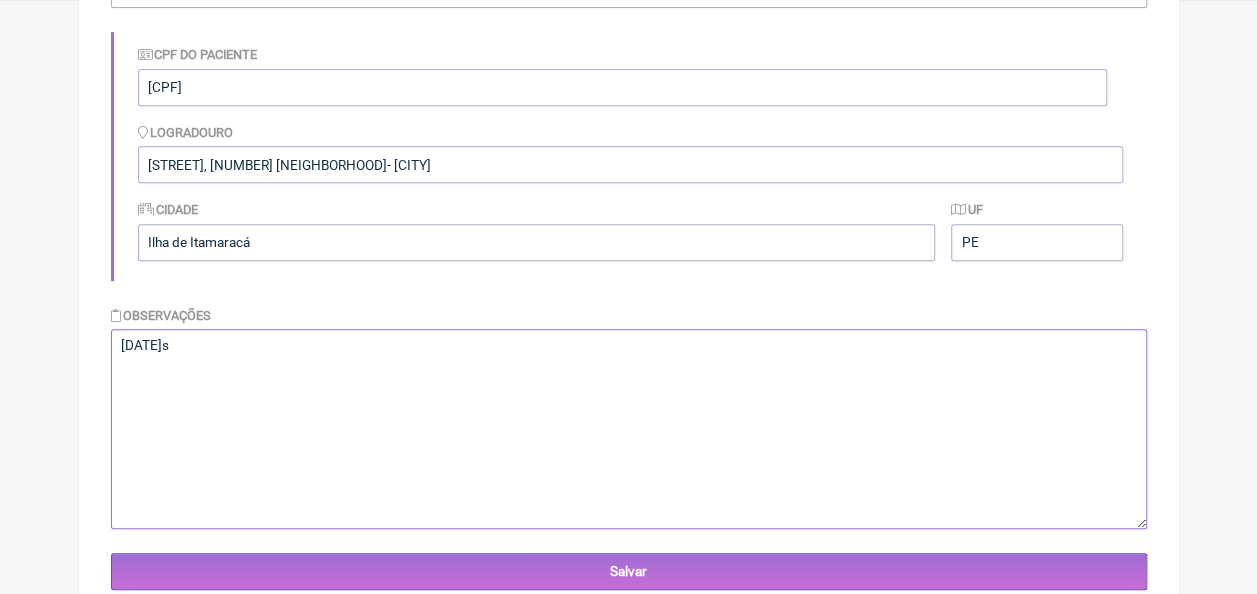 click on "02/02/1981s" at bounding box center (629, 429) 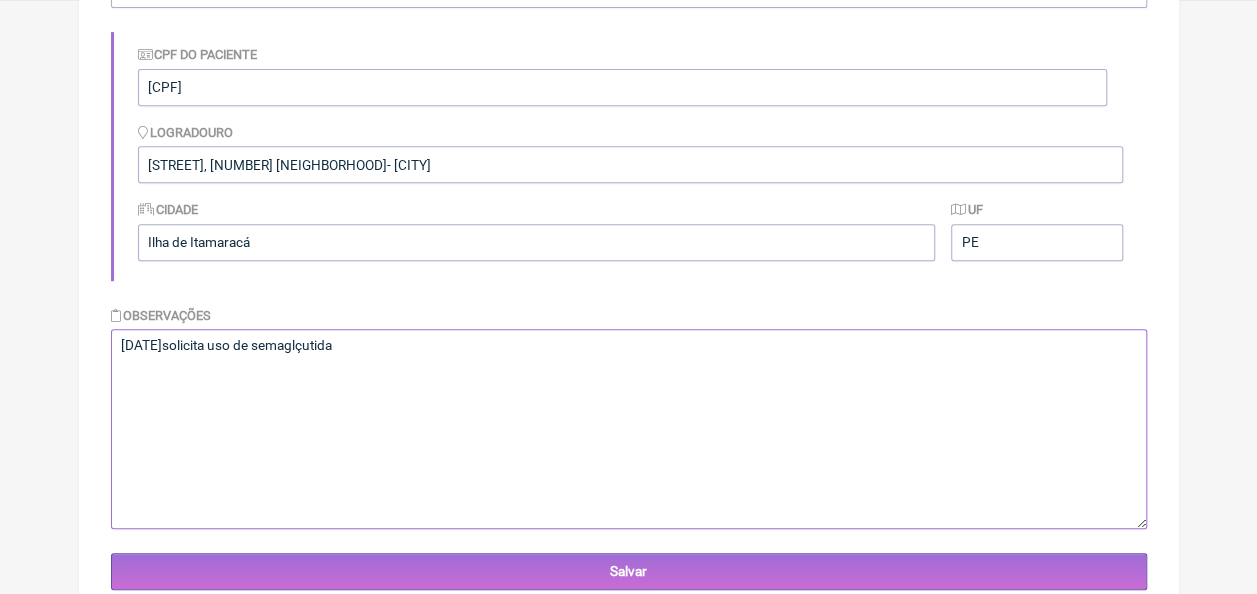 click on "02/02/1981solicita uso de semaglçutida" at bounding box center (629, 429) 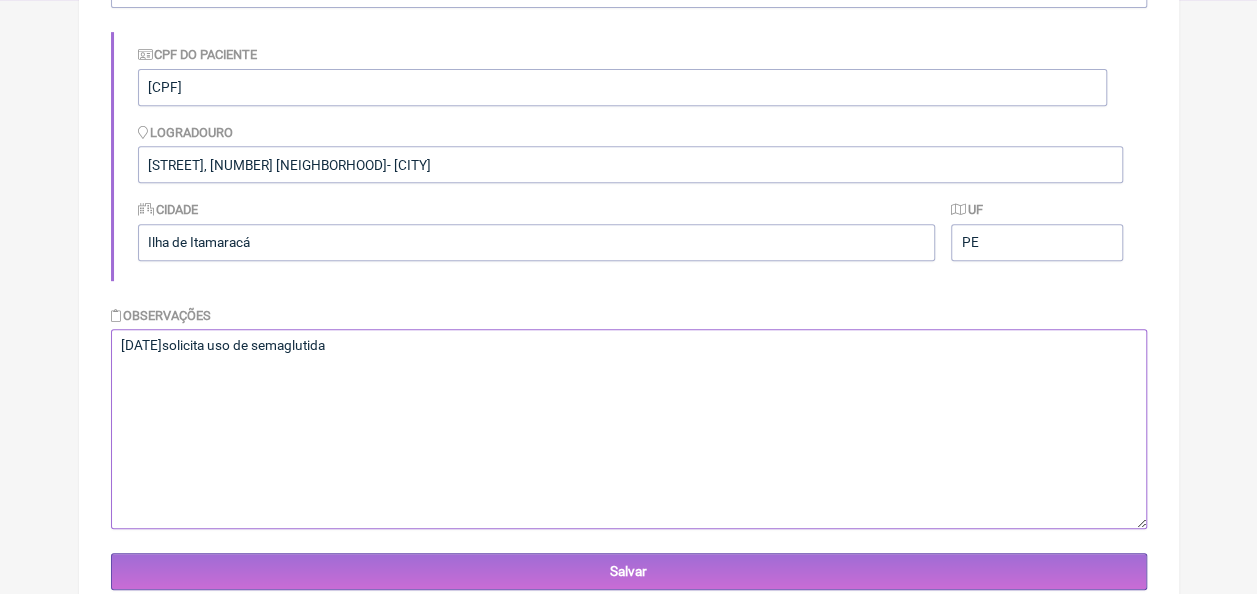 click on "02/02/1981solicita uso de semaglutida" at bounding box center (629, 429) 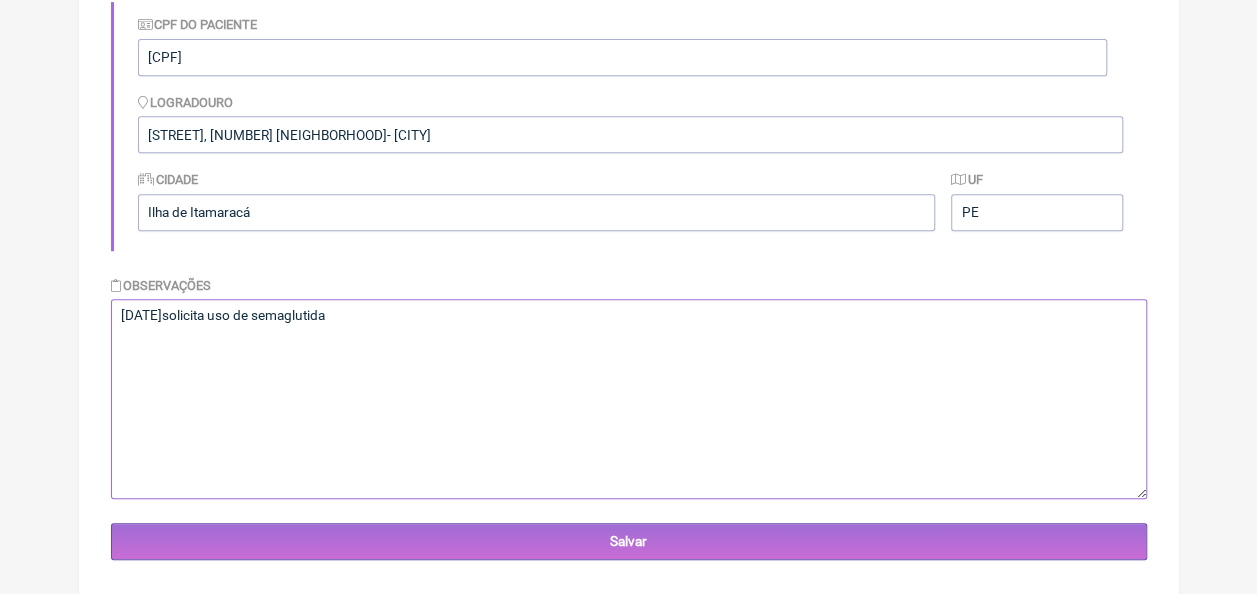 scroll, scrollTop: 461, scrollLeft: 0, axis: vertical 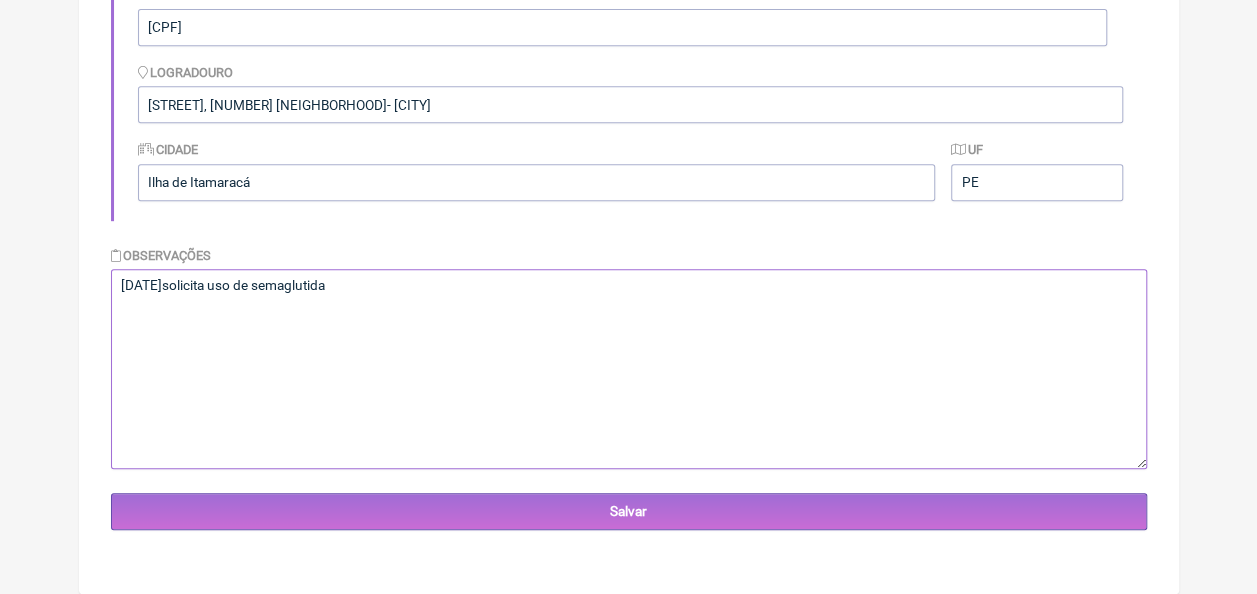 click on "02/02/1981solicita uso de semaglutida" at bounding box center [629, 369] 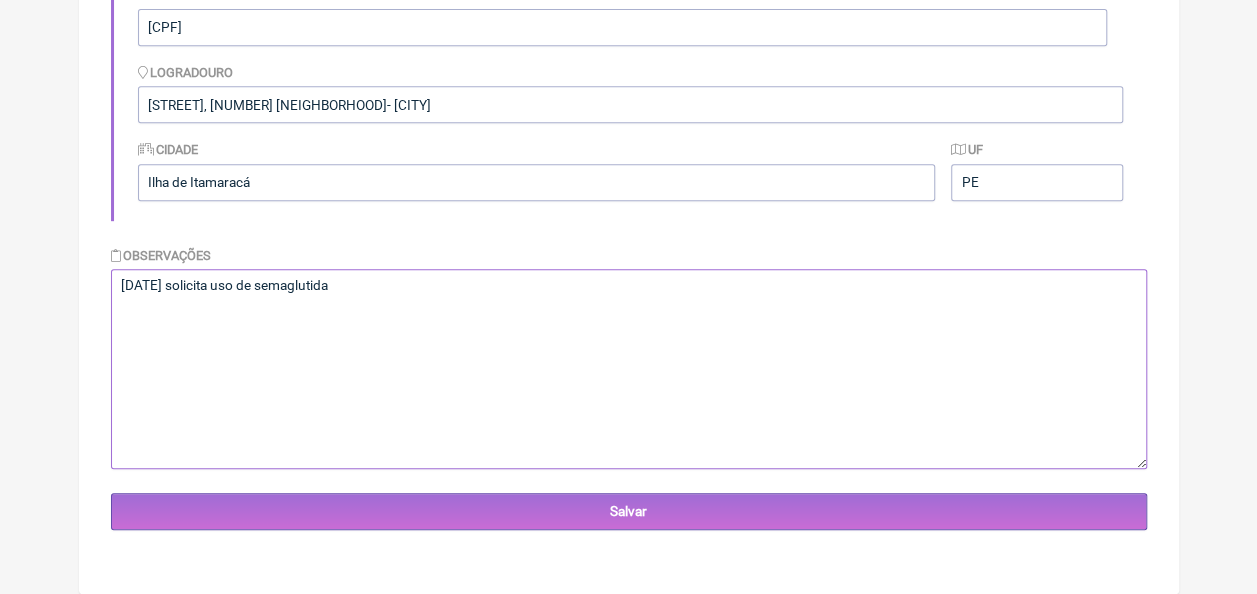 click on "02/02/1981 solicita uso de semaglutida" at bounding box center (629, 369) 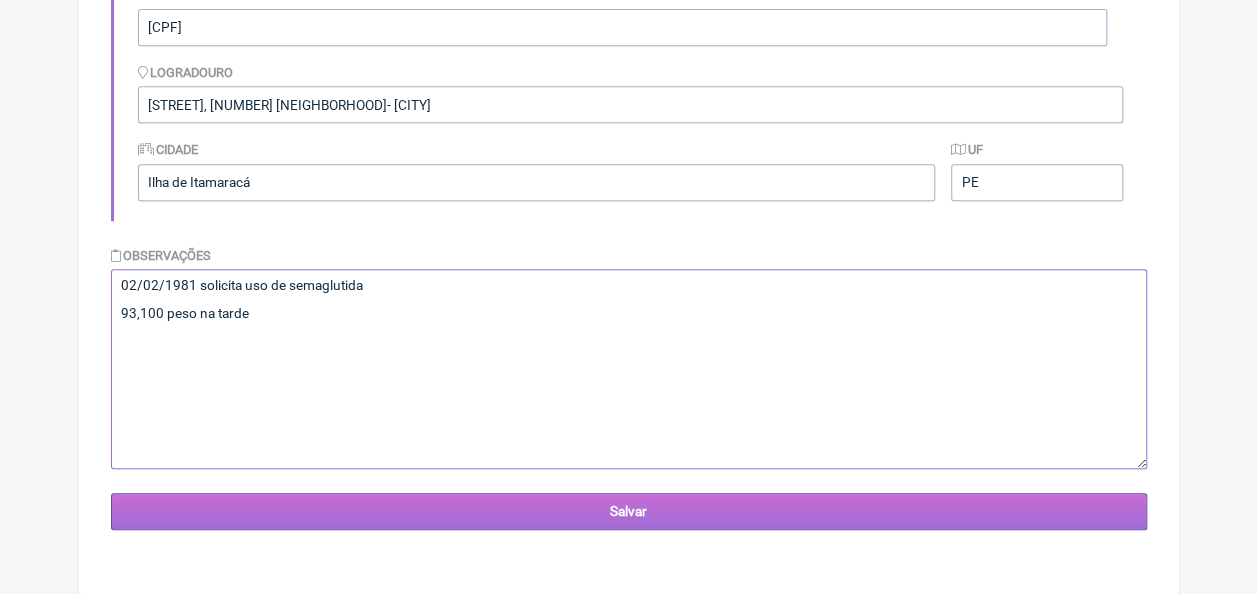 type on "02/02/1981 solicita uso de semaglutida
93,100 peso na tarde" 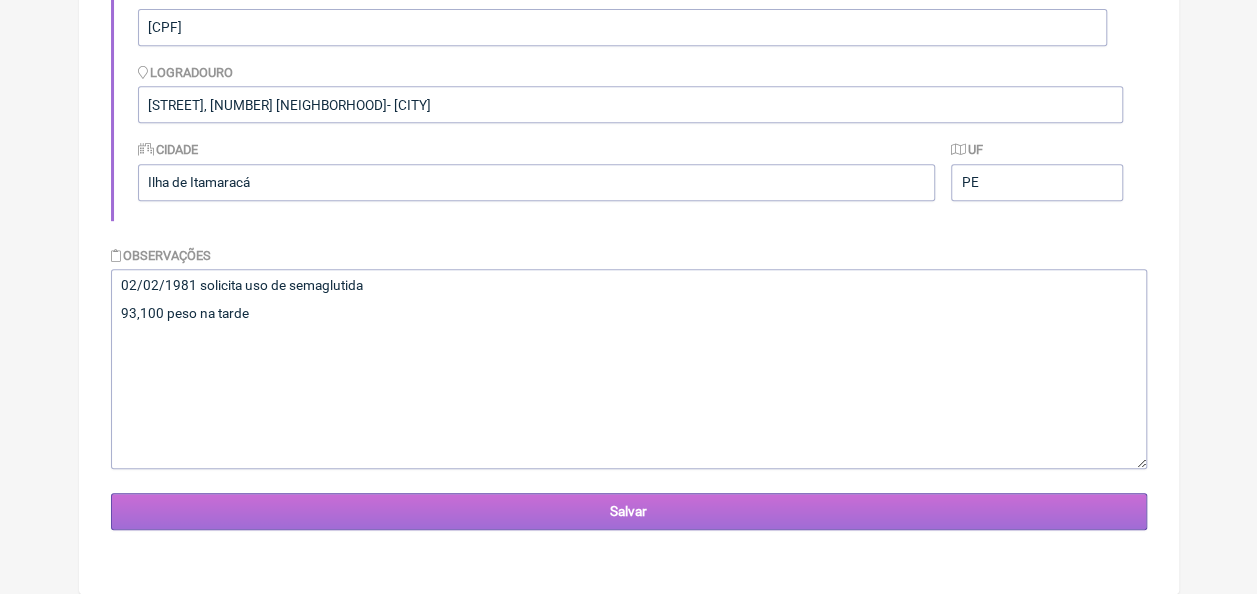 click on "Salvar" at bounding box center (629, 511) 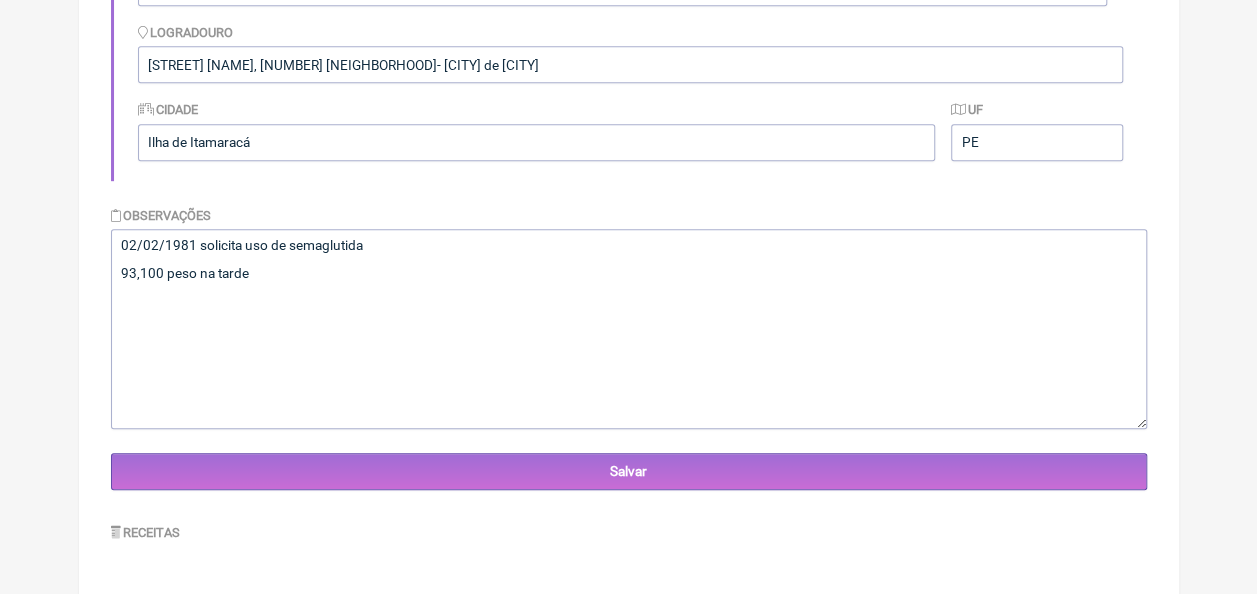 scroll, scrollTop: 0, scrollLeft: 0, axis: both 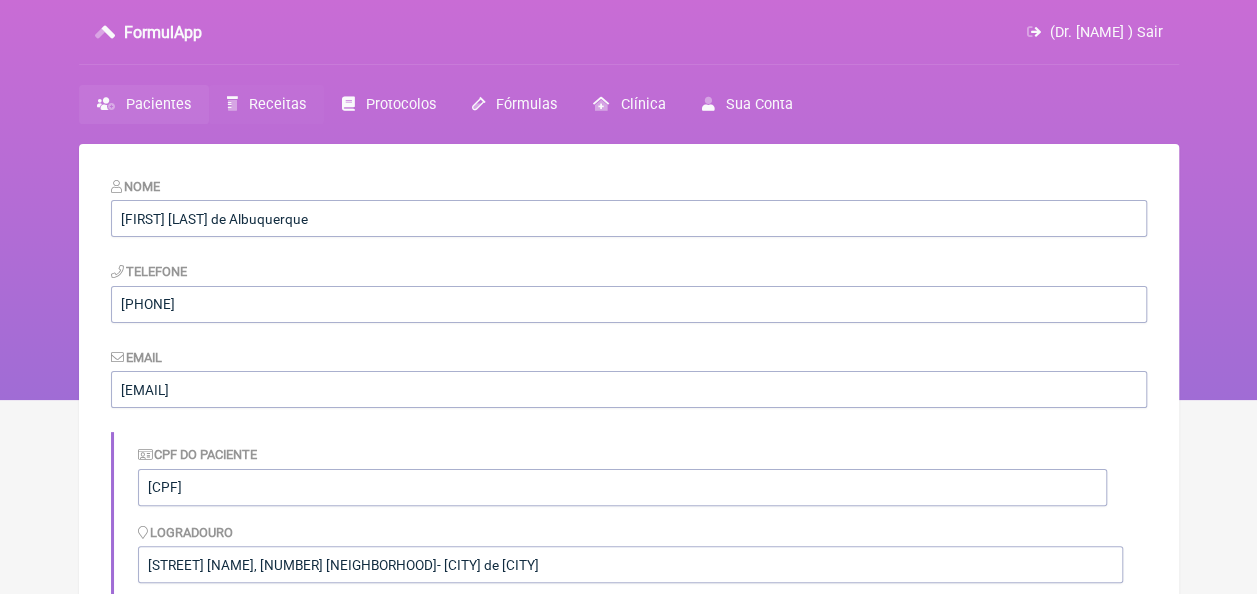 click on "Receitas" at bounding box center [277, 104] 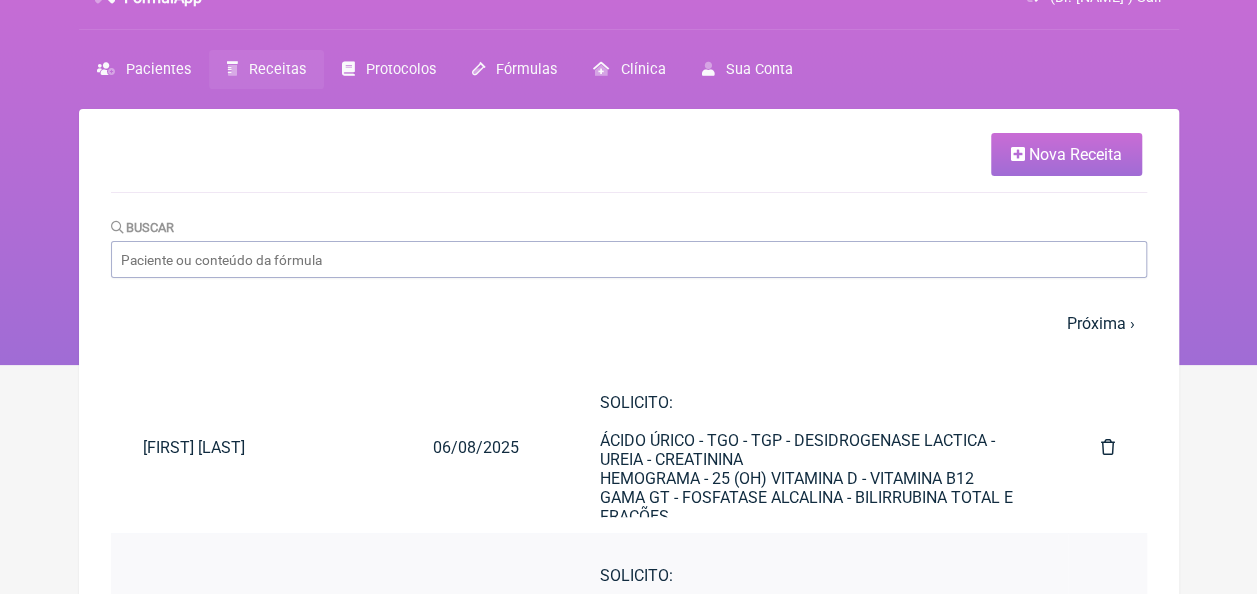 scroll, scrollTop: 0, scrollLeft: 0, axis: both 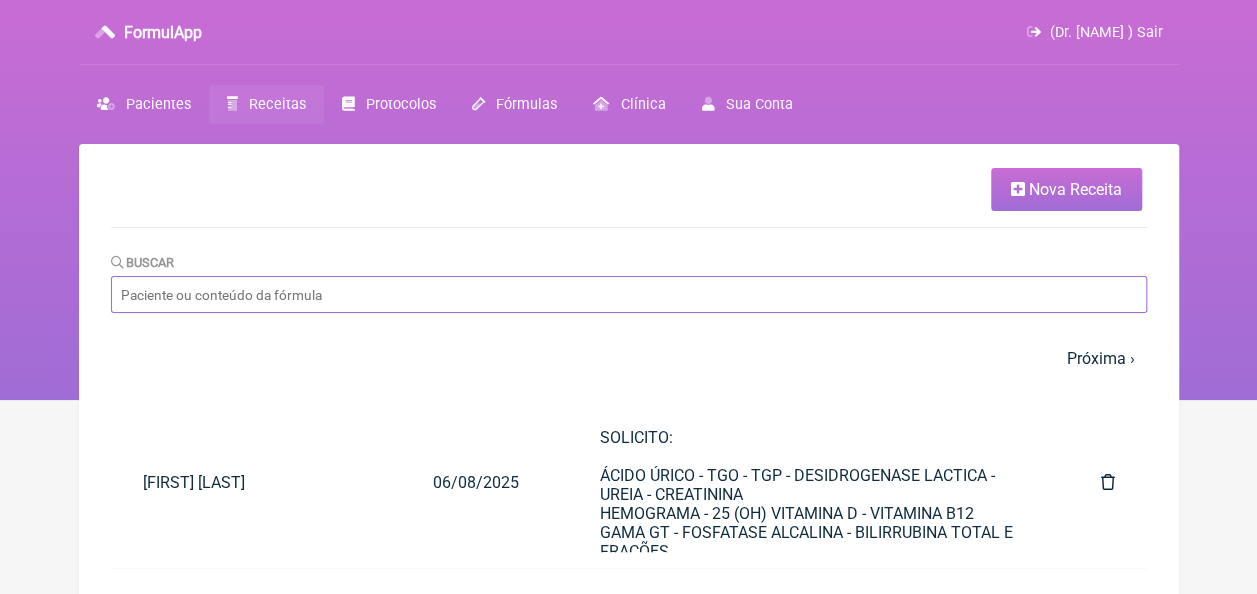 click on "Buscar" at bounding box center (629, 294) 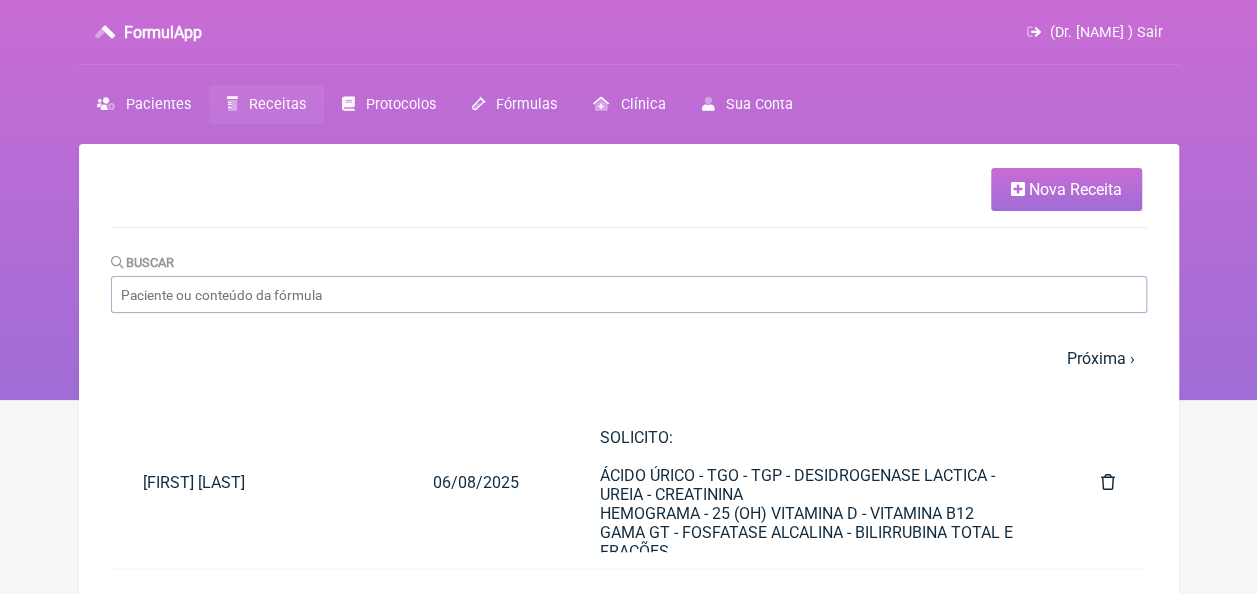 click on "Nova Receita" at bounding box center (1075, 189) 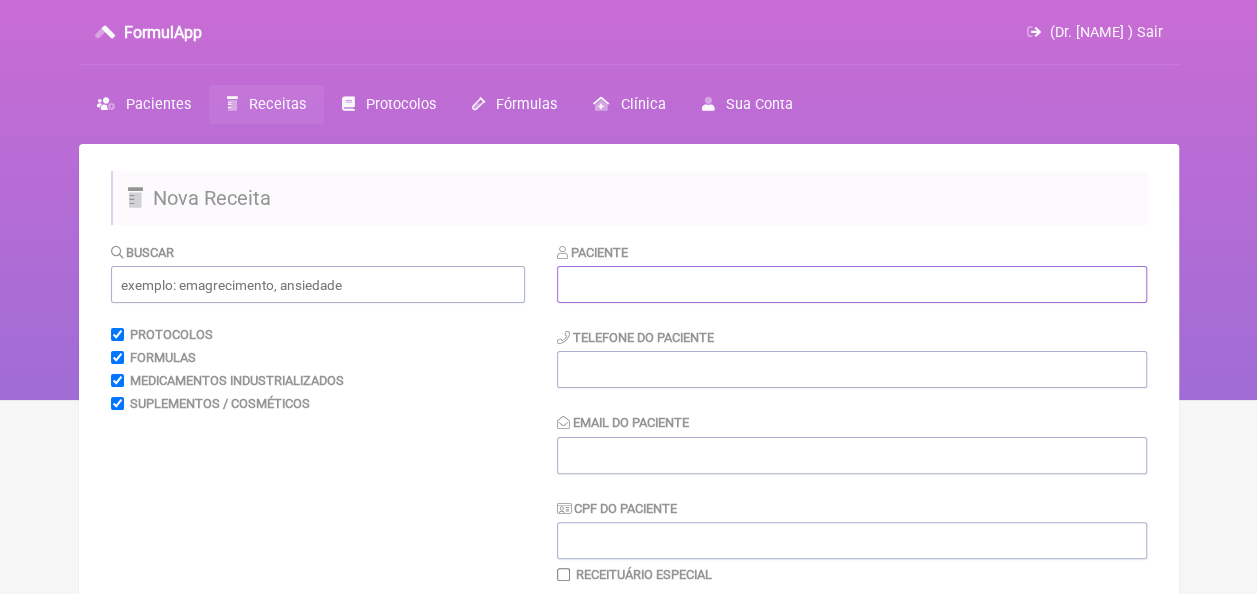 click at bounding box center (852, 284) 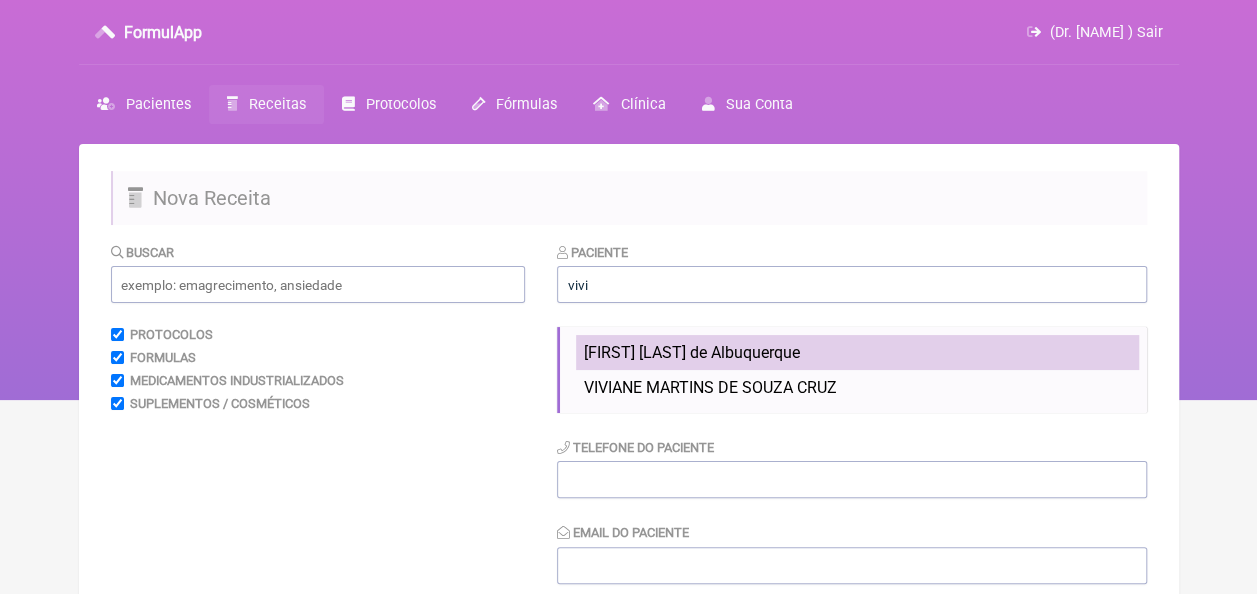 click on "[FIRST] [LAST] de Albuquerque" at bounding box center (692, 352) 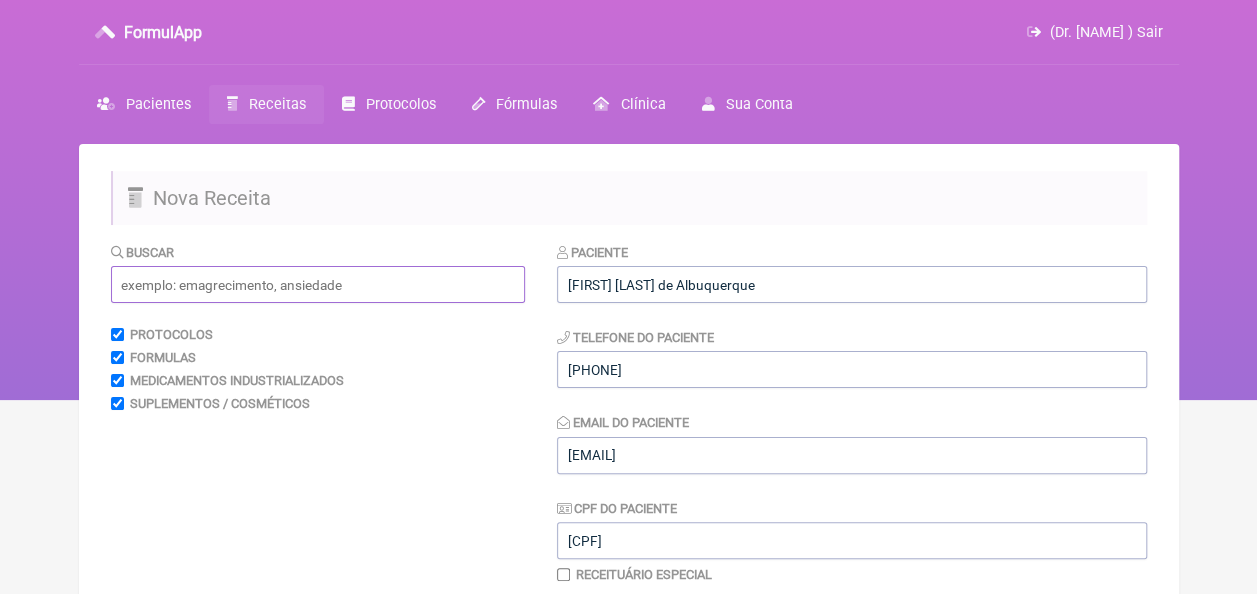 click at bounding box center (318, 284) 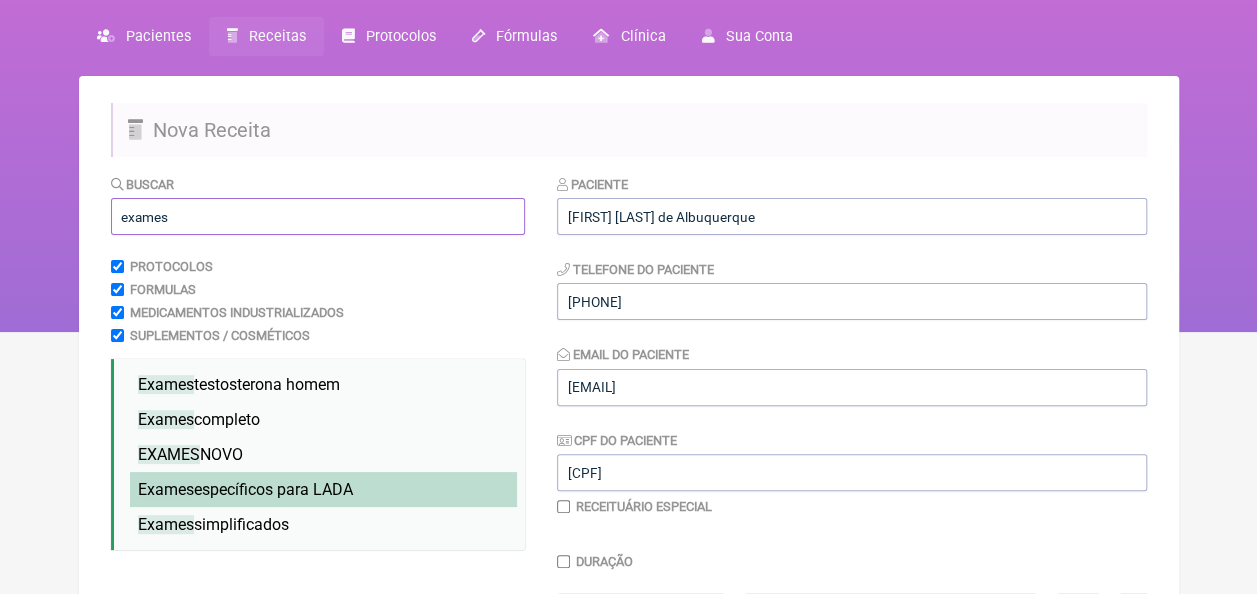 scroll, scrollTop: 100, scrollLeft: 0, axis: vertical 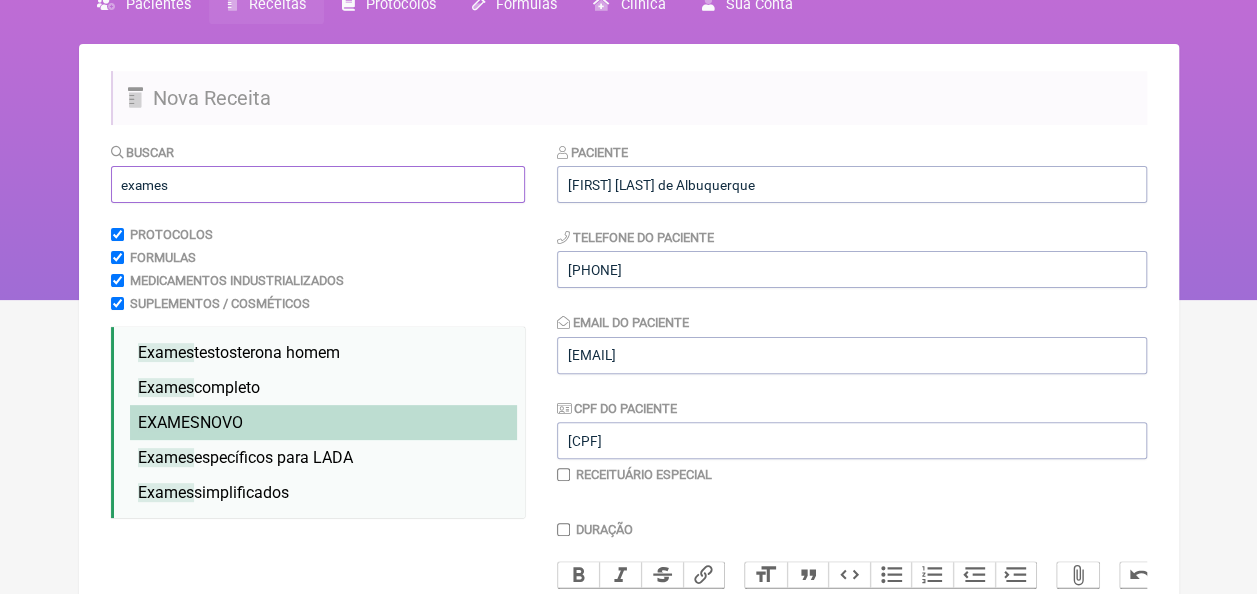 type on "exames" 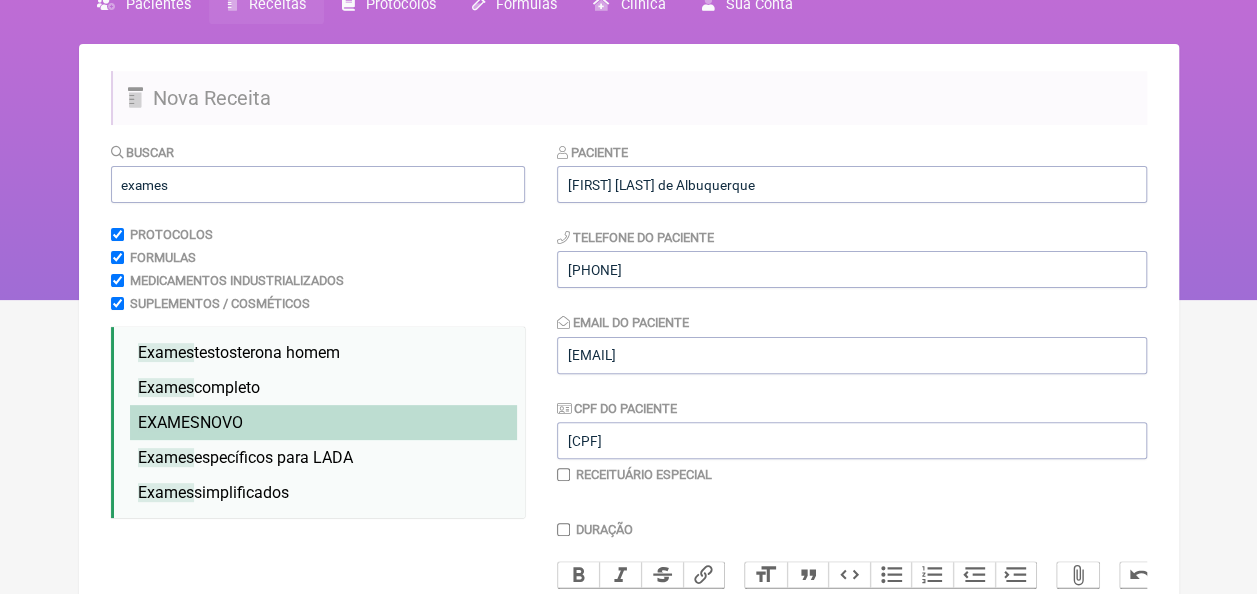 click on "EXAMES  NOVO" at bounding box center [190, 422] 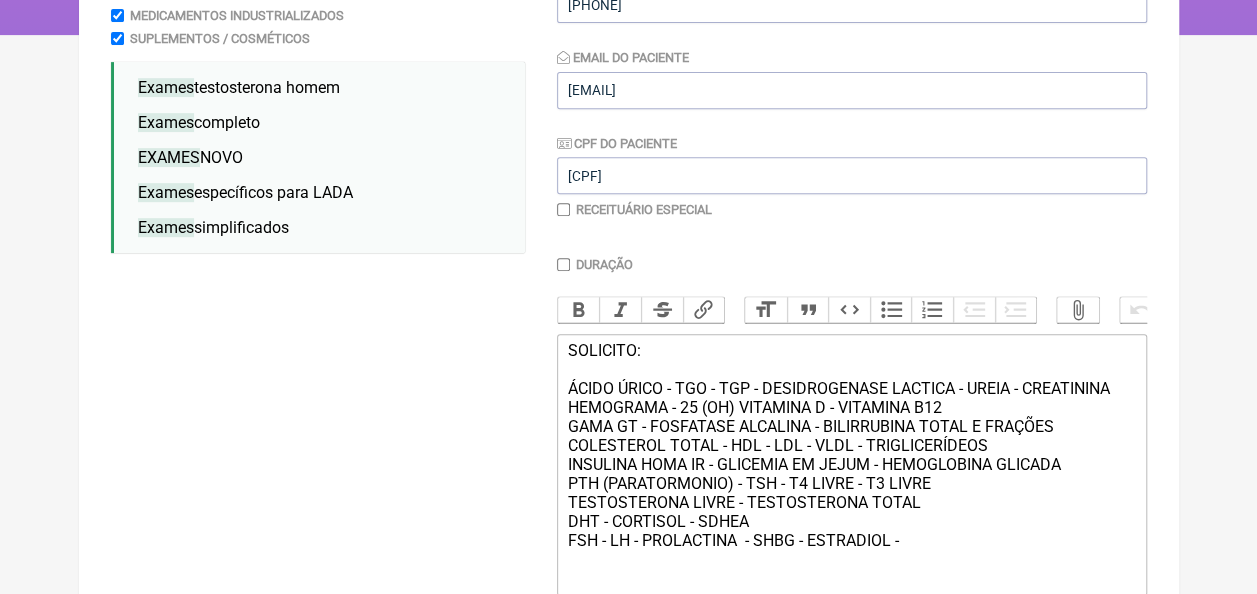 scroll, scrollTop: 528, scrollLeft: 0, axis: vertical 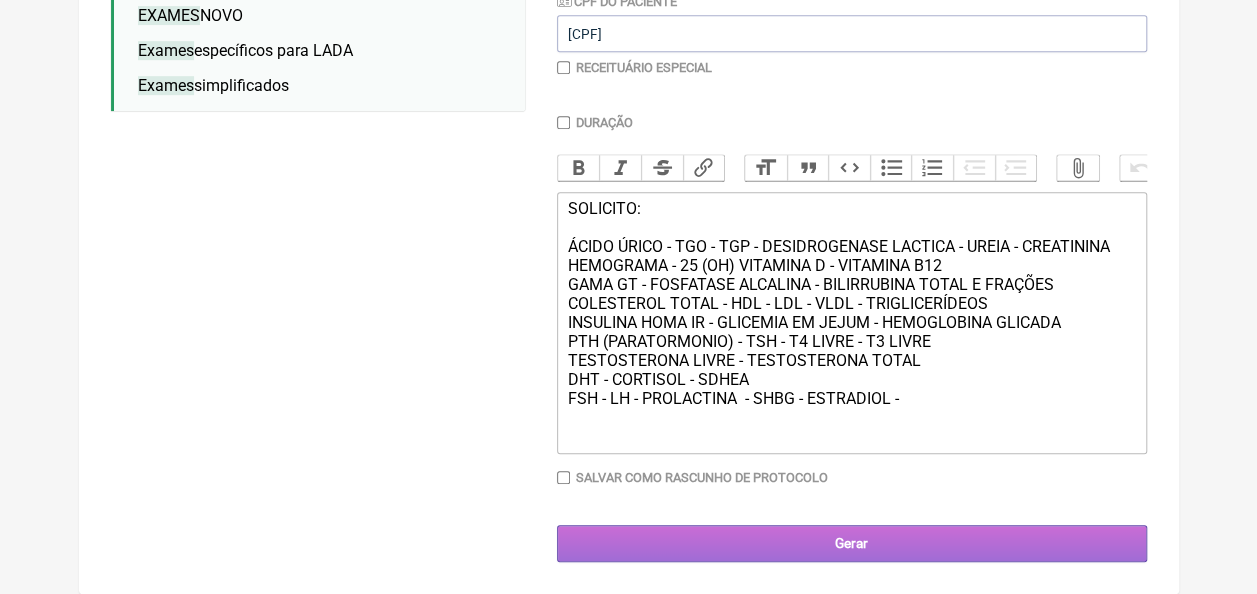 click on "Gerar" at bounding box center (852, 543) 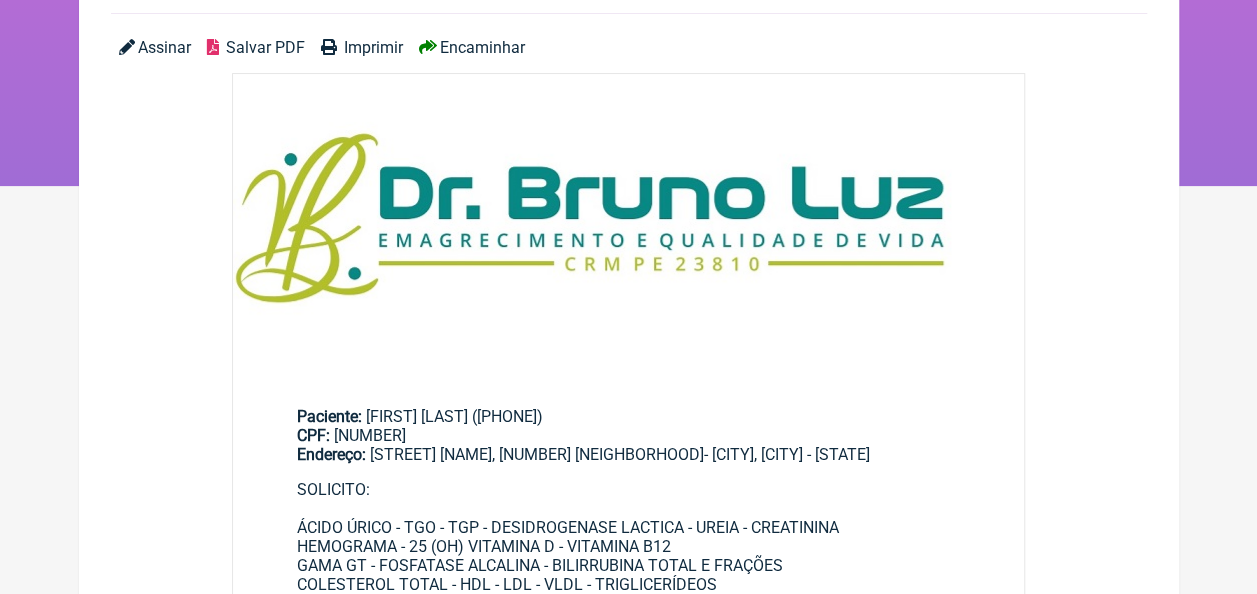 scroll, scrollTop: 100, scrollLeft: 0, axis: vertical 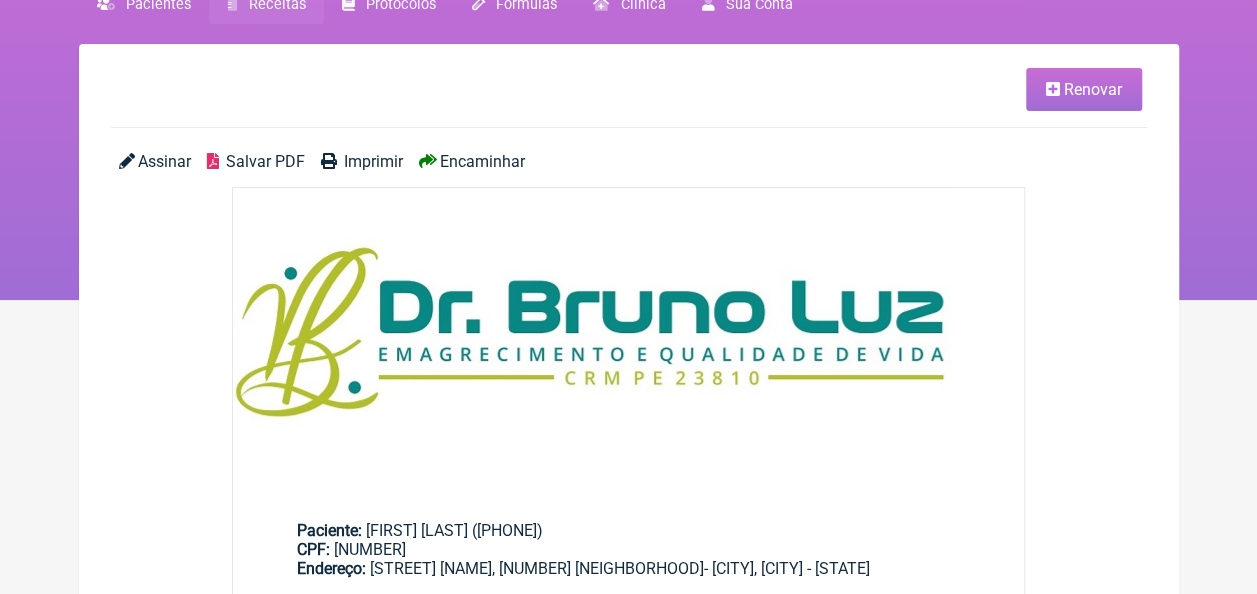 click on "Salvar PDF" at bounding box center [265, 161] 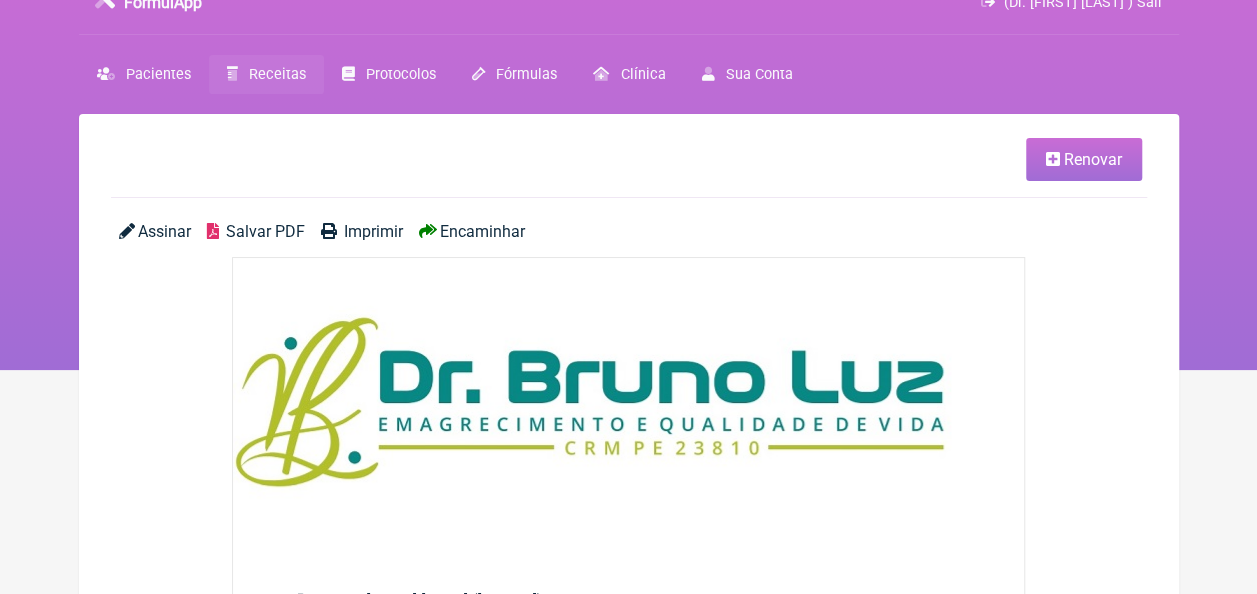 scroll, scrollTop: 0, scrollLeft: 0, axis: both 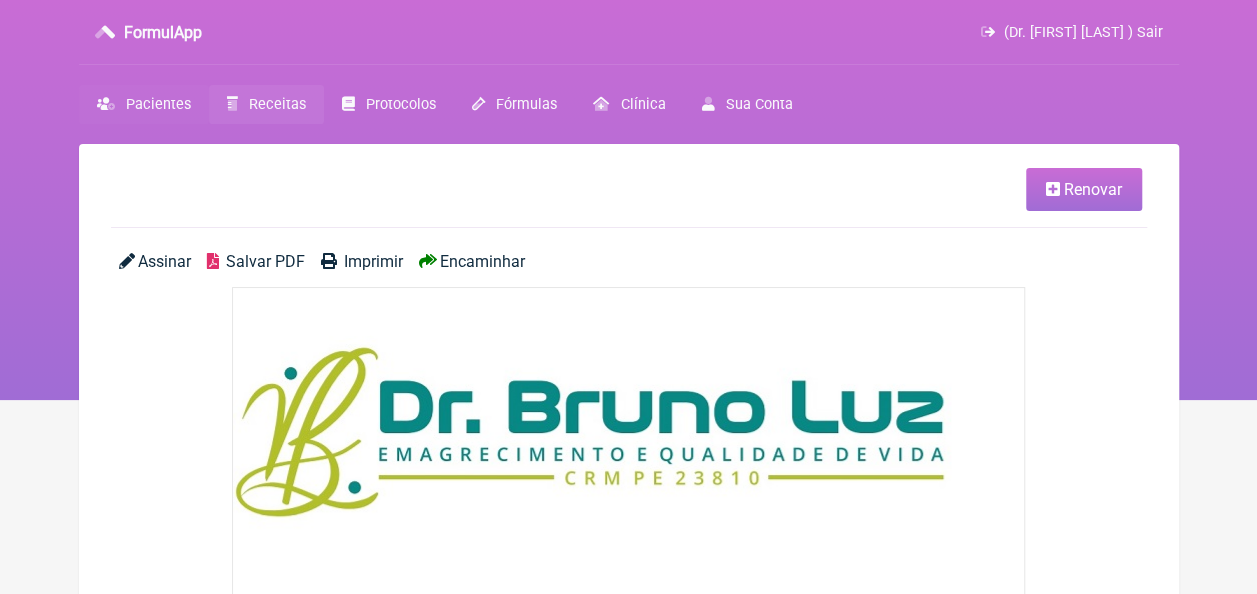 click on "Pacientes" at bounding box center (158, 104) 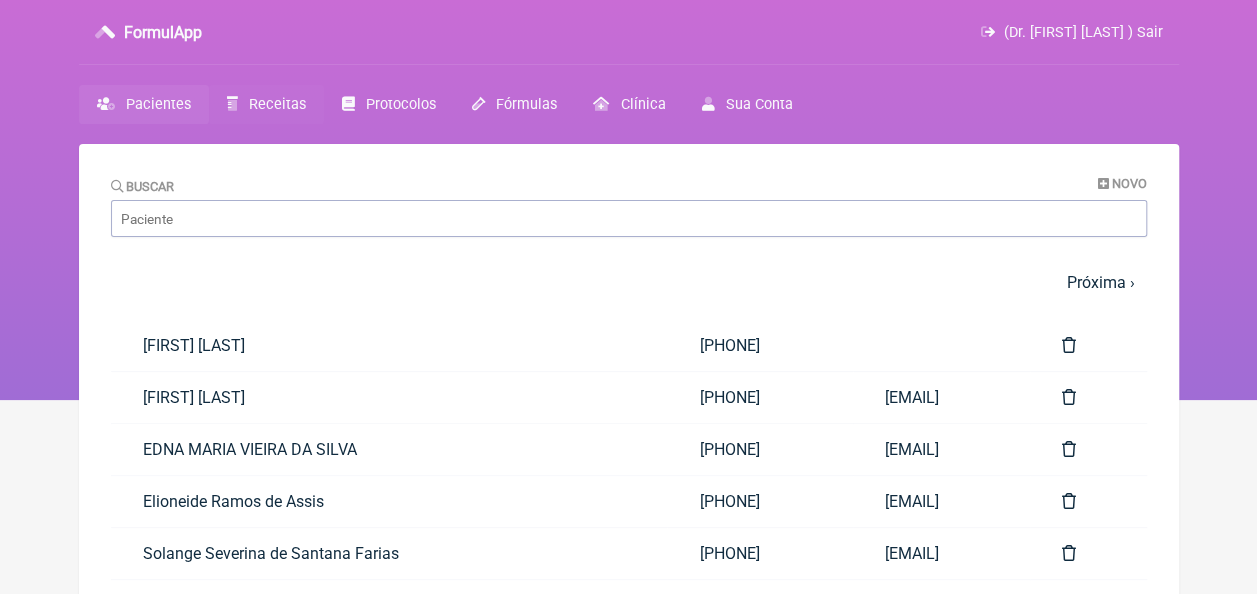 click on "Receitas" at bounding box center [277, 104] 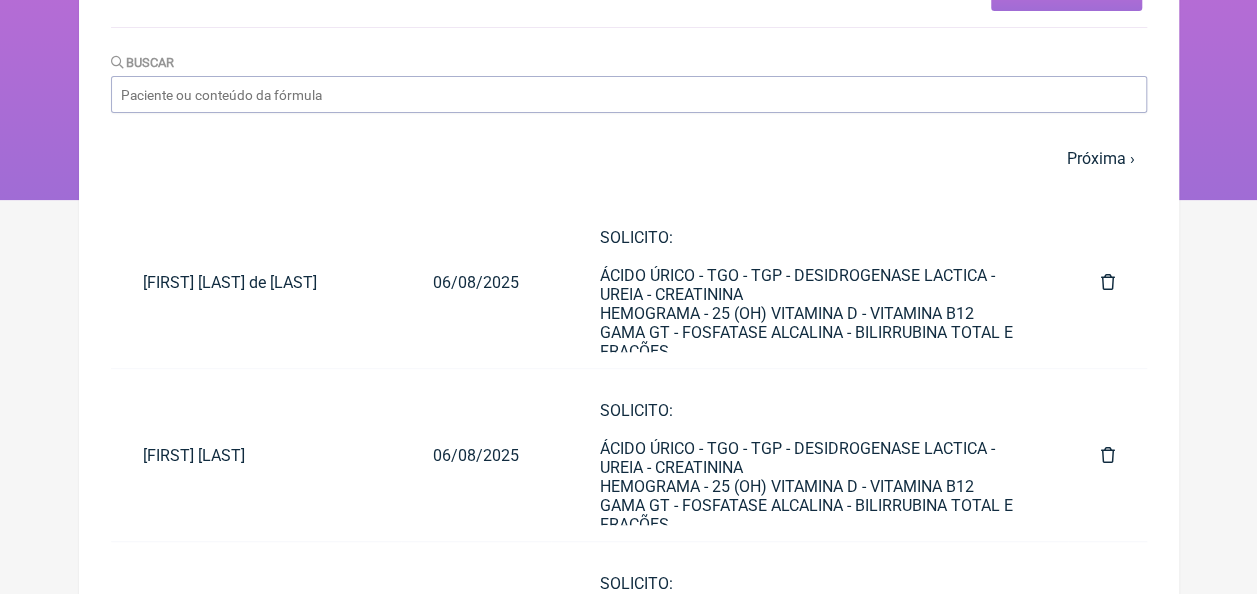 scroll, scrollTop: 100, scrollLeft: 0, axis: vertical 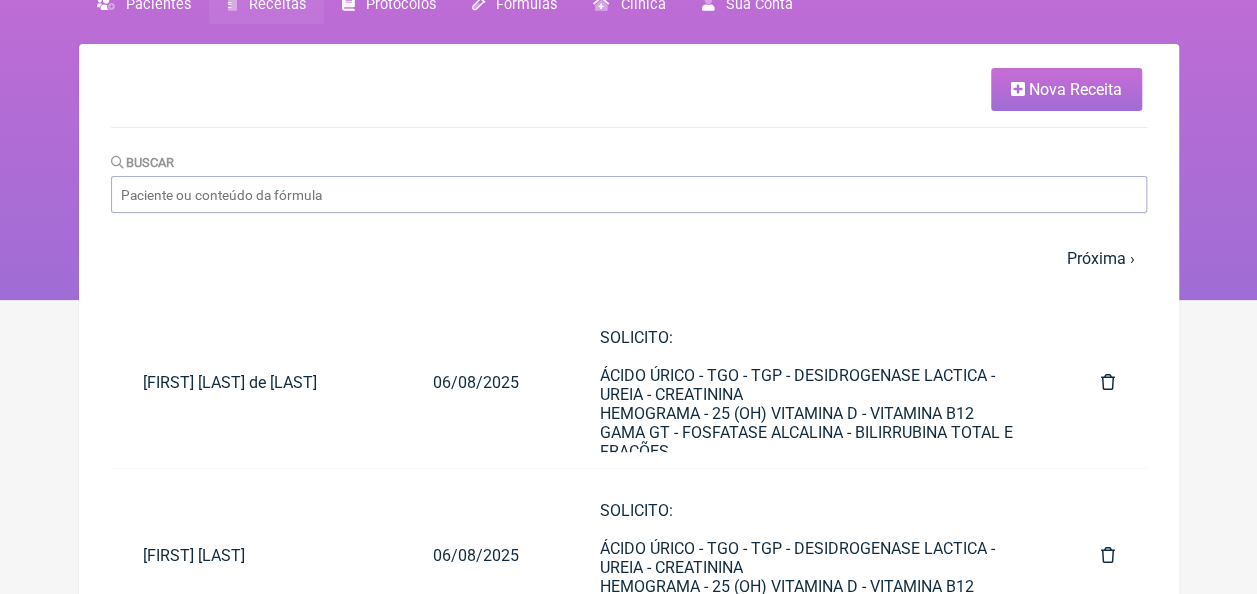 click on "Nova Receita" at bounding box center (1075, 89) 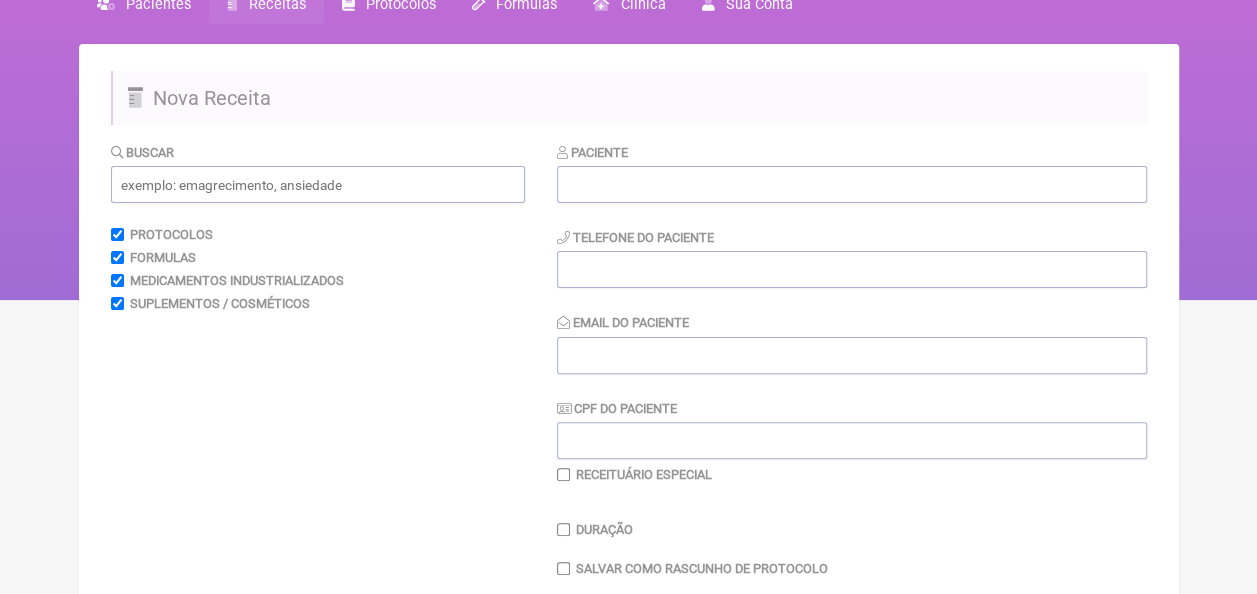 scroll, scrollTop: 0, scrollLeft: 0, axis: both 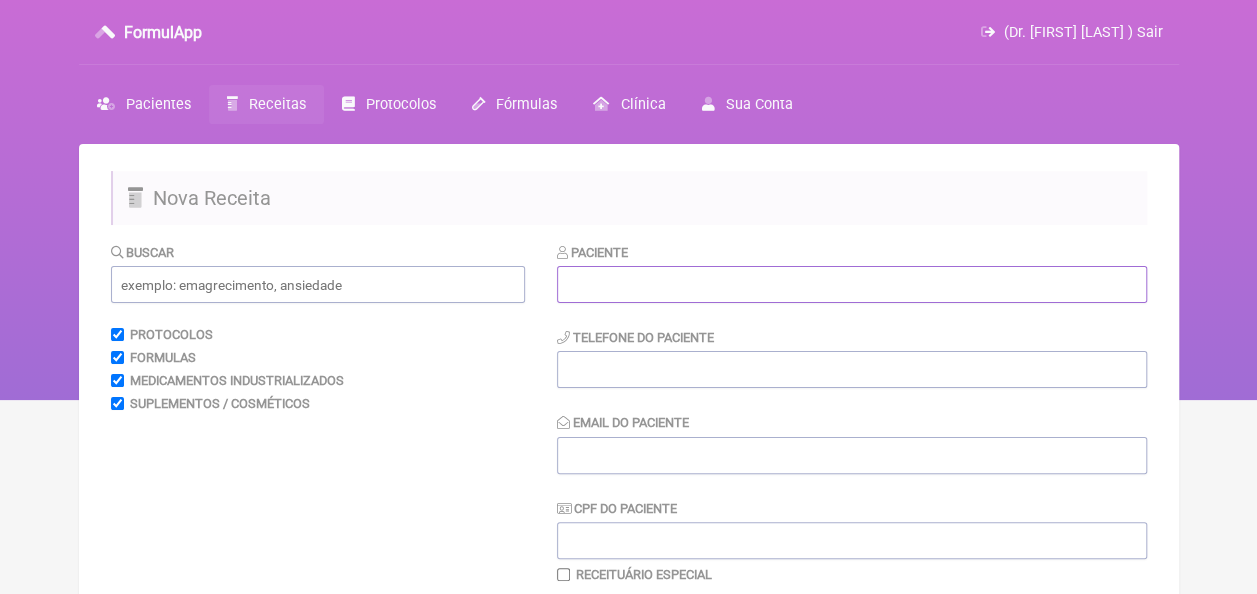 click at bounding box center (852, 284) 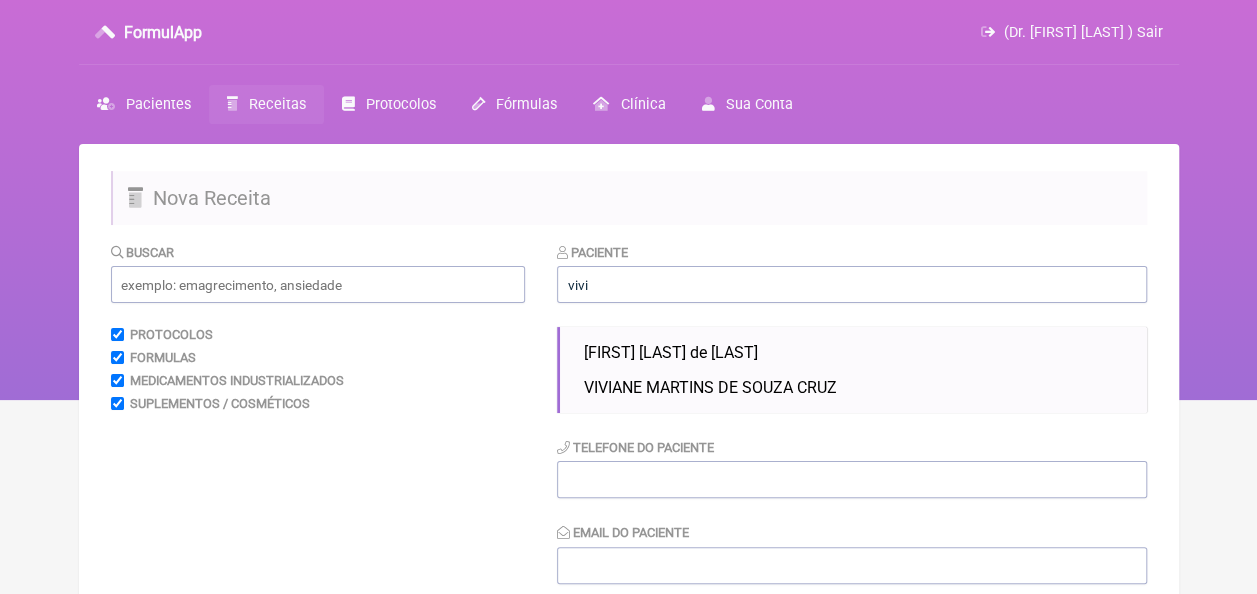click on "[FIRST] [LAST] de [LAST]" at bounding box center [671, 352] 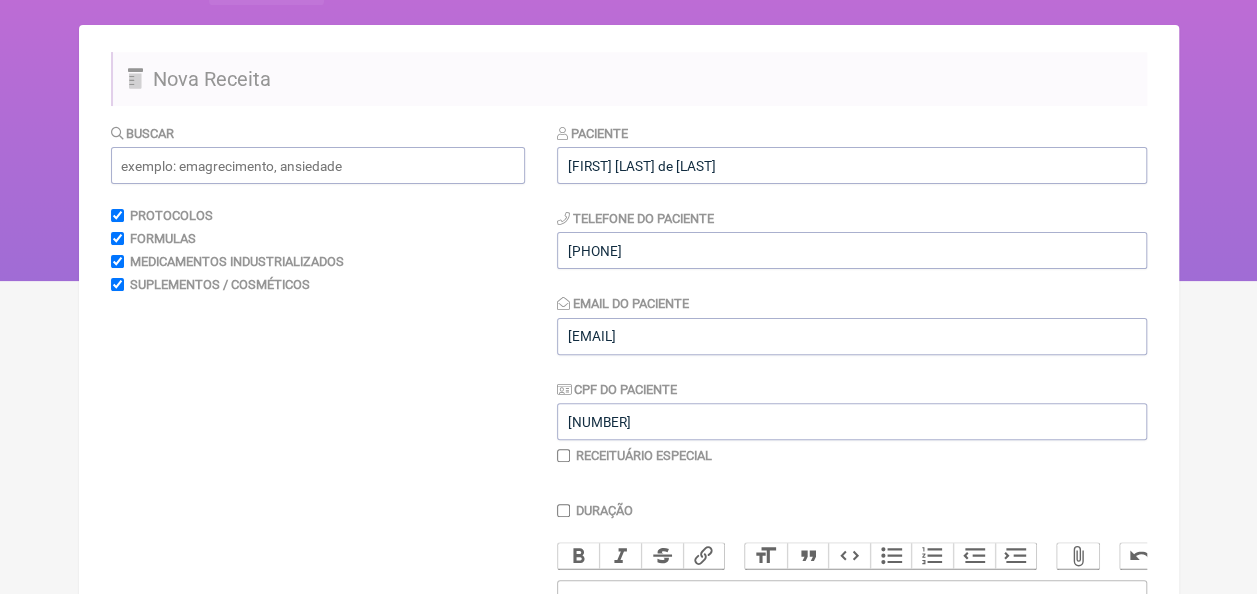 scroll, scrollTop: 300, scrollLeft: 0, axis: vertical 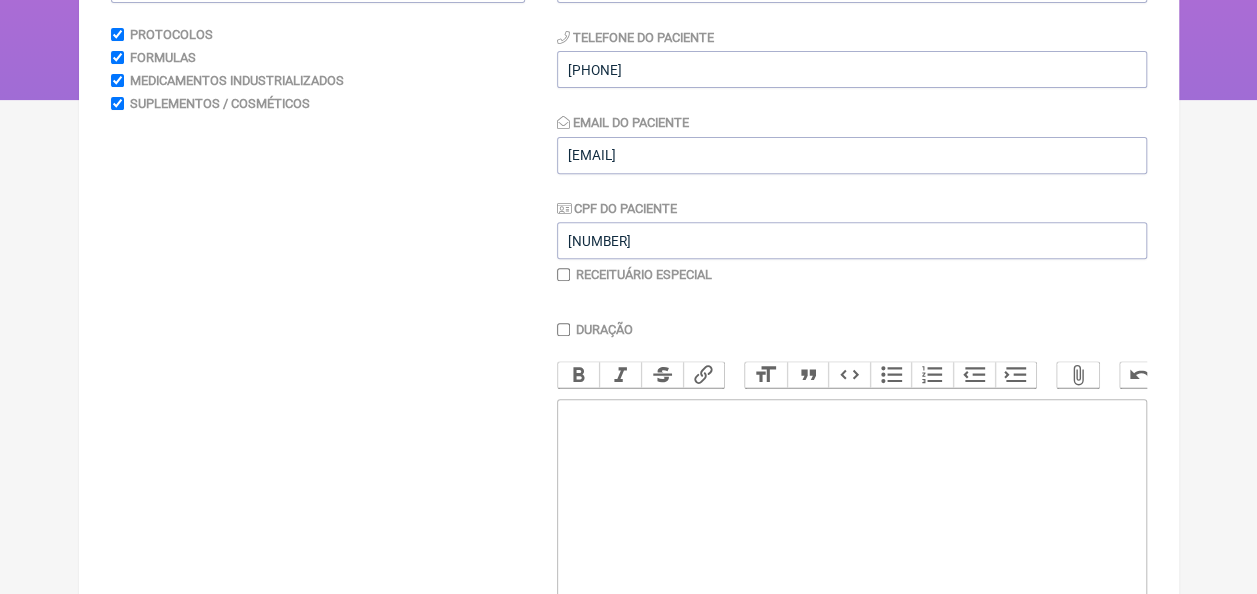 click at bounding box center [563, 274] 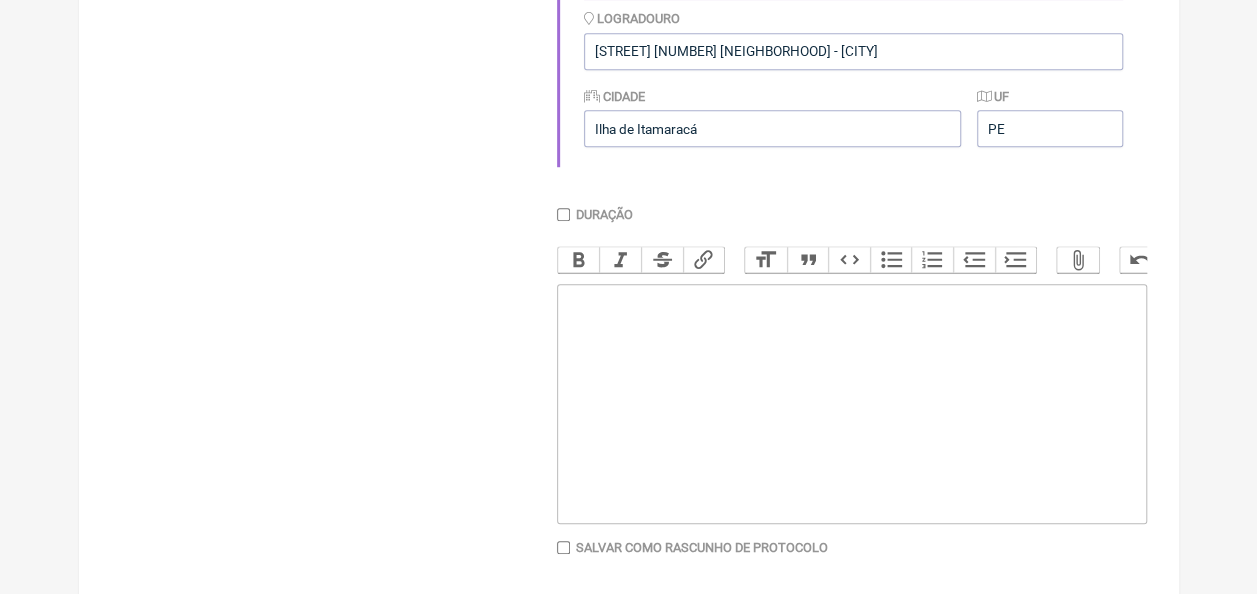 scroll, scrollTop: 700, scrollLeft: 0, axis: vertical 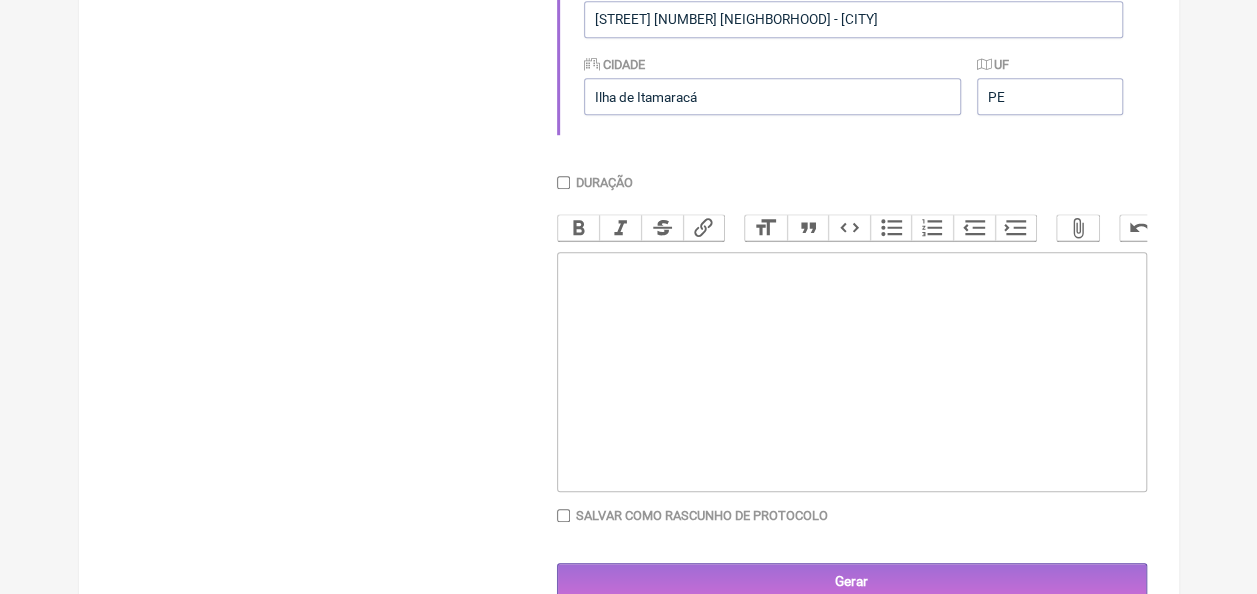 click 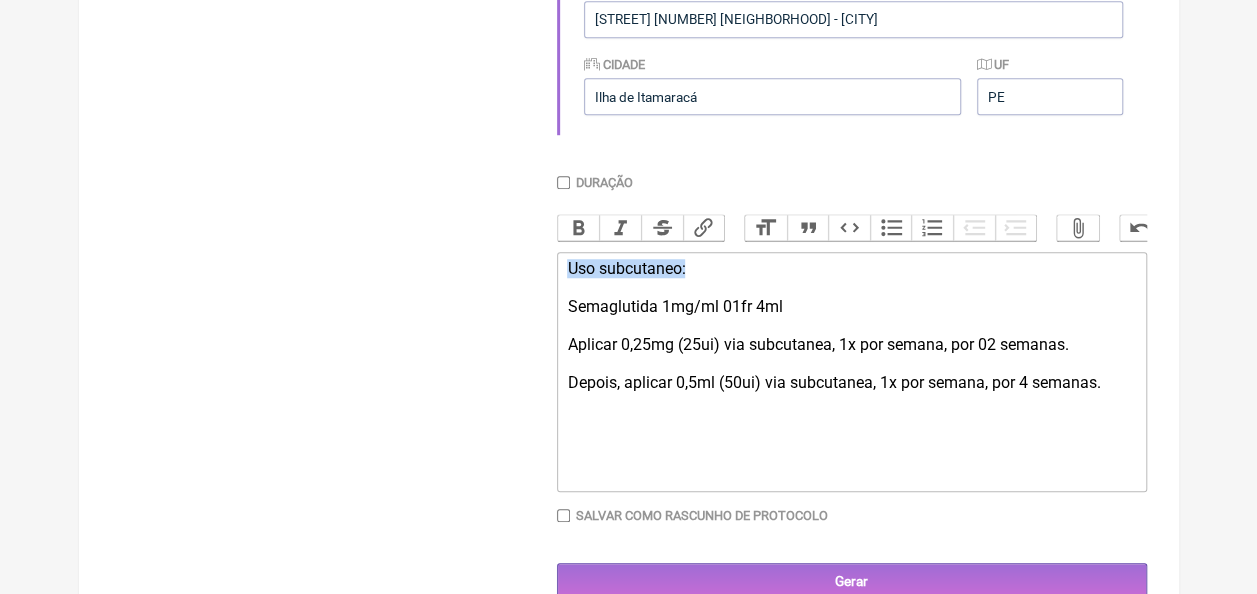 drag, startPoint x: 695, startPoint y: 286, endPoint x: 560, endPoint y: 274, distance: 135.53229 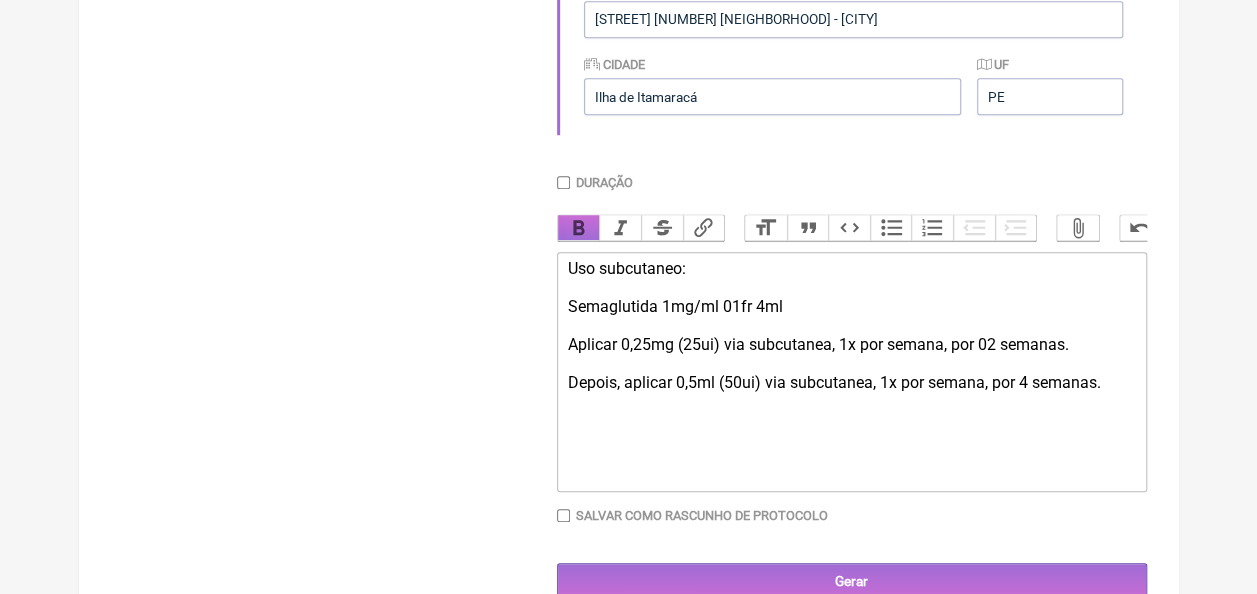 click on "Bold" at bounding box center [579, 228] 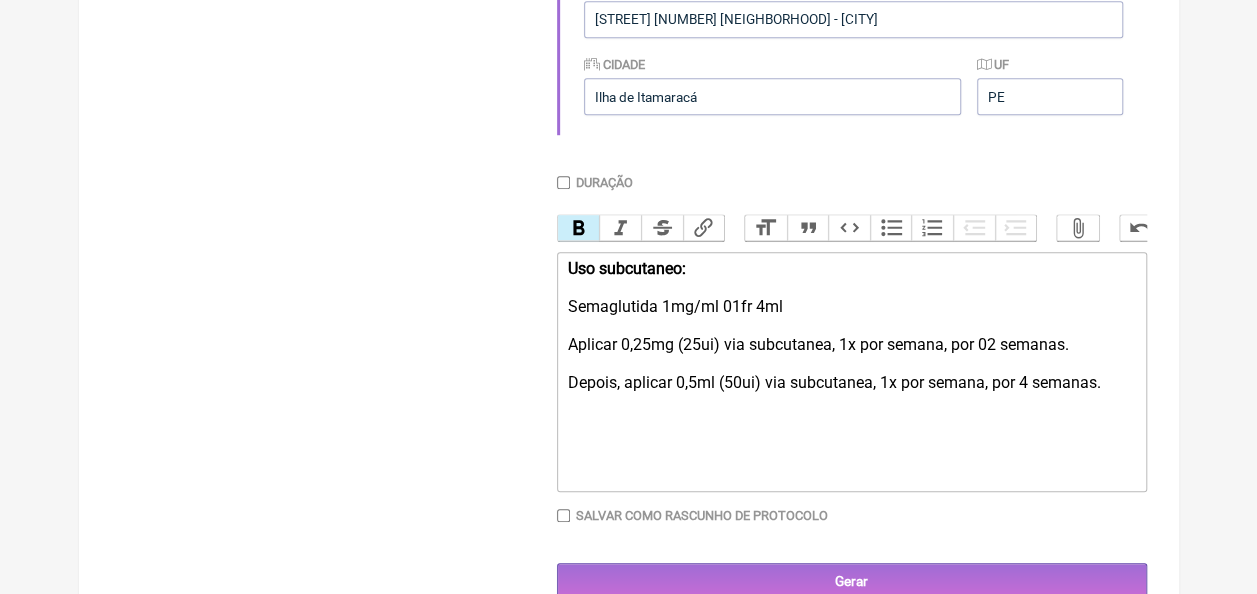 click on "Uso subcutaneo: Semaglutida 1mg/ml 01fr 4ml Aplicar 0,25mg (25ui) via subcutanea, 1x por semana, por 02 semanas. Depois, aplicar 0,5ml (50ui) via subcutanea, 1x por semana, por 4 semanas." 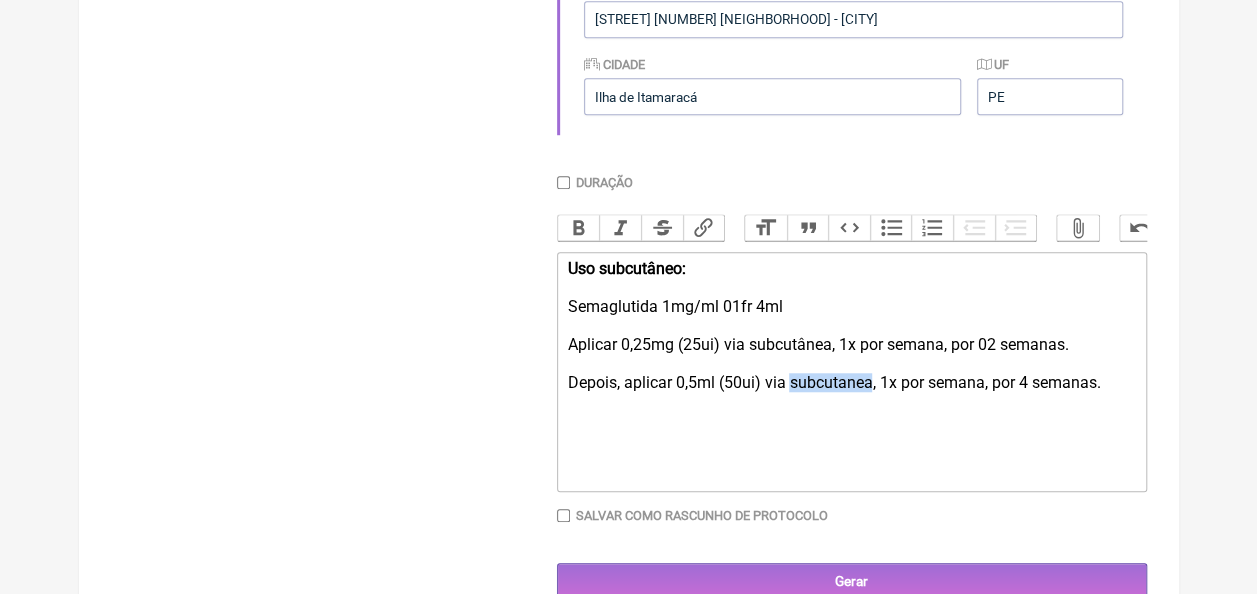 type on "<strong>Uso subcutâneo:</strong><br><br>Semaglutida 1mg/ml 01fr 4ml<br><br>Aplicar 0,25mg (25ui) via subcutânea, 1x por semana, por 02 semanas.<br><br>Depois, aplicar 0,5ml (50ui) via subcutânea, 1x por semana, por 4 semanas.&nbsp;" 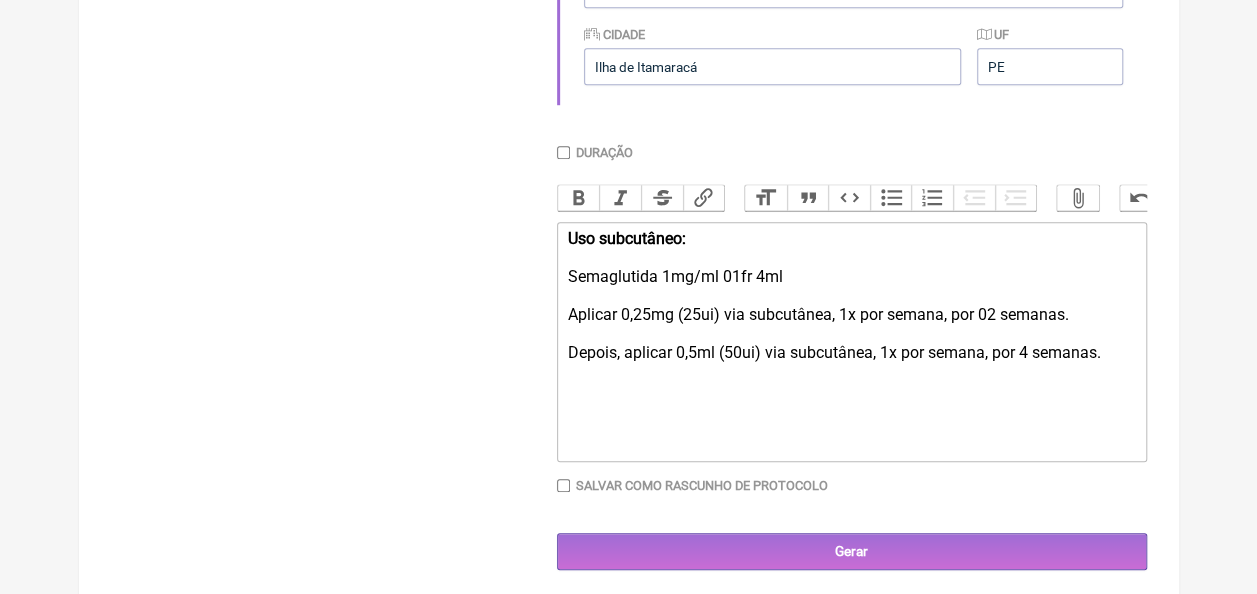 scroll, scrollTop: 758, scrollLeft: 0, axis: vertical 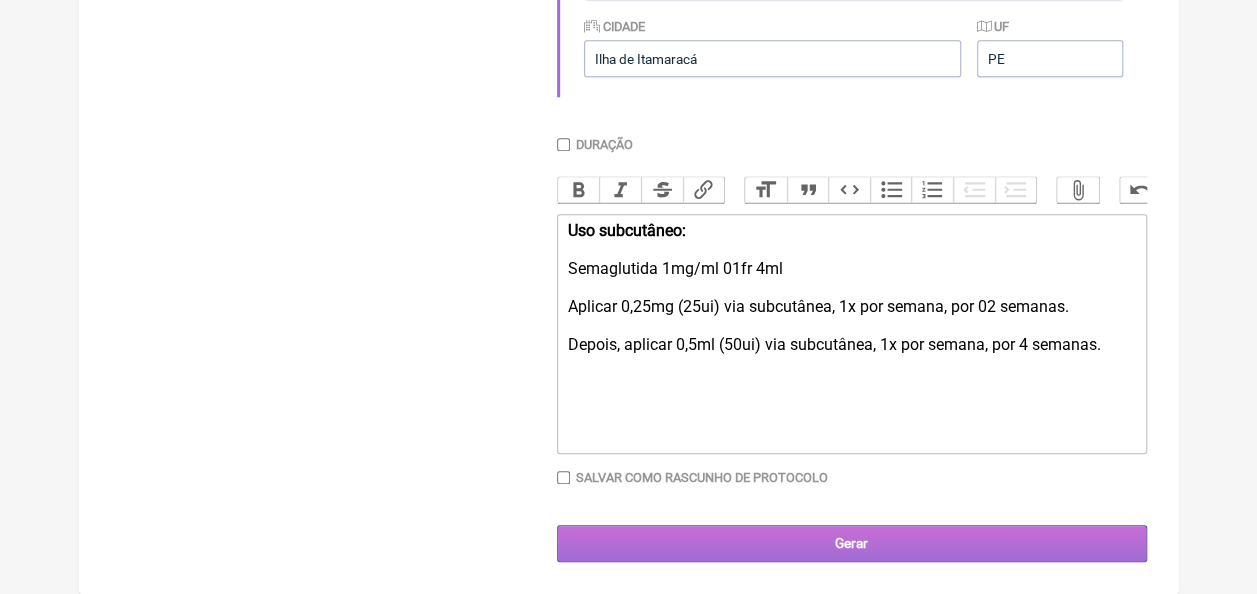 click on "Gerar" at bounding box center [852, 543] 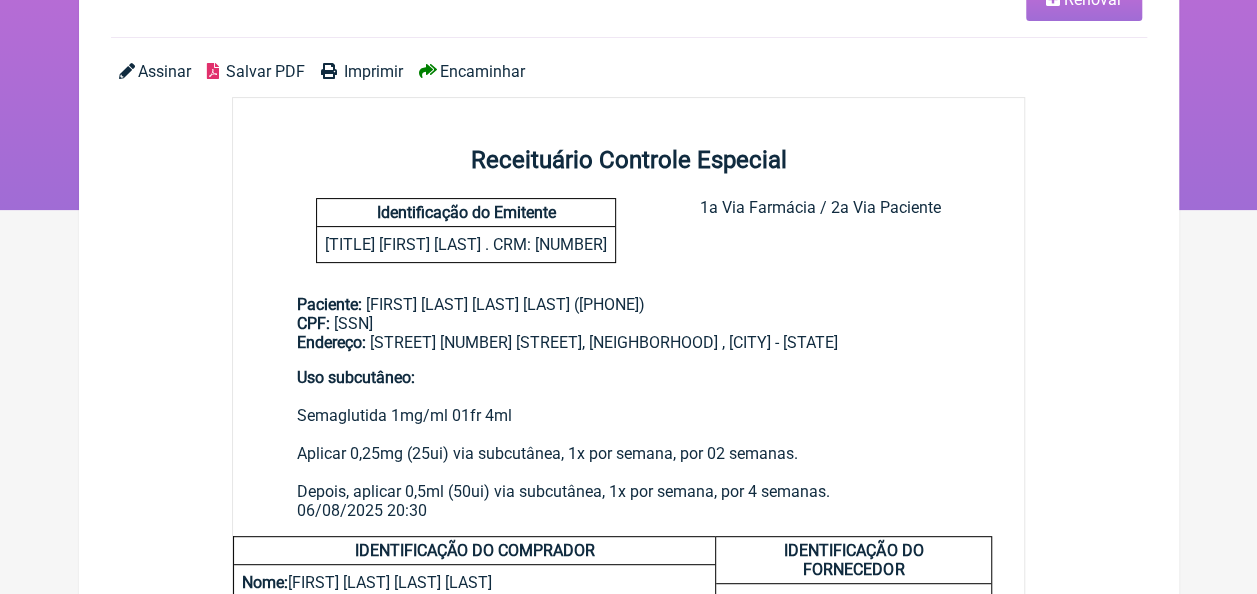 scroll, scrollTop: 0, scrollLeft: 0, axis: both 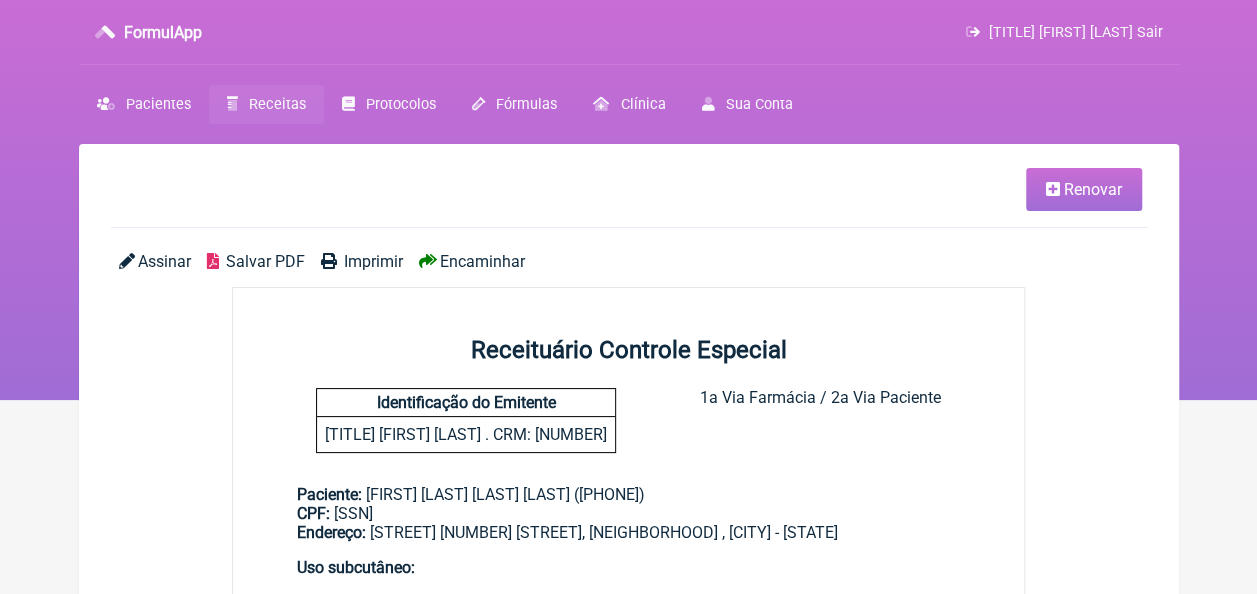 click on "Salvar PDF" at bounding box center (265, 261) 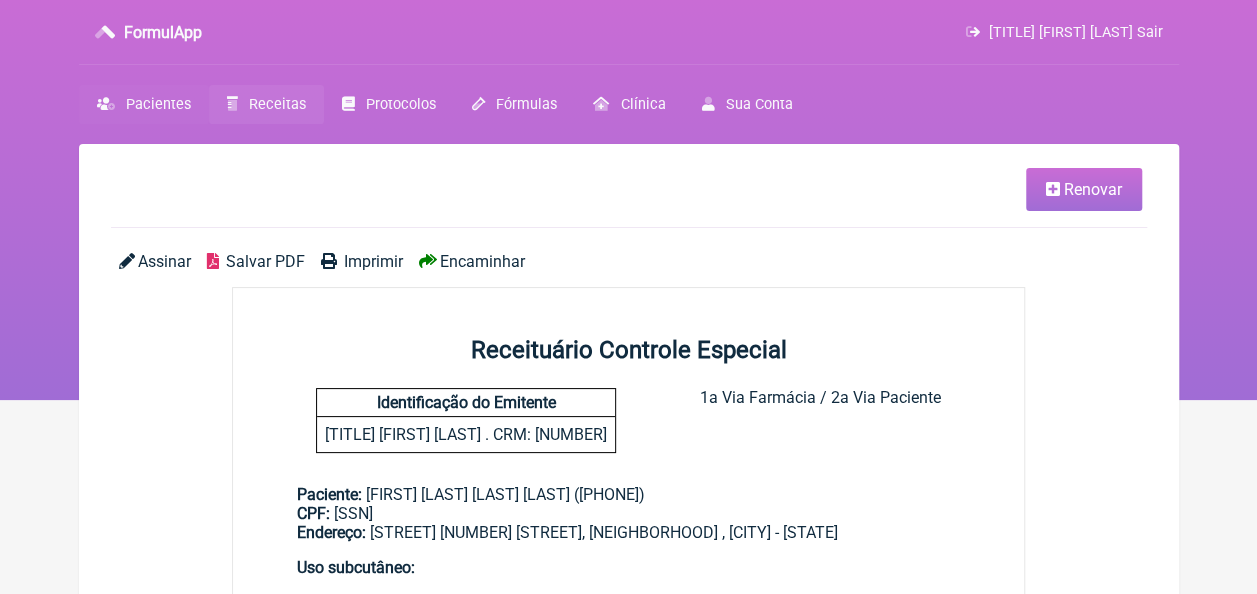 click on "Pacientes" at bounding box center [144, 104] 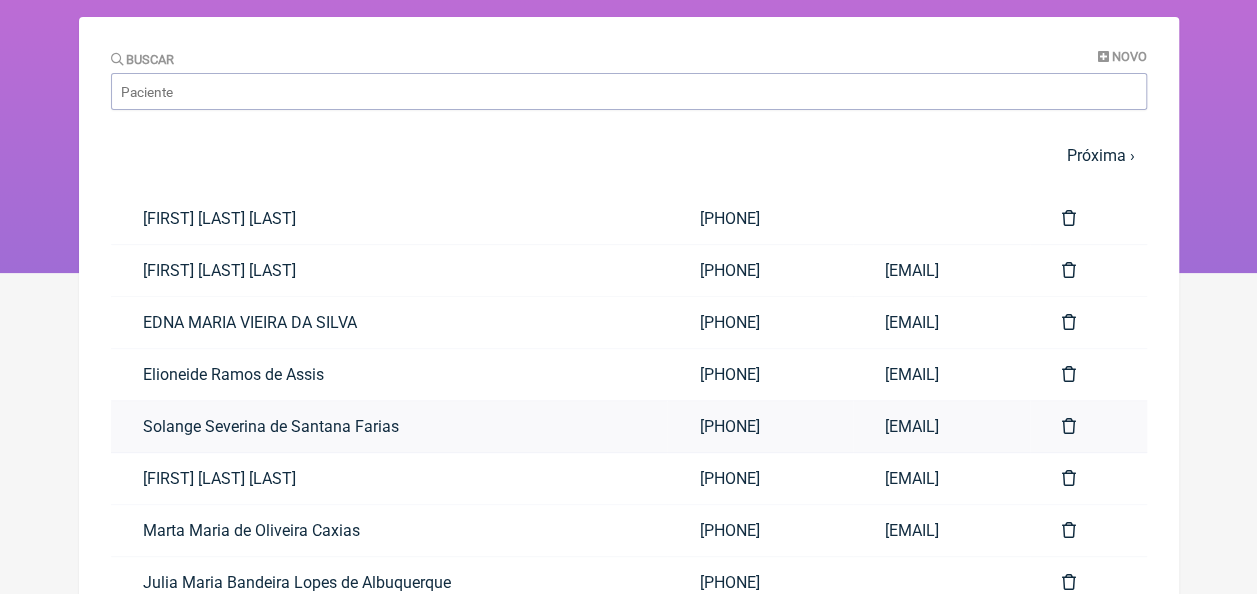 scroll, scrollTop: 0, scrollLeft: 0, axis: both 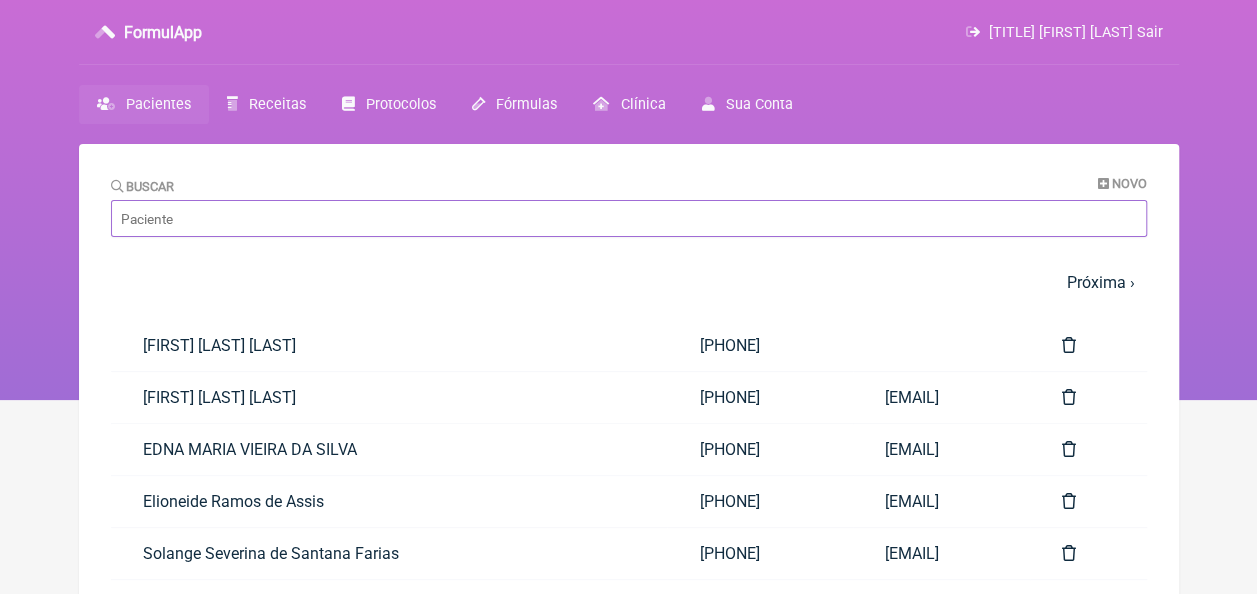 click on "Buscar" at bounding box center (629, 218) 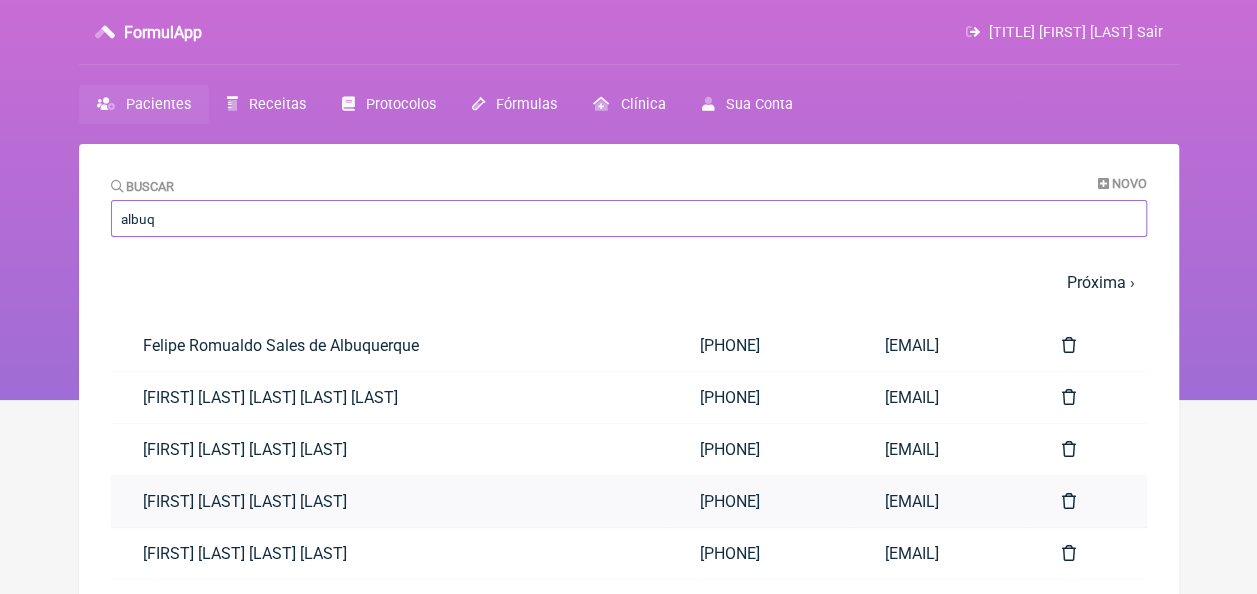 type on "albuq" 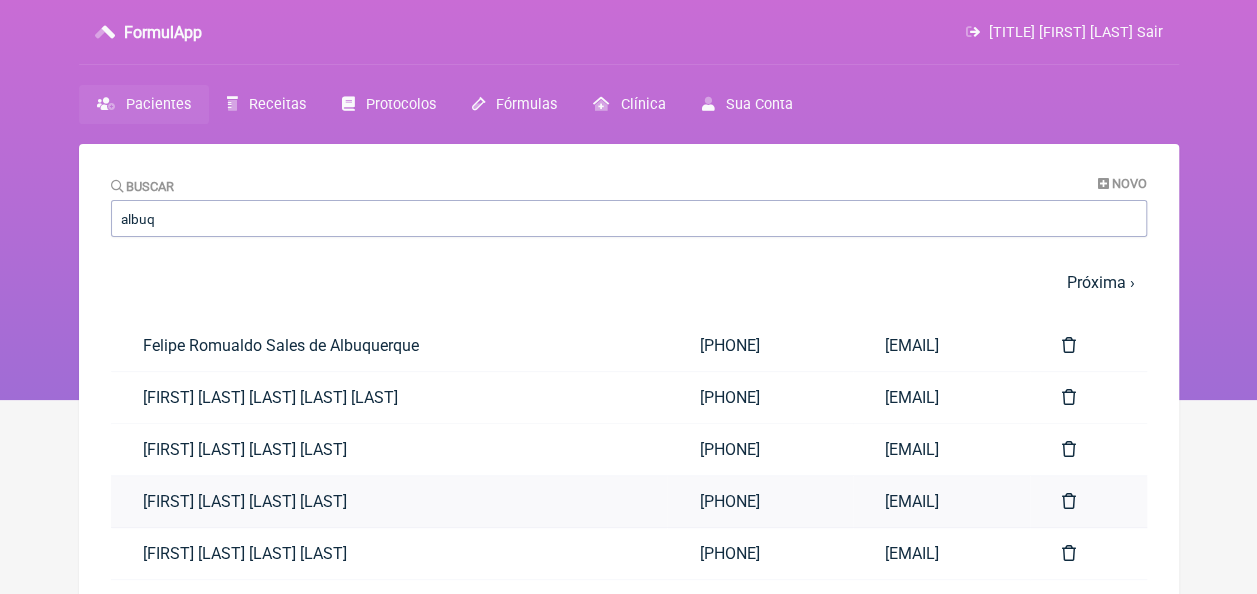 click on "[FIRST] [LAST] [LAST] de [LAST]" at bounding box center [389, 501] 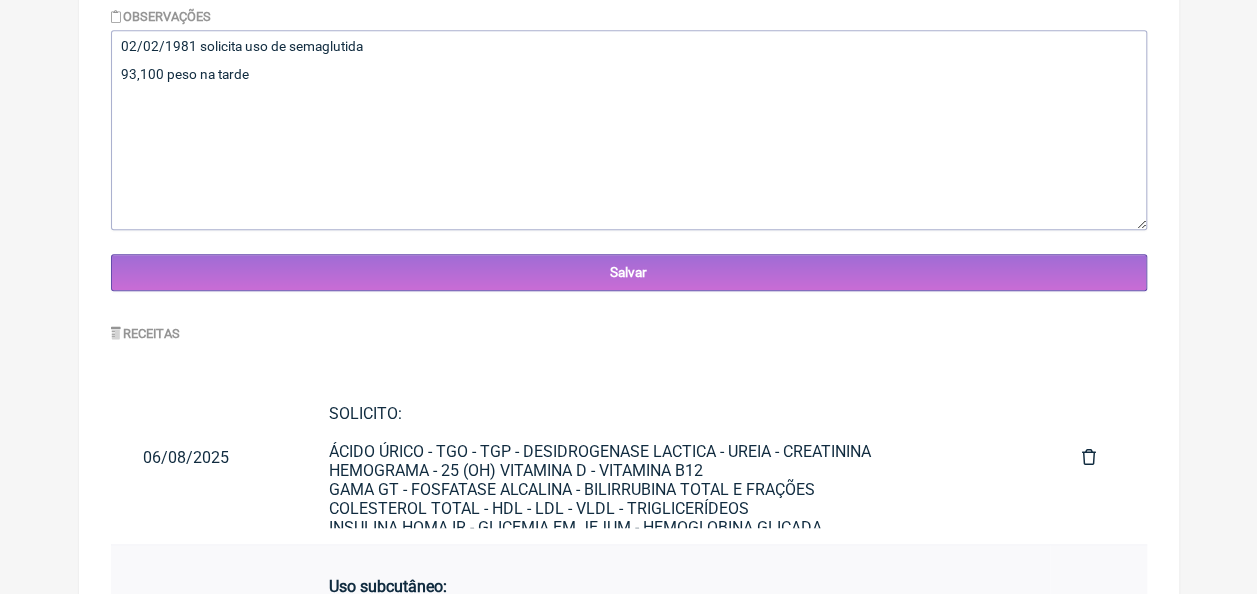 scroll, scrollTop: 372, scrollLeft: 0, axis: vertical 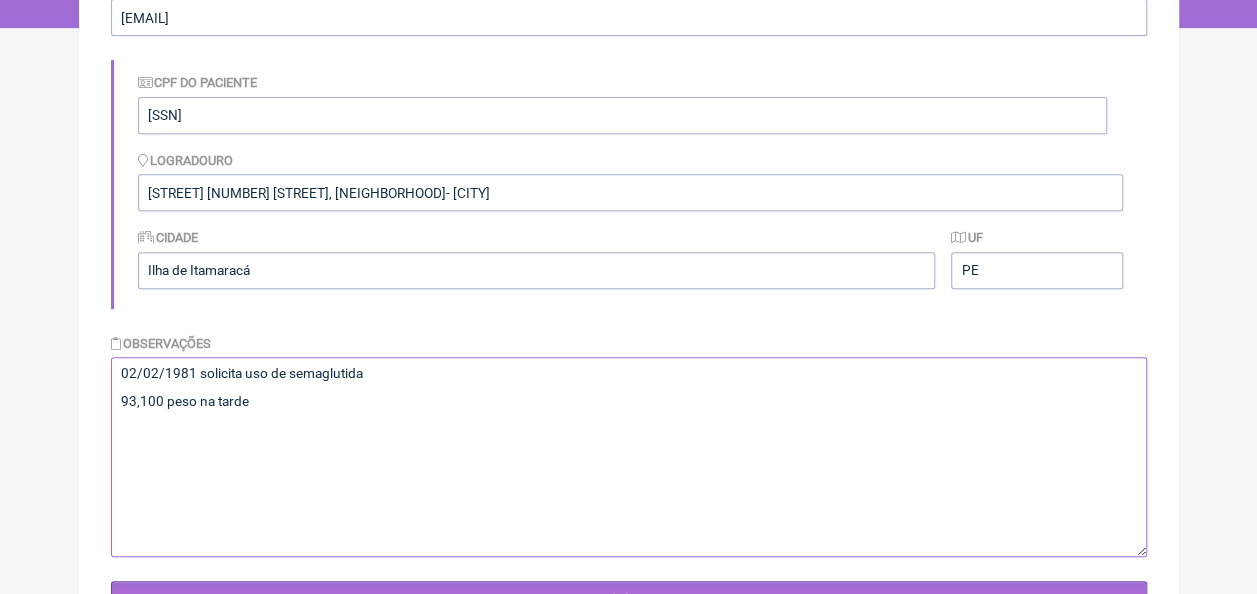 click on "02/02/1981 solicita uso de semaglutida
93,100 peso na tarde" at bounding box center (629, 457) 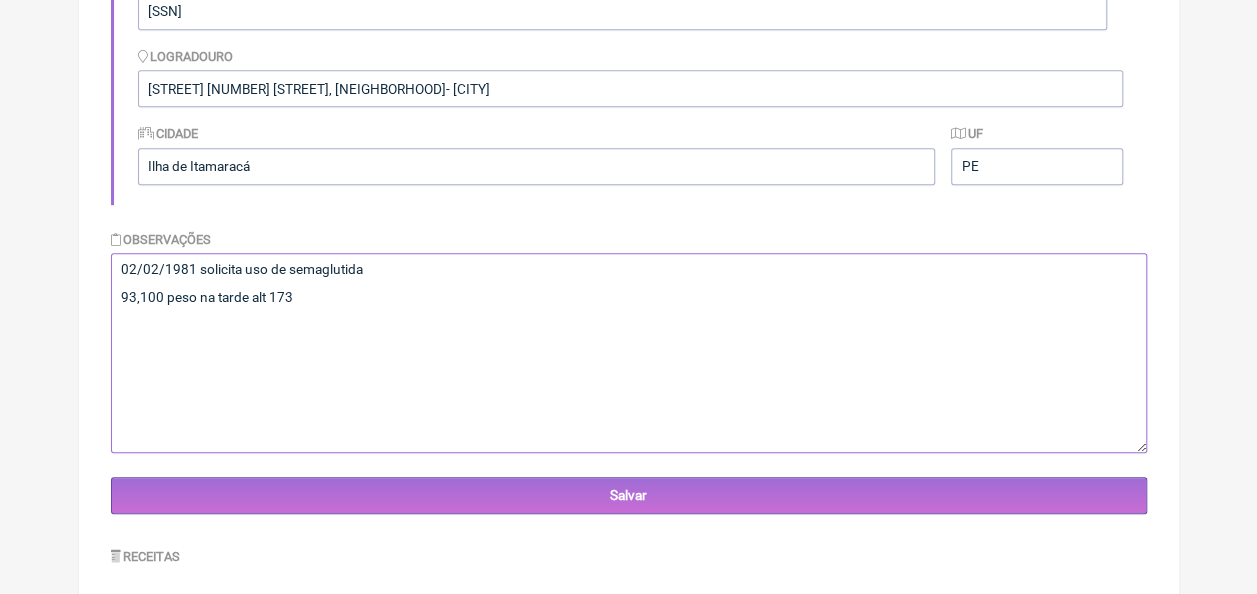 scroll, scrollTop: 672, scrollLeft: 0, axis: vertical 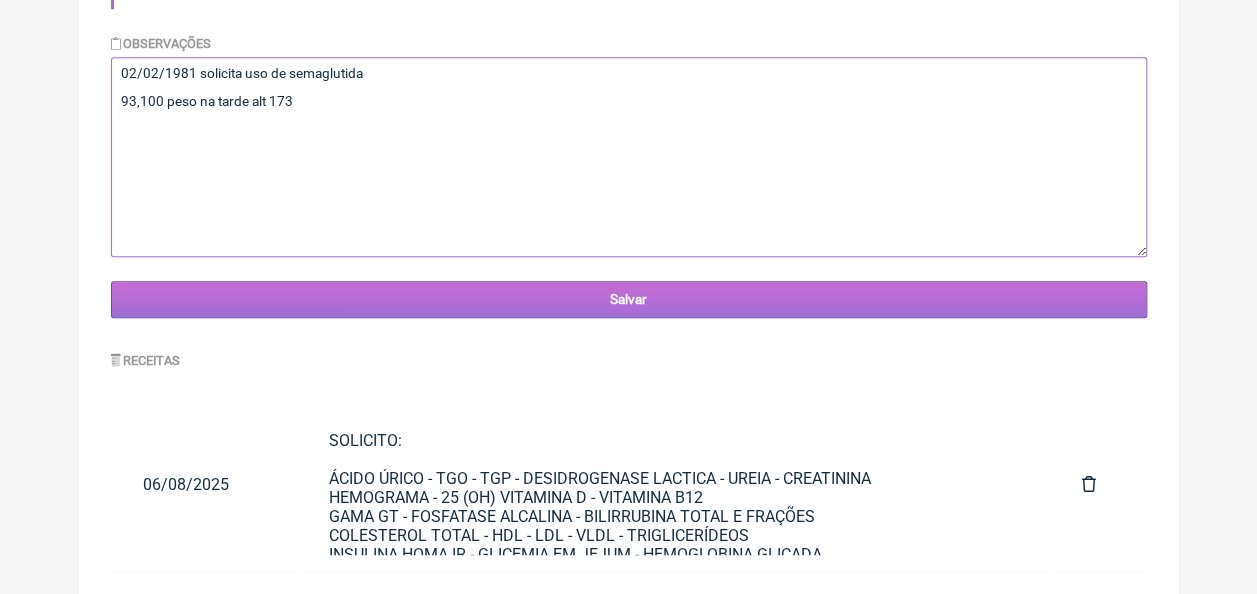 type on "02/02/1981 solicita uso de semaglutida
93,100 peso na tarde alt 173" 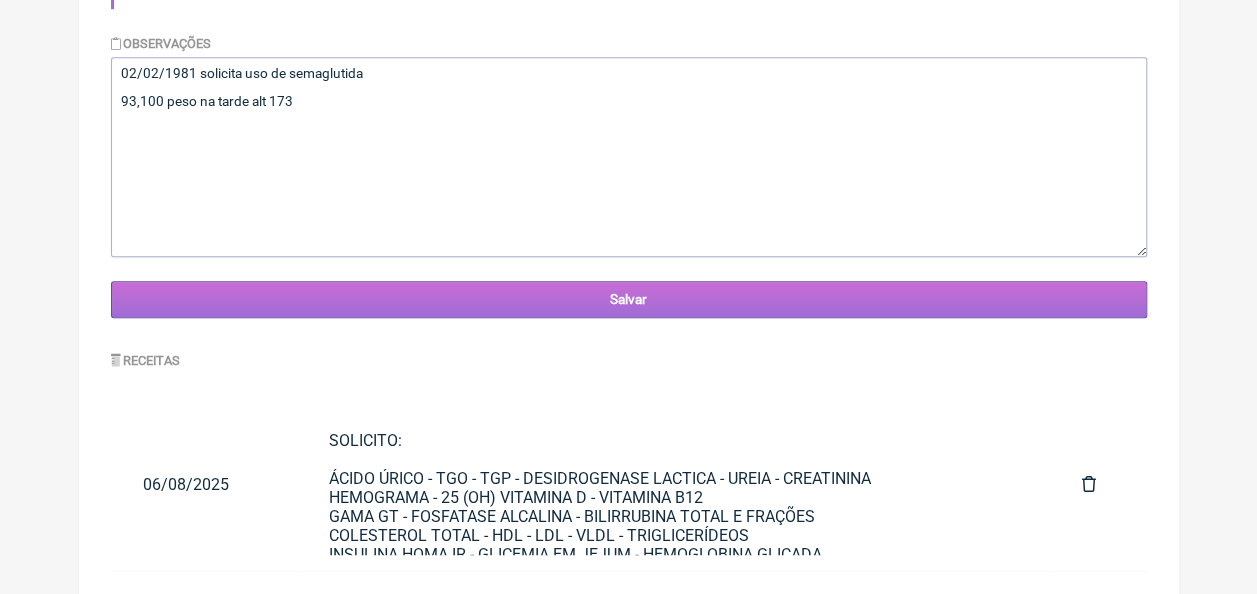 click on "Salvar" at bounding box center [629, 299] 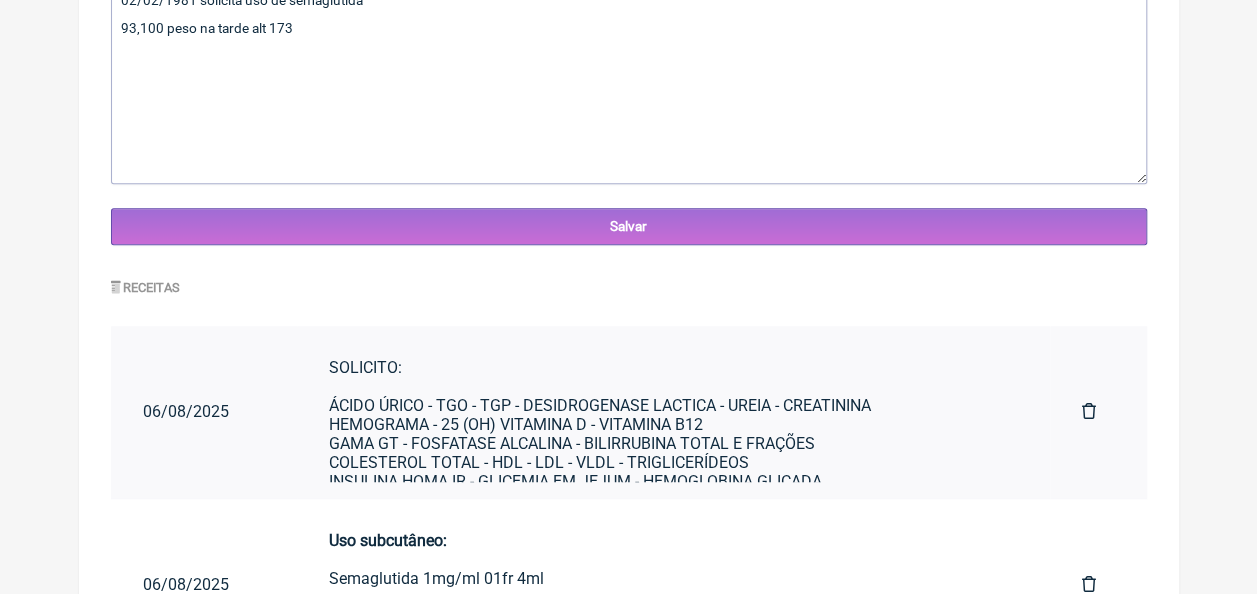 scroll, scrollTop: 872, scrollLeft: 0, axis: vertical 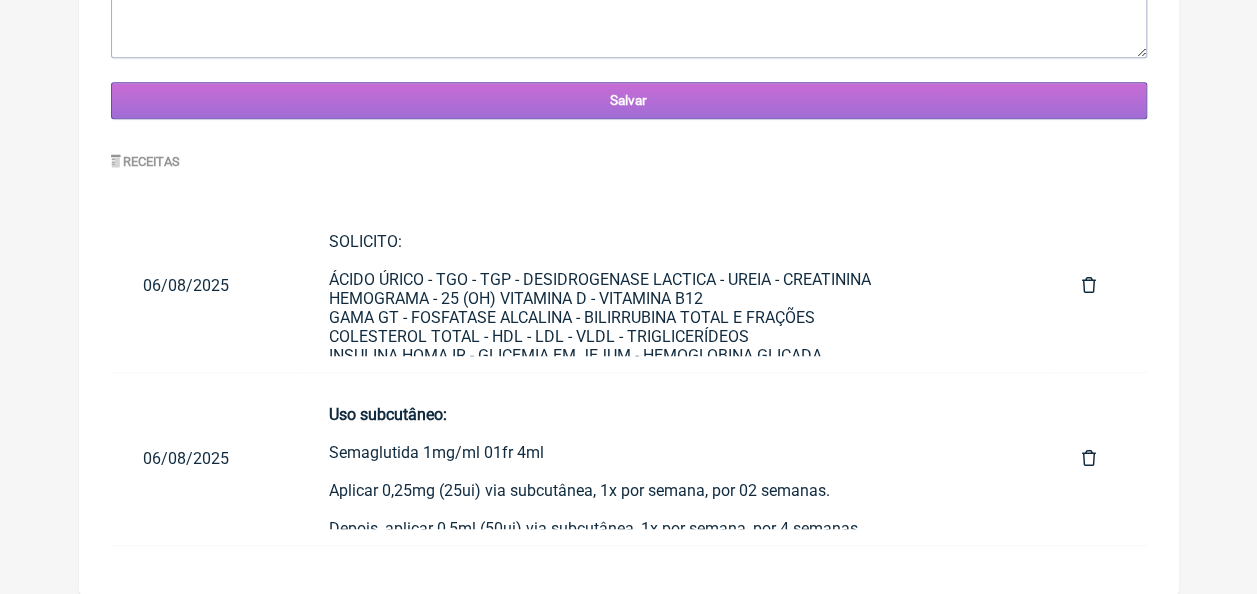 click on "Salvar" at bounding box center (629, 100) 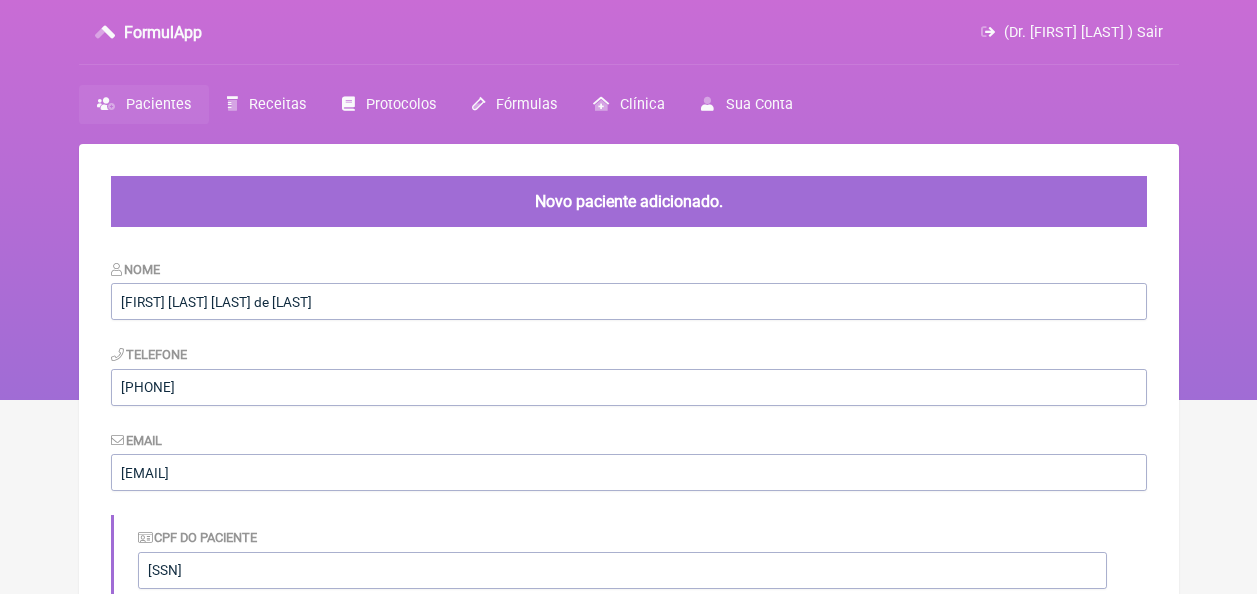 scroll, scrollTop: 0, scrollLeft: 0, axis: both 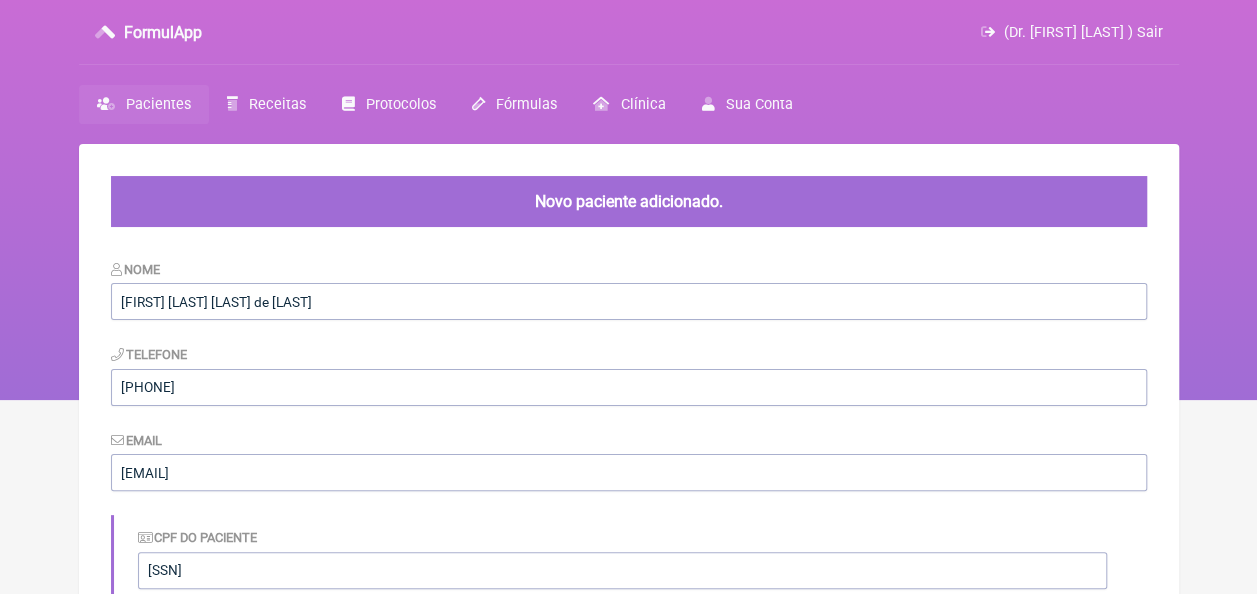 click on "Pacientes" at bounding box center [158, 104] 